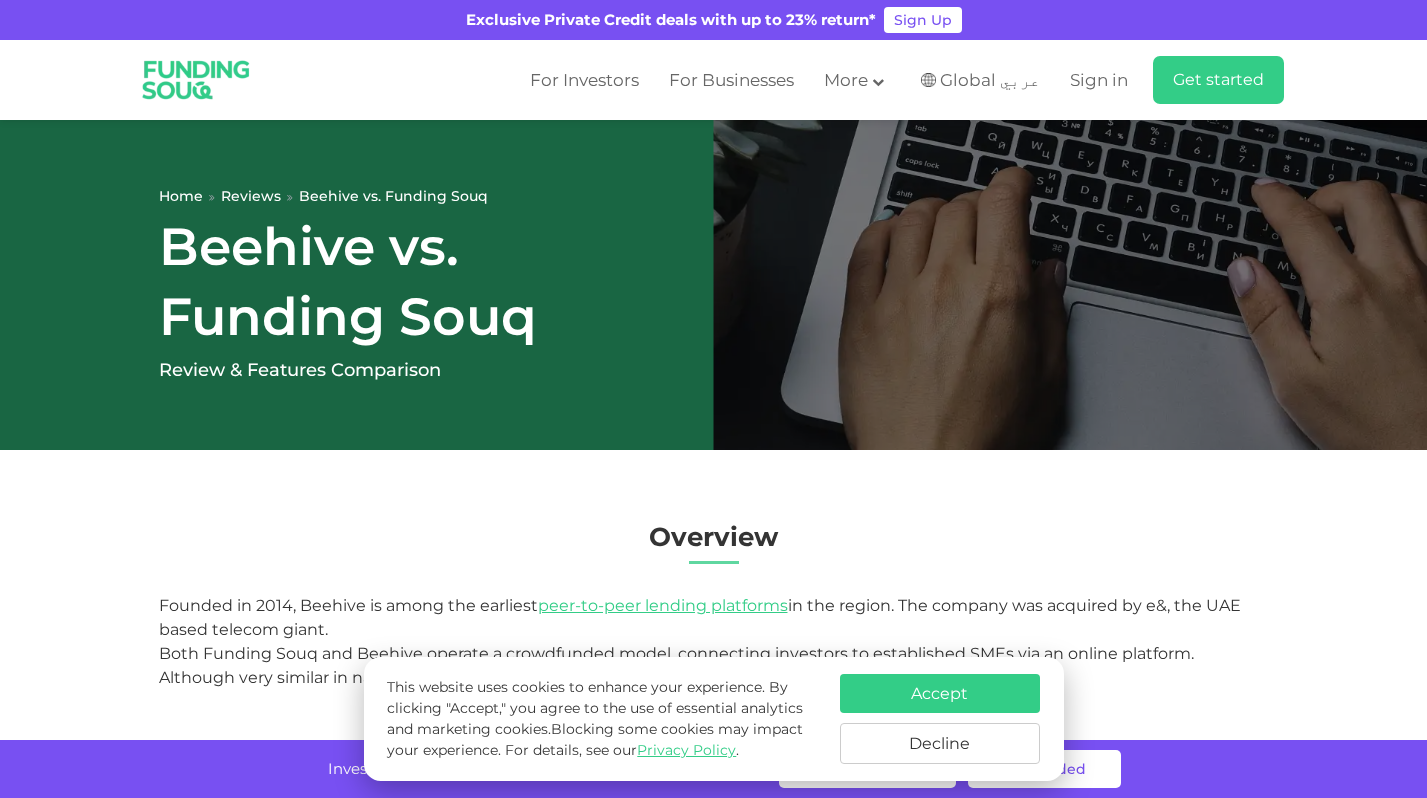 scroll, scrollTop: 0, scrollLeft: 0, axis: both 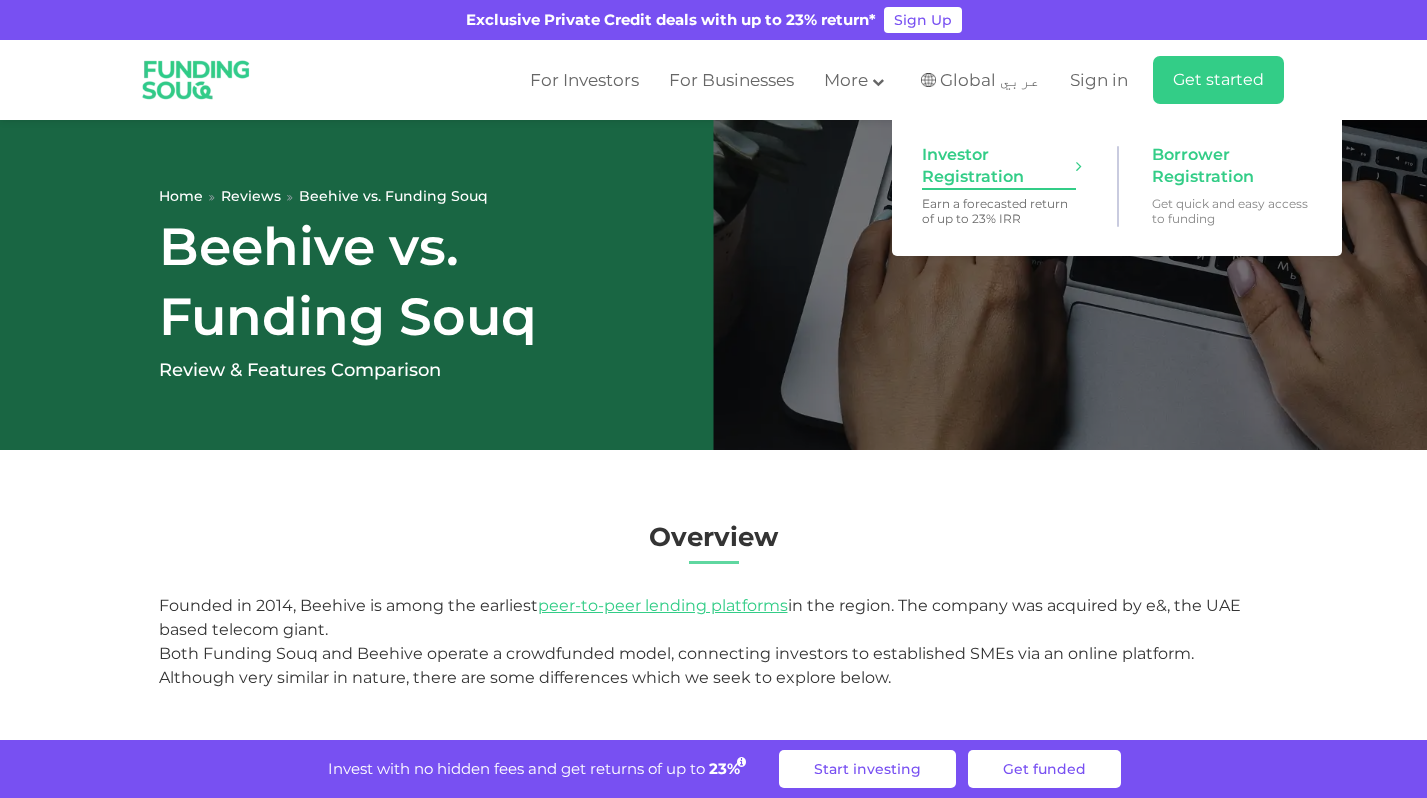 click on "Investor Registration" at bounding box center [999, 166] 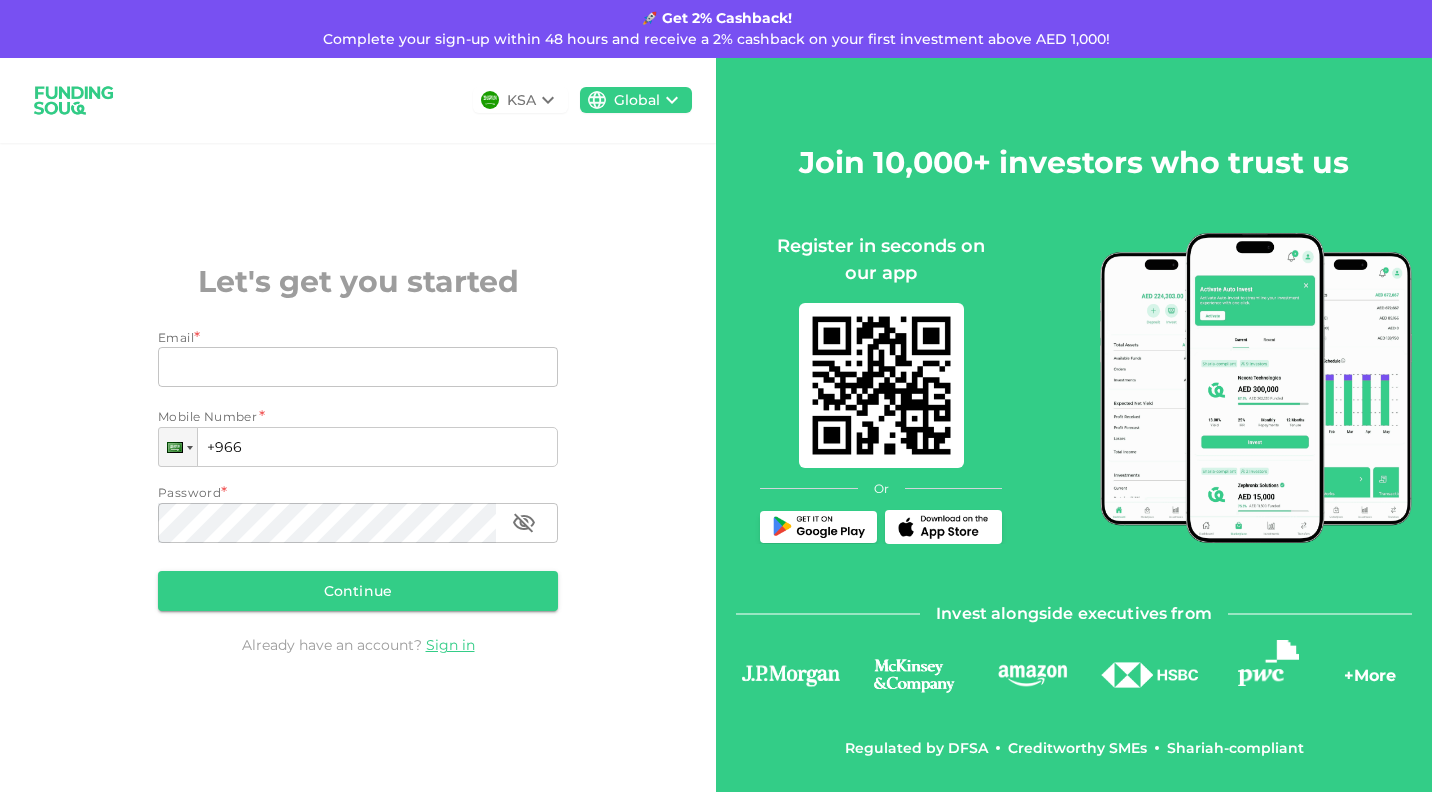 scroll, scrollTop: 0, scrollLeft: 0, axis: both 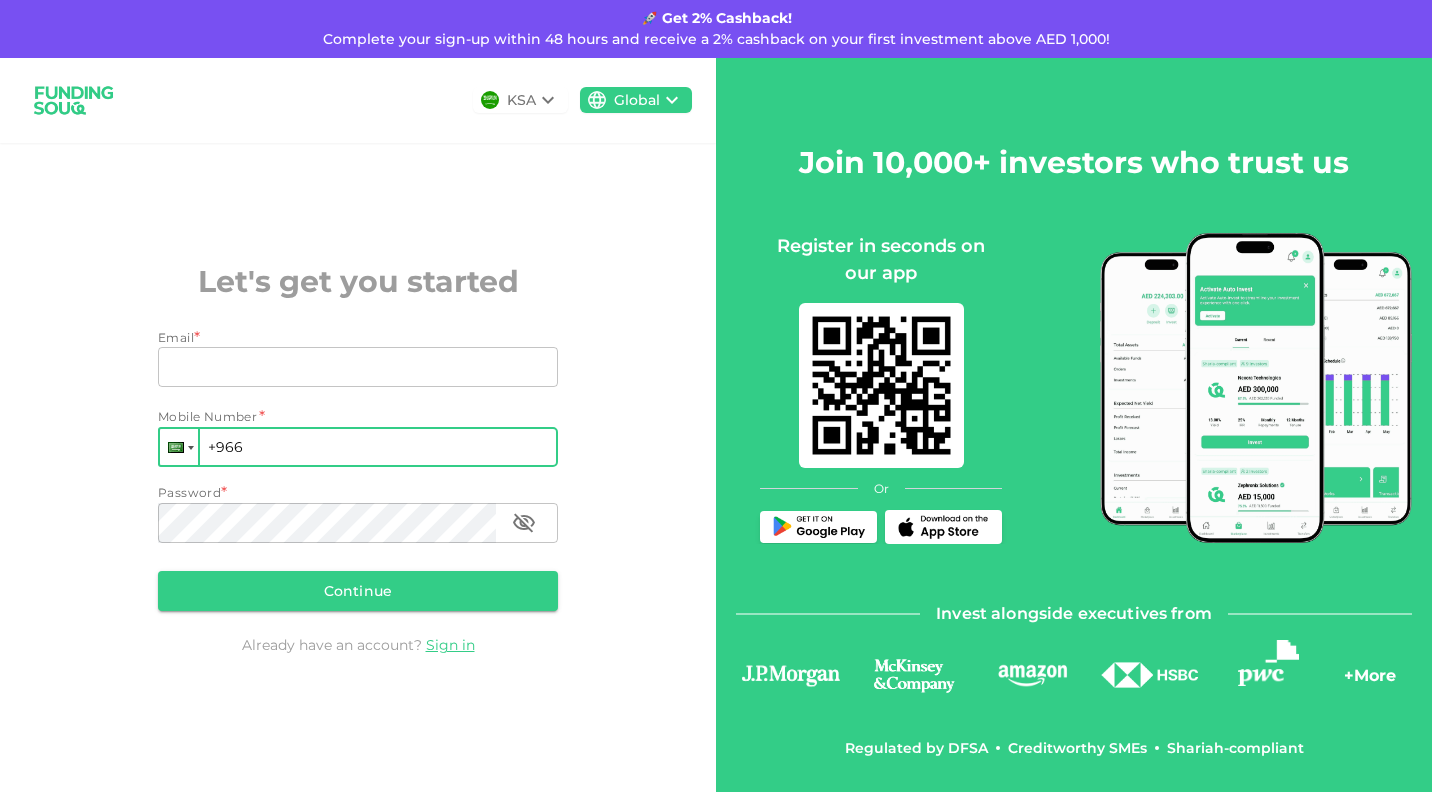 click at bounding box center [191, 448] 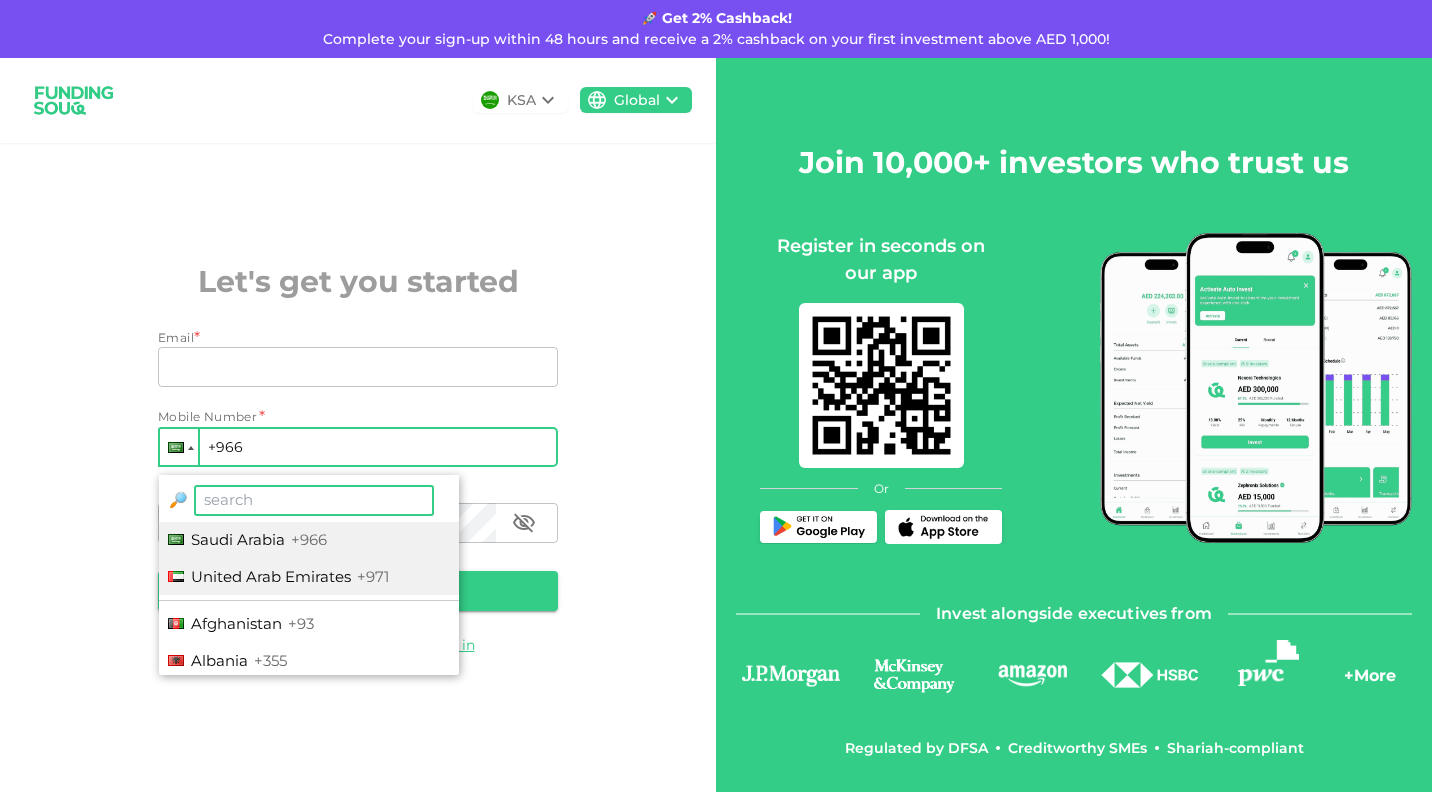 click on "United Arab Emirates +971" at bounding box center [309, 577] 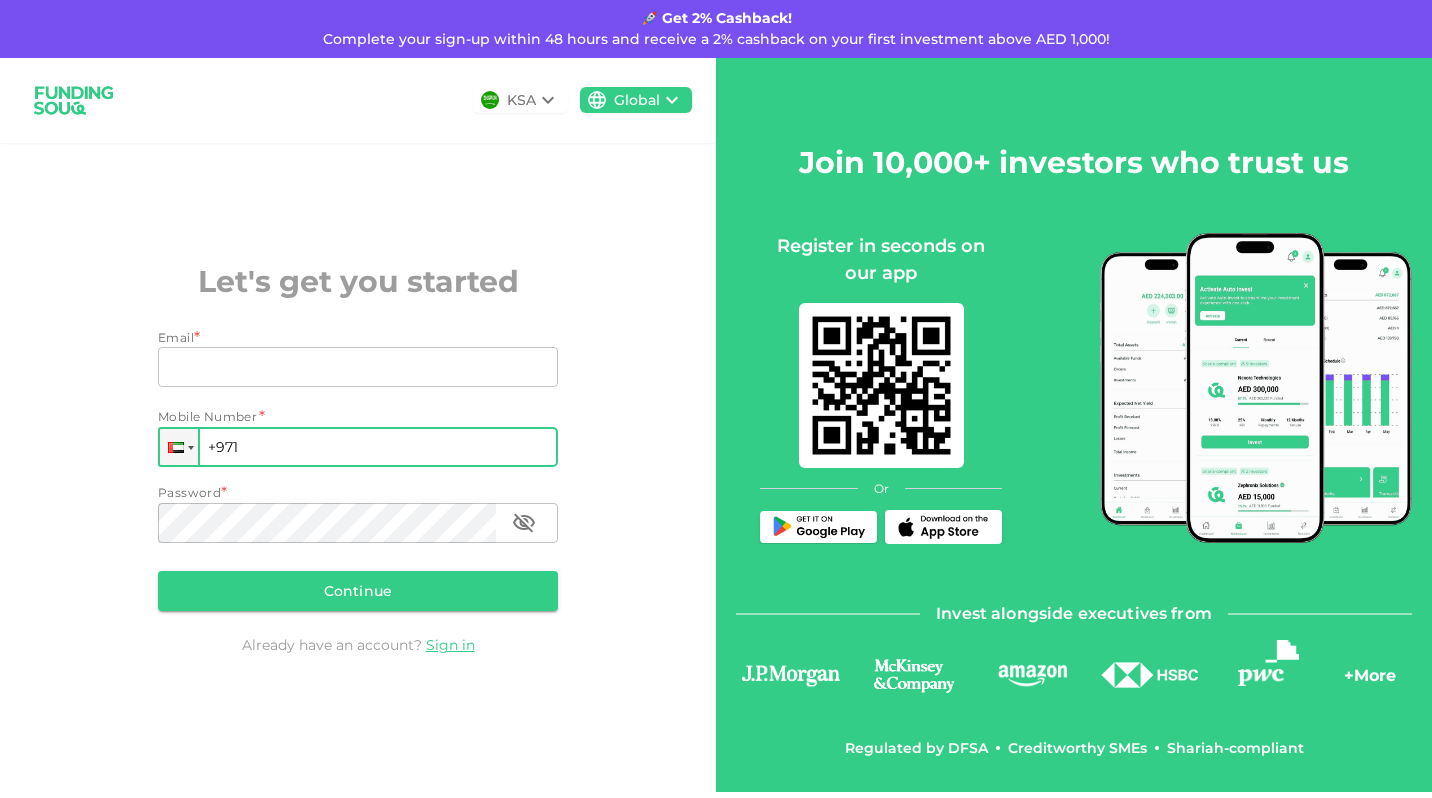 click on "+971" at bounding box center [358, 447] 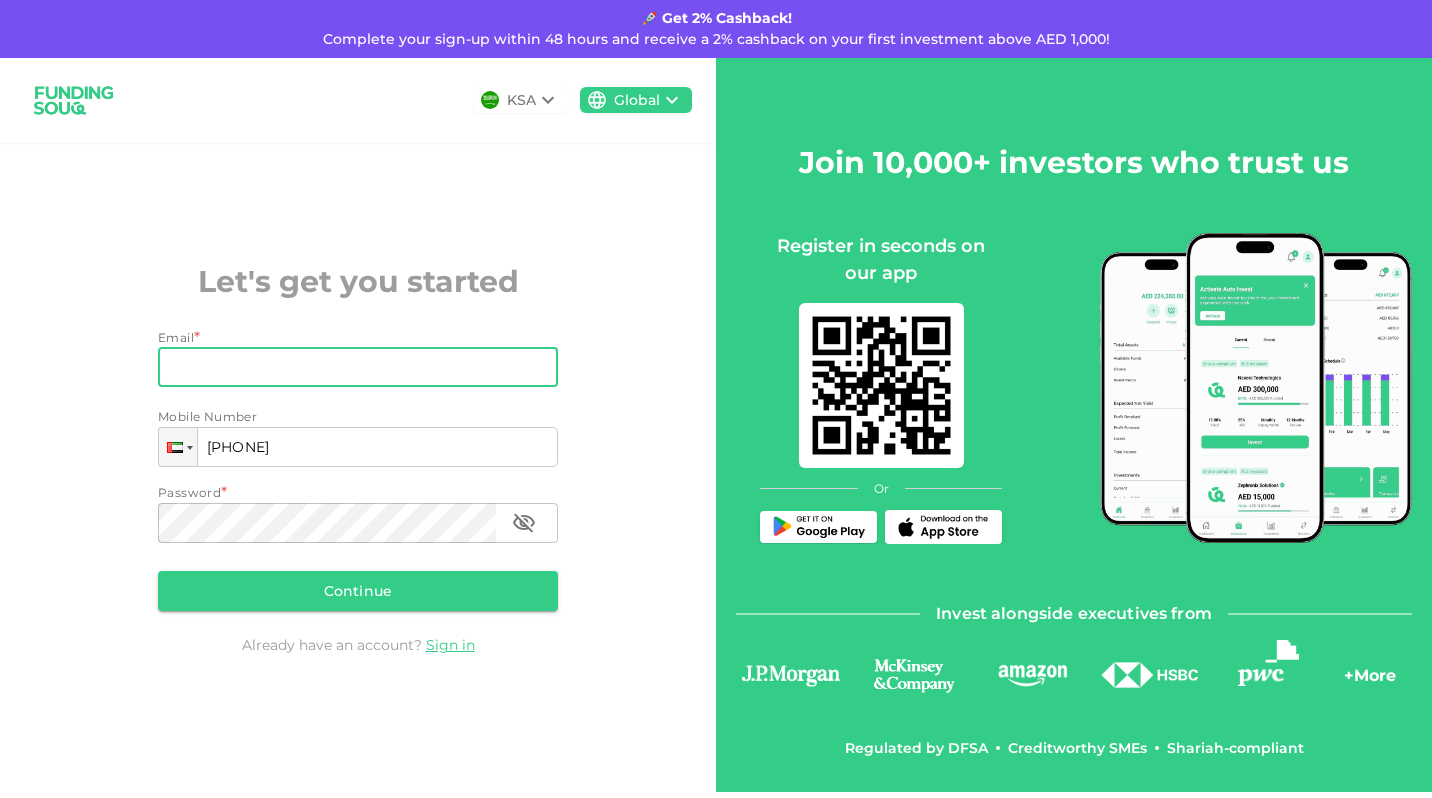 type on "+971 585 780 940" 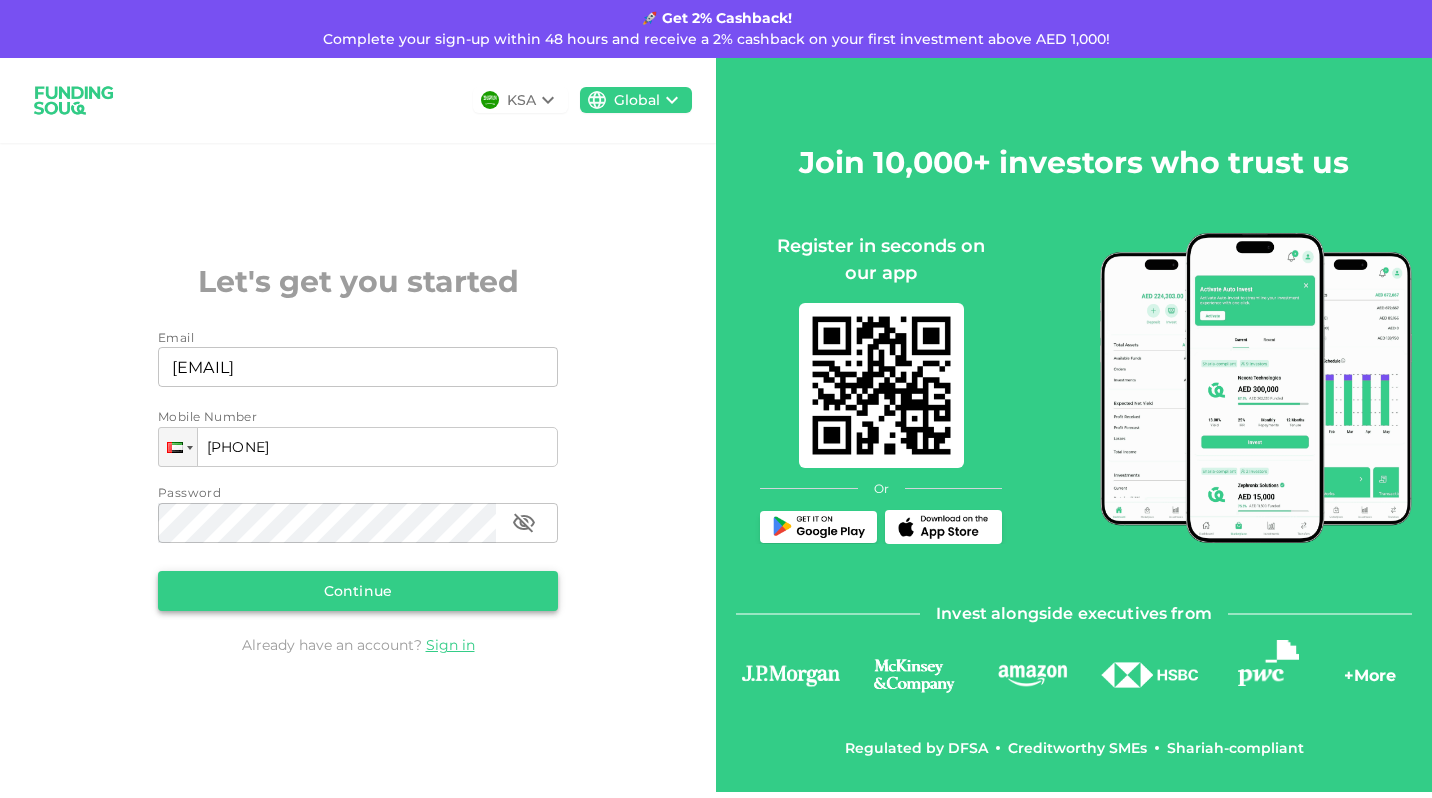click on "Continue" at bounding box center [358, 591] 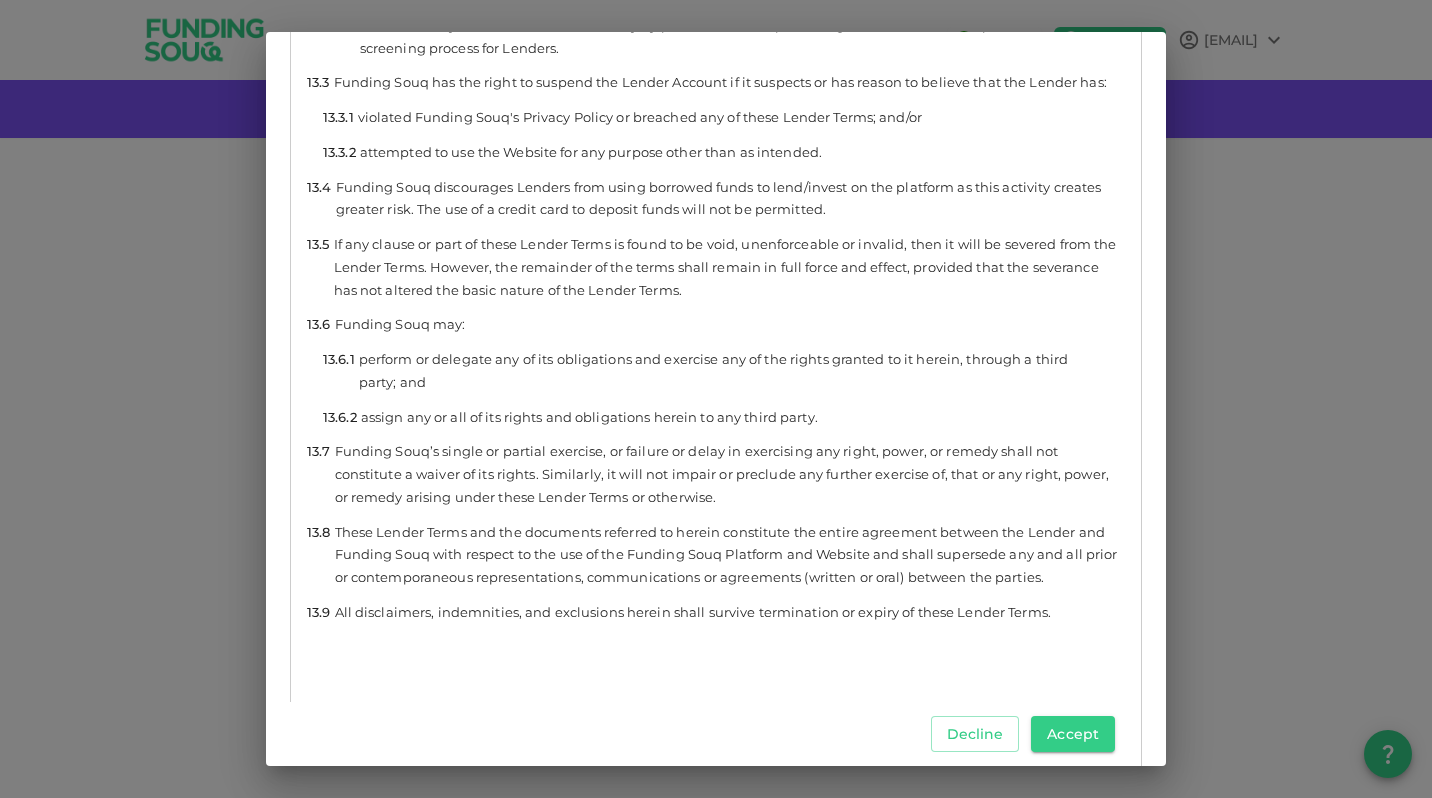 scroll, scrollTop: 11769, scrollLeft: 0, axis: vertical 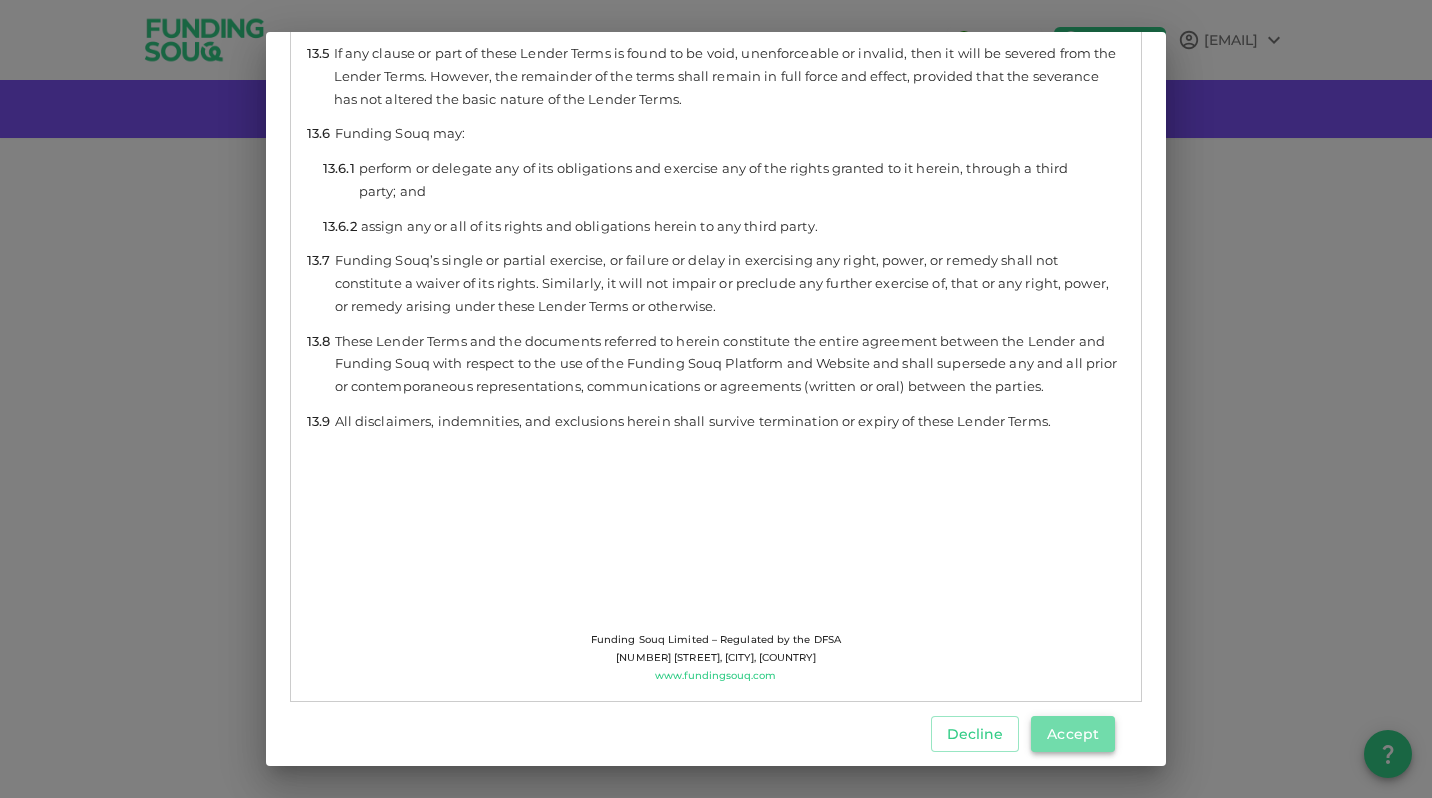click on "Accept" at bounding box center [1073, 734] 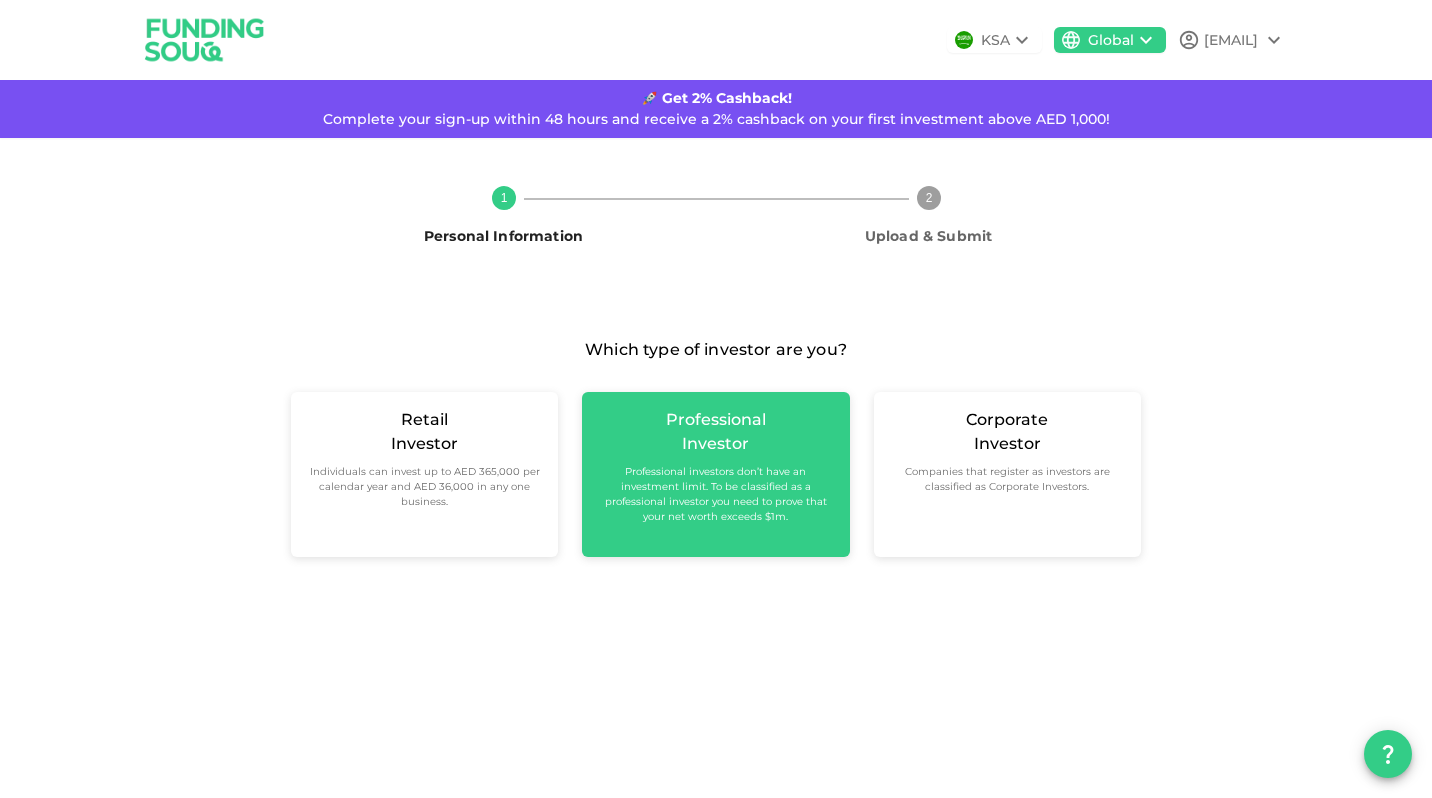 click on "Professional investors don’t have an investment limit. To be classified as a professional investor you need to prove that your net worth exceeds $1m." at bounding box center [715, 494] 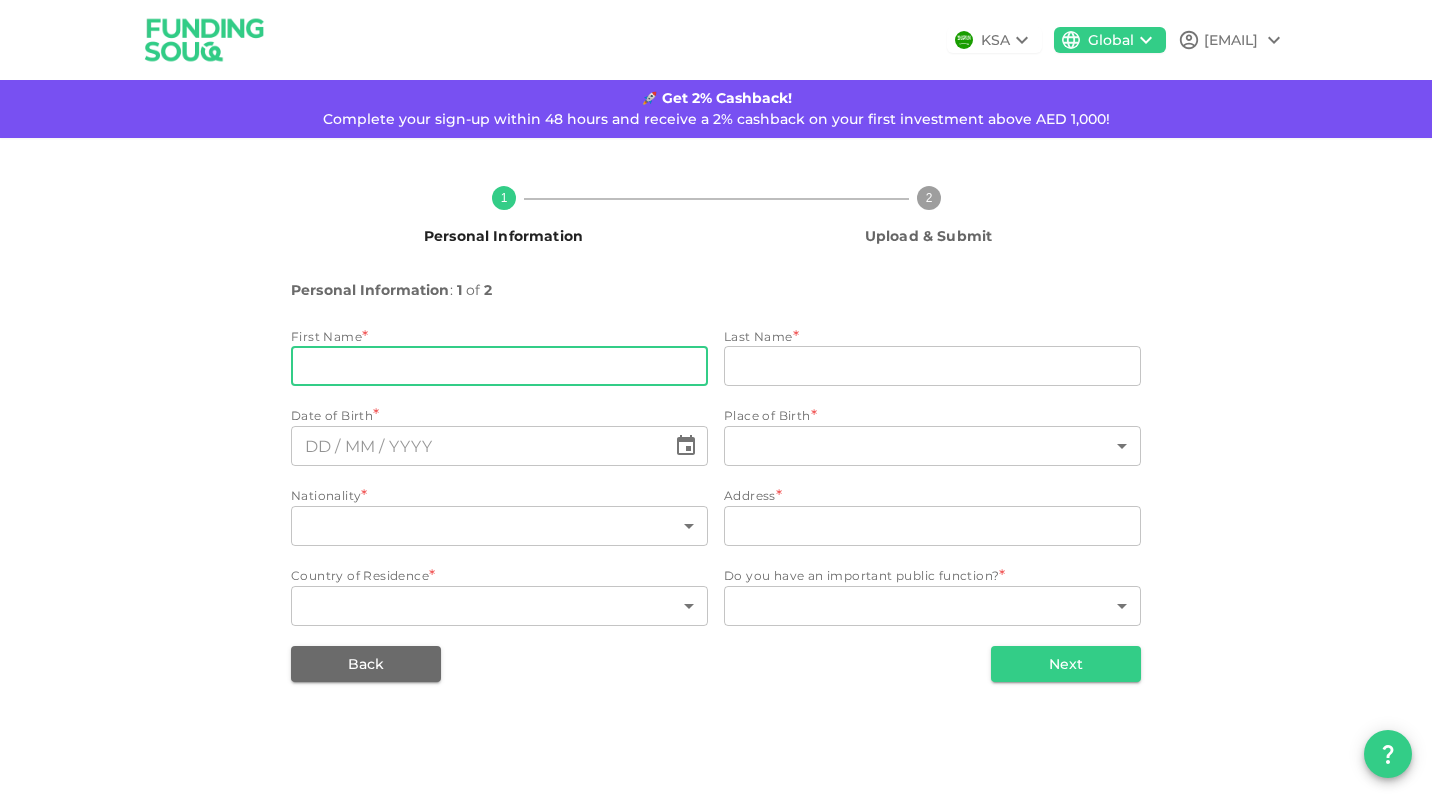 click on "firstName" at bounding box center (499, 366) 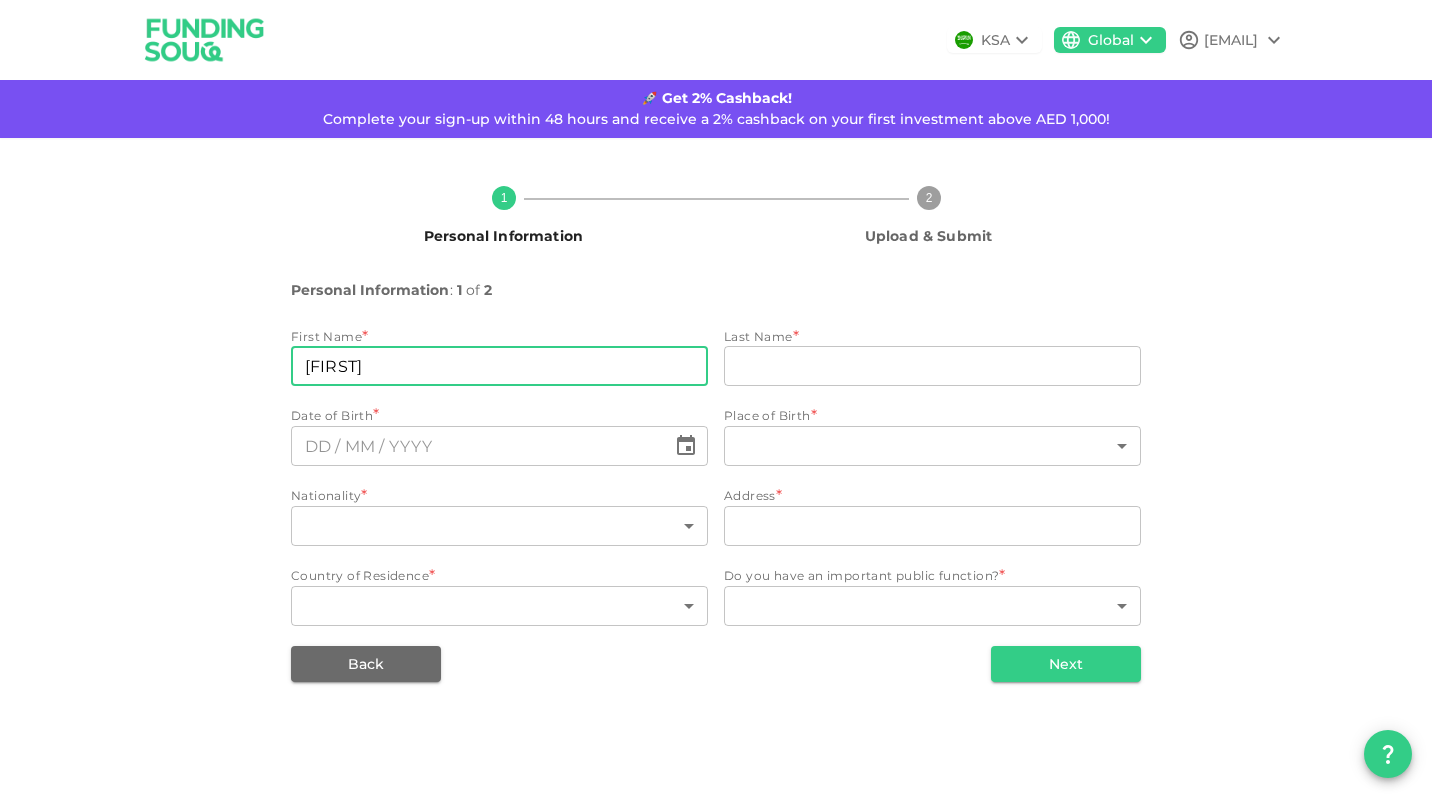 type on "Morrall" 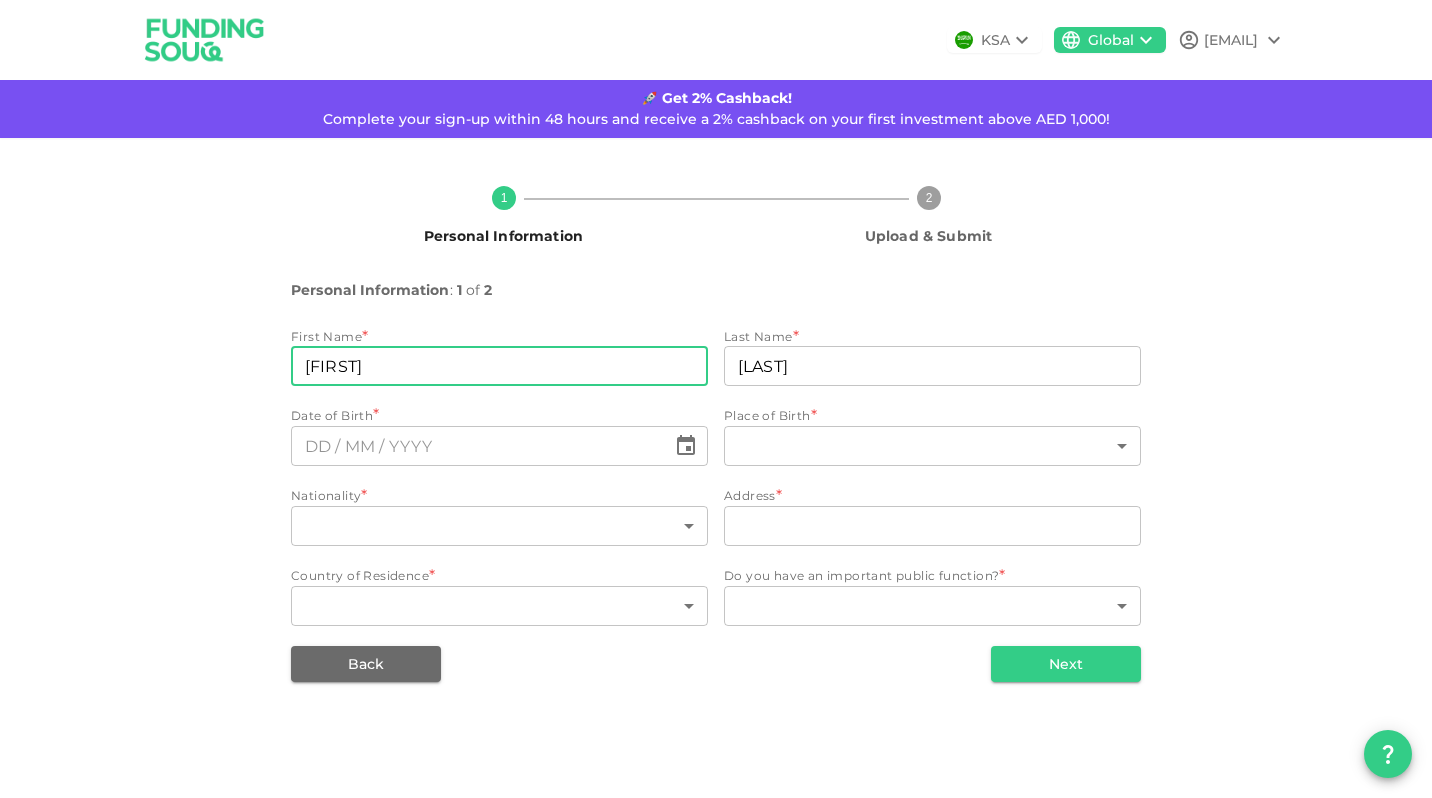 type on "United Arab Emirates" 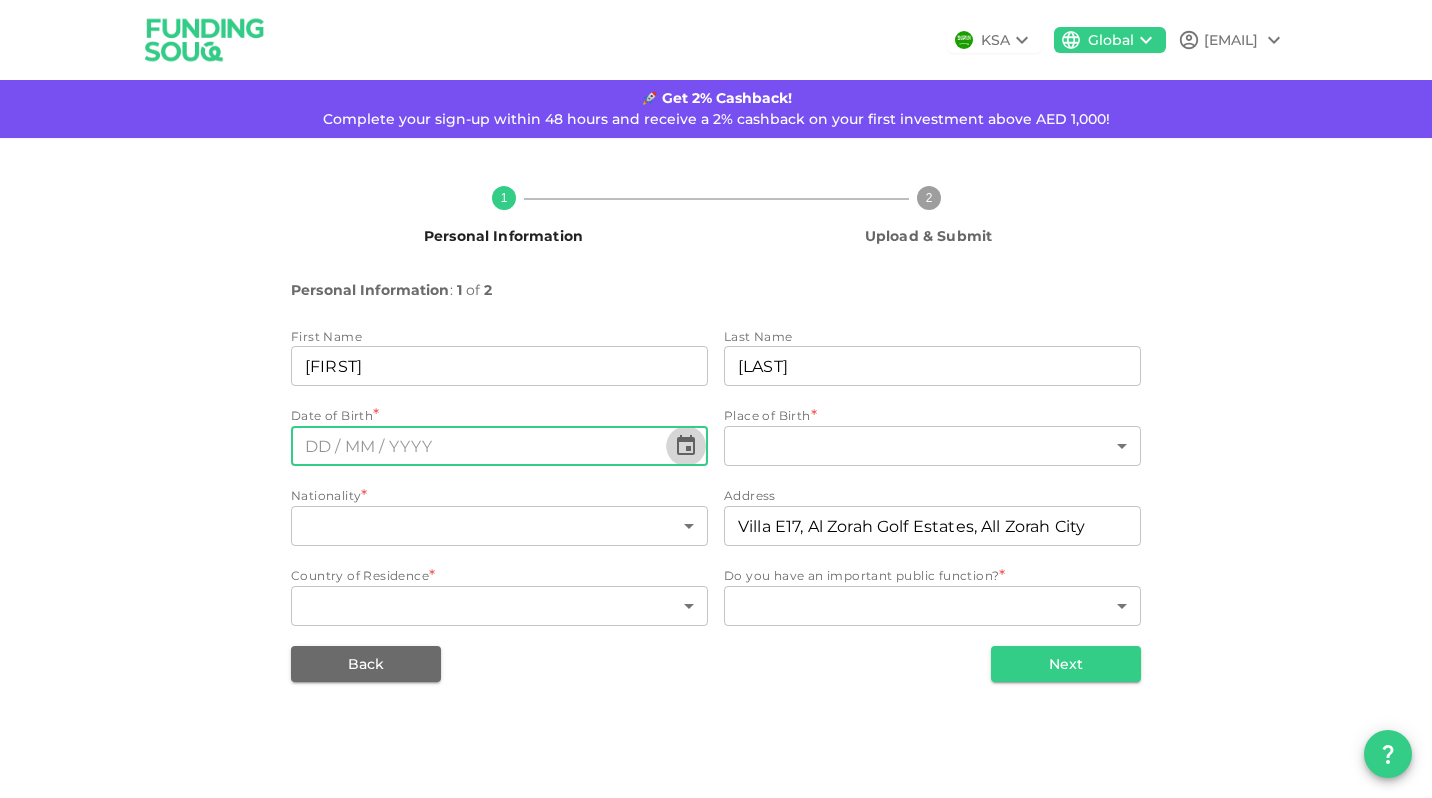 click 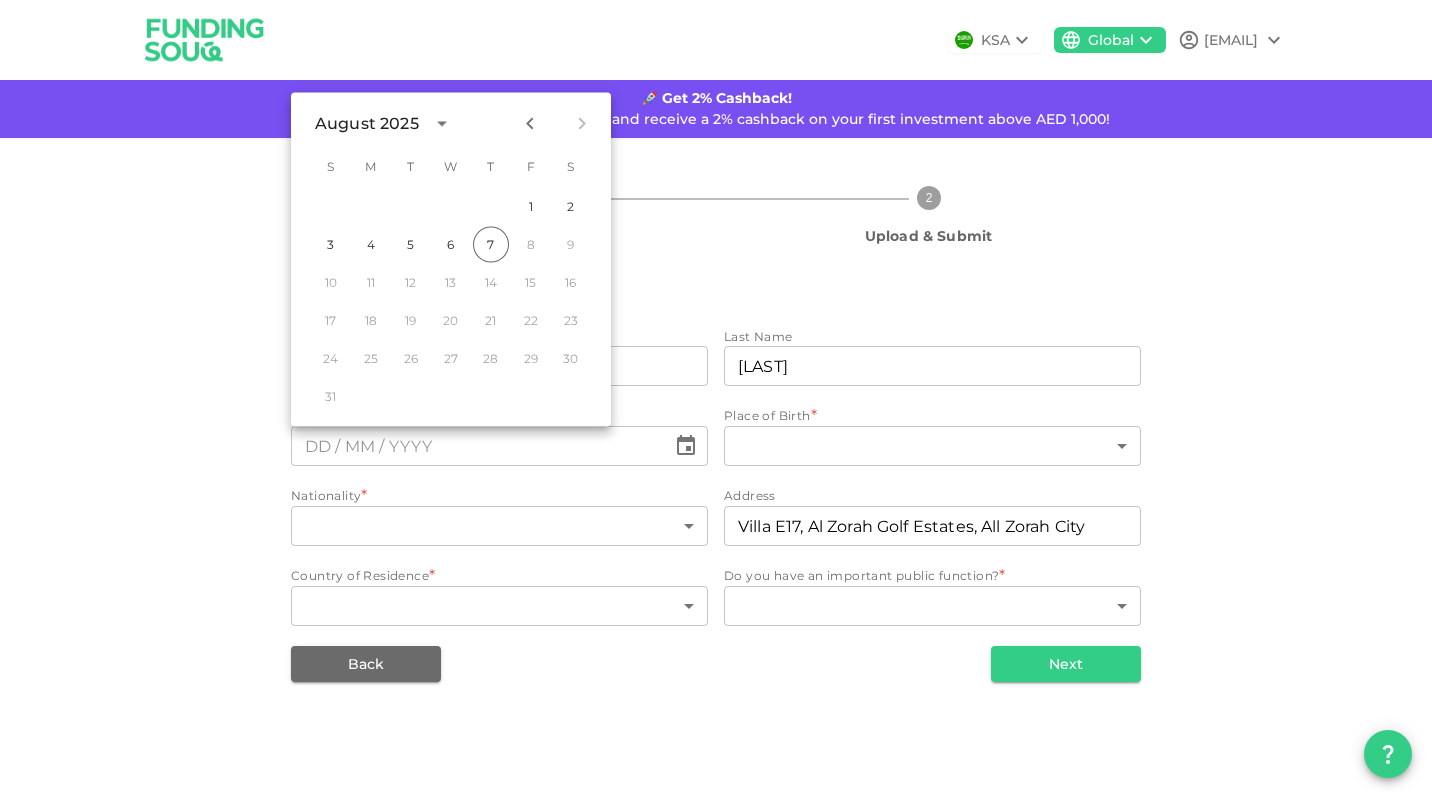click on "August 2025" at bounding box center (367, 124) 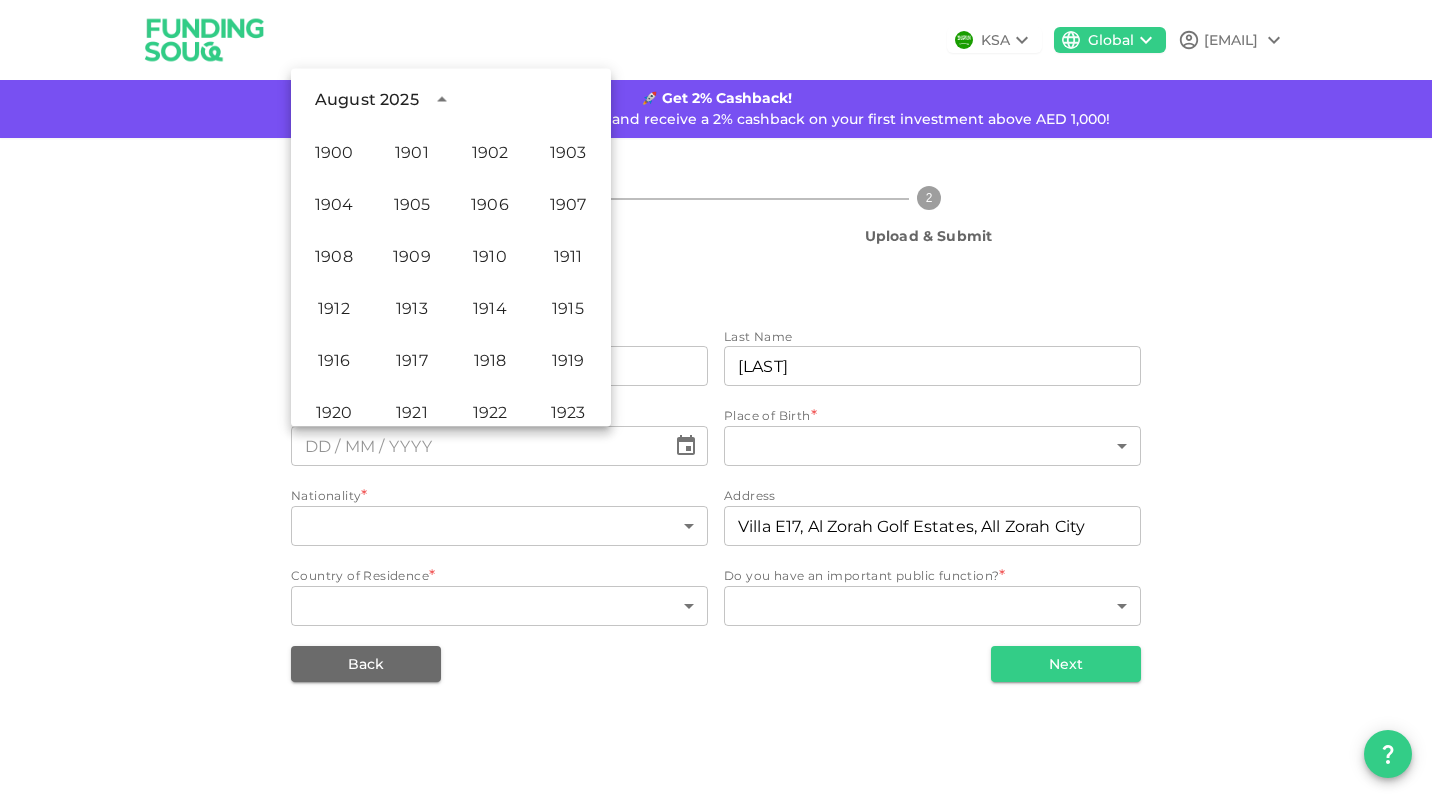 scroll, scrollTop: 1360, scrollLeft: 0, axis: vertical 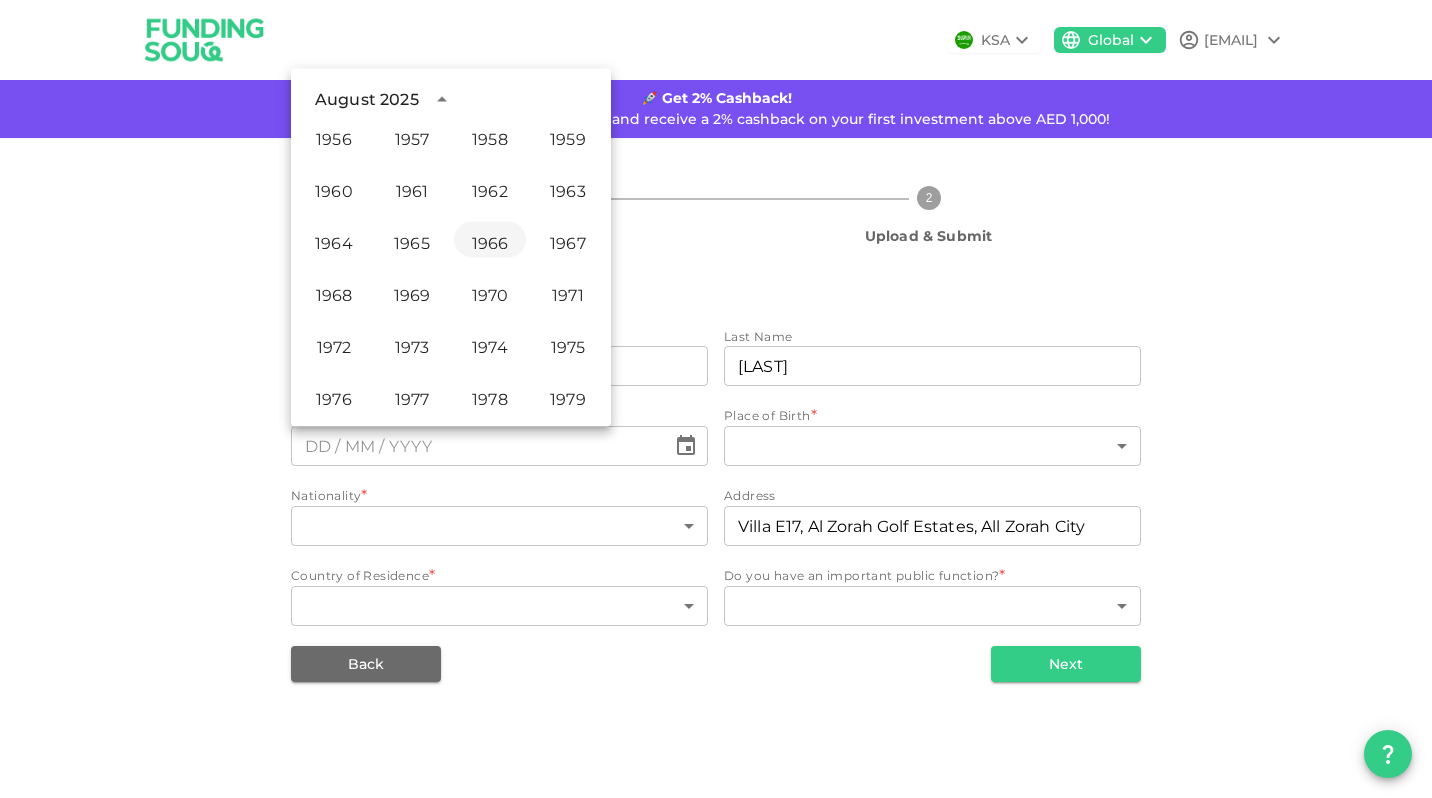 click on "1966" at bounding box center (490, 240) 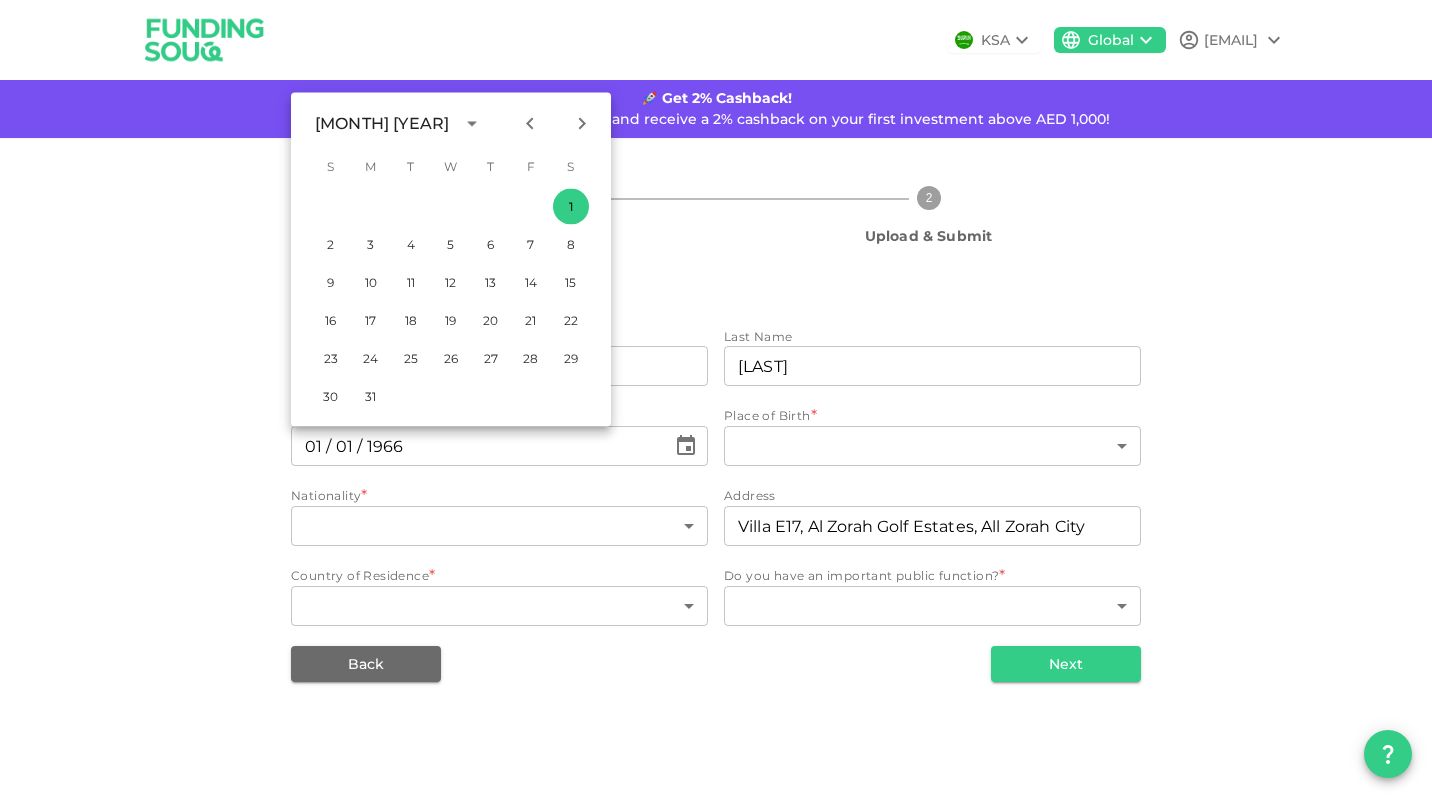 click 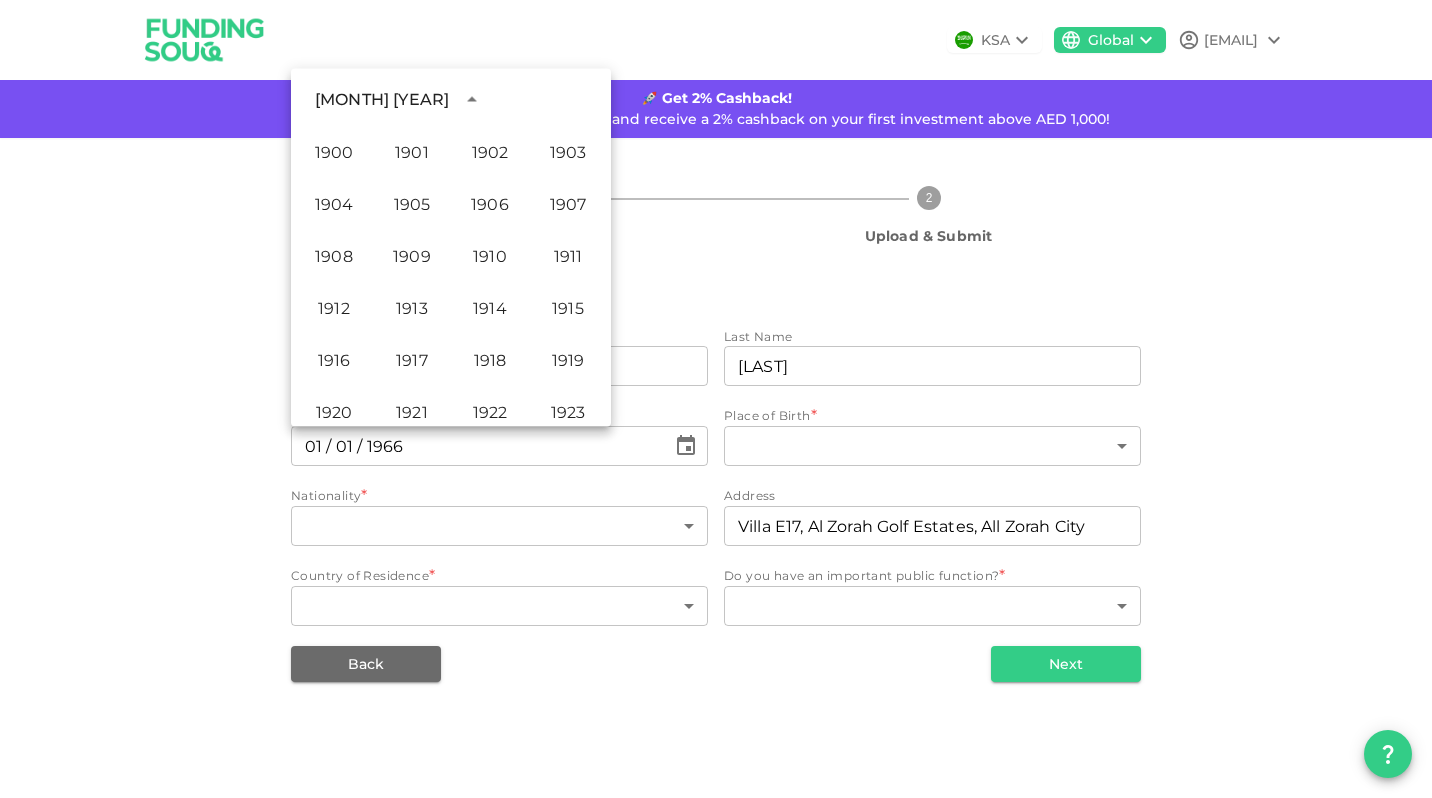 scroll, scrollTop: 706, scrollLeft: 0, axis: vertical 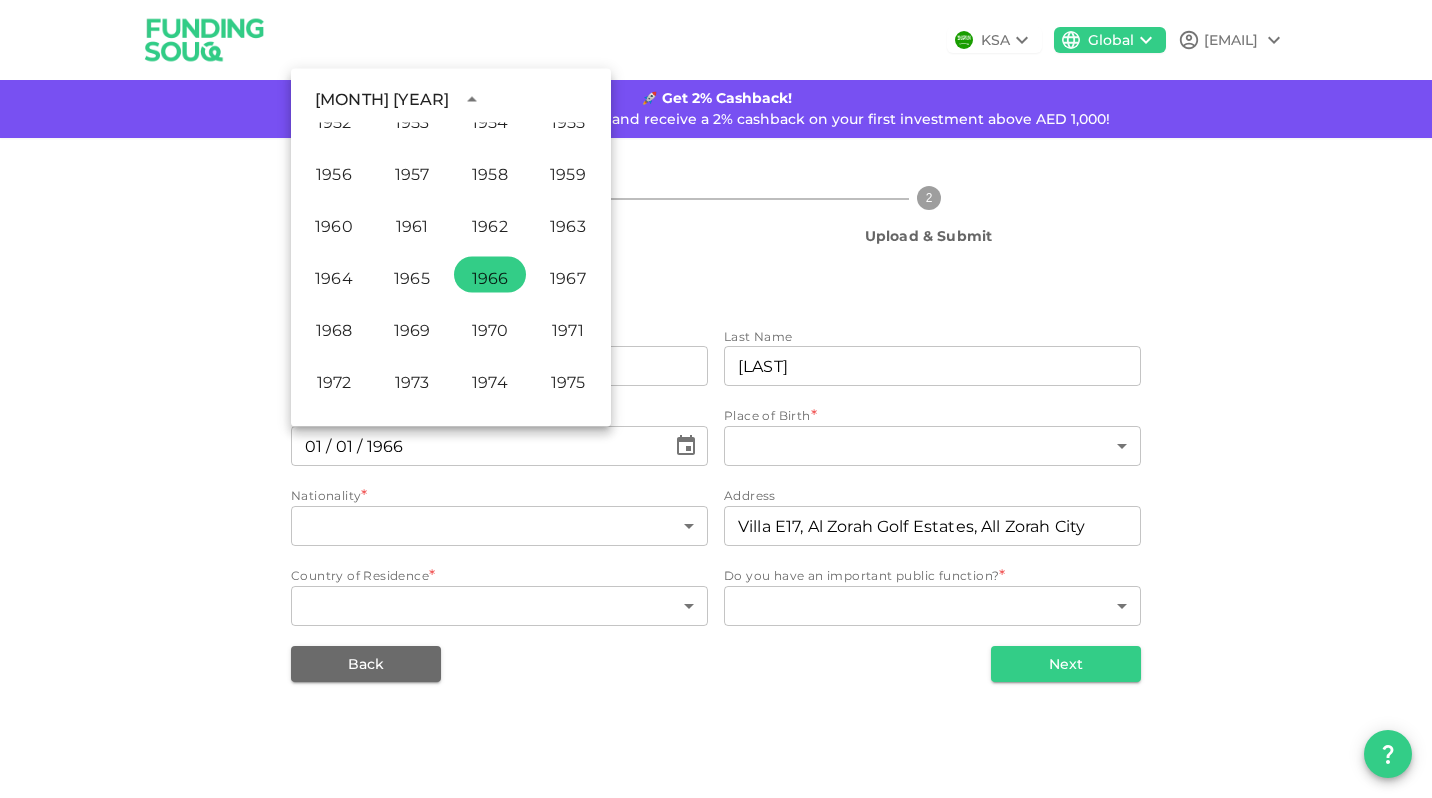 click on "January 1966" at bounding box center [382, 100] 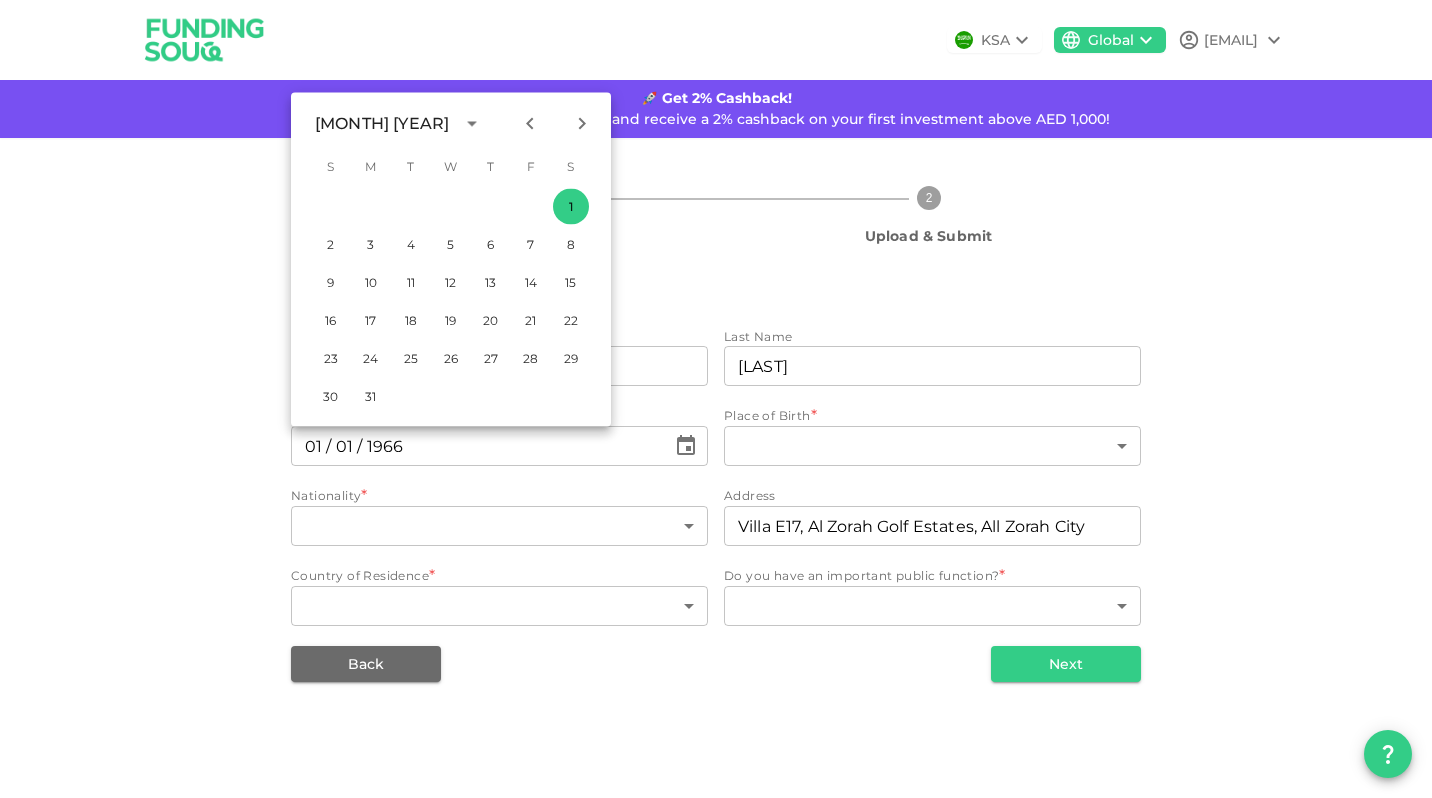 click 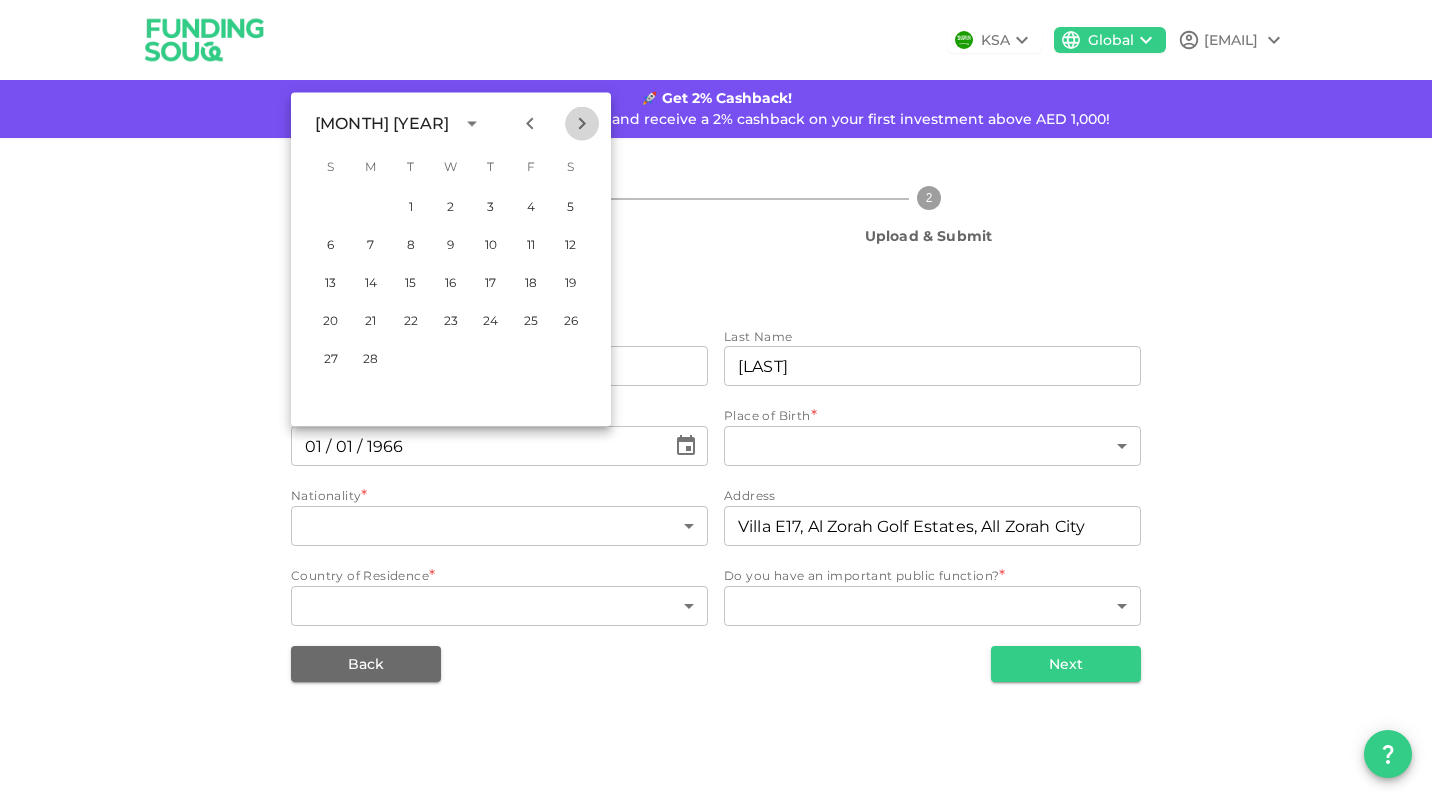 click 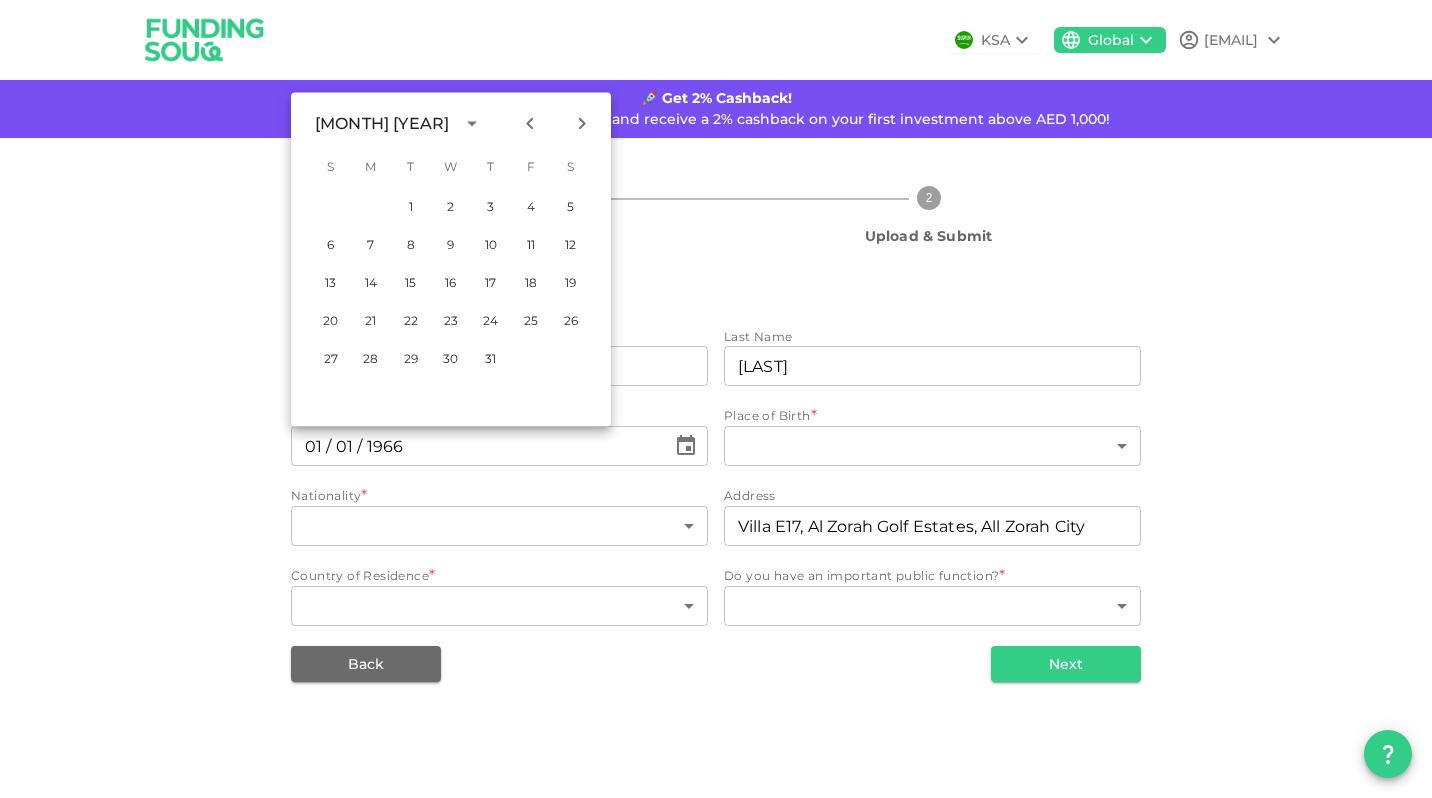 click 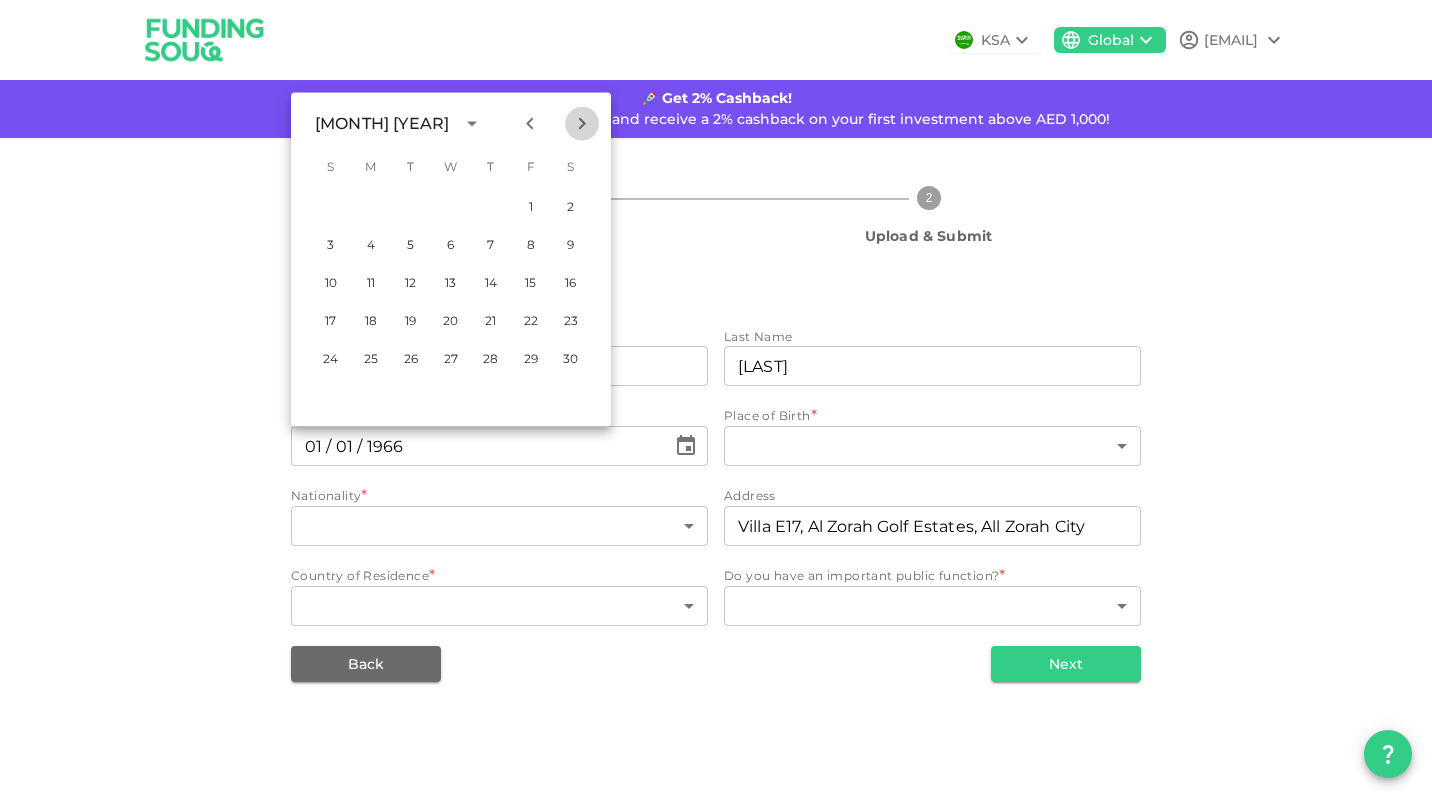 click 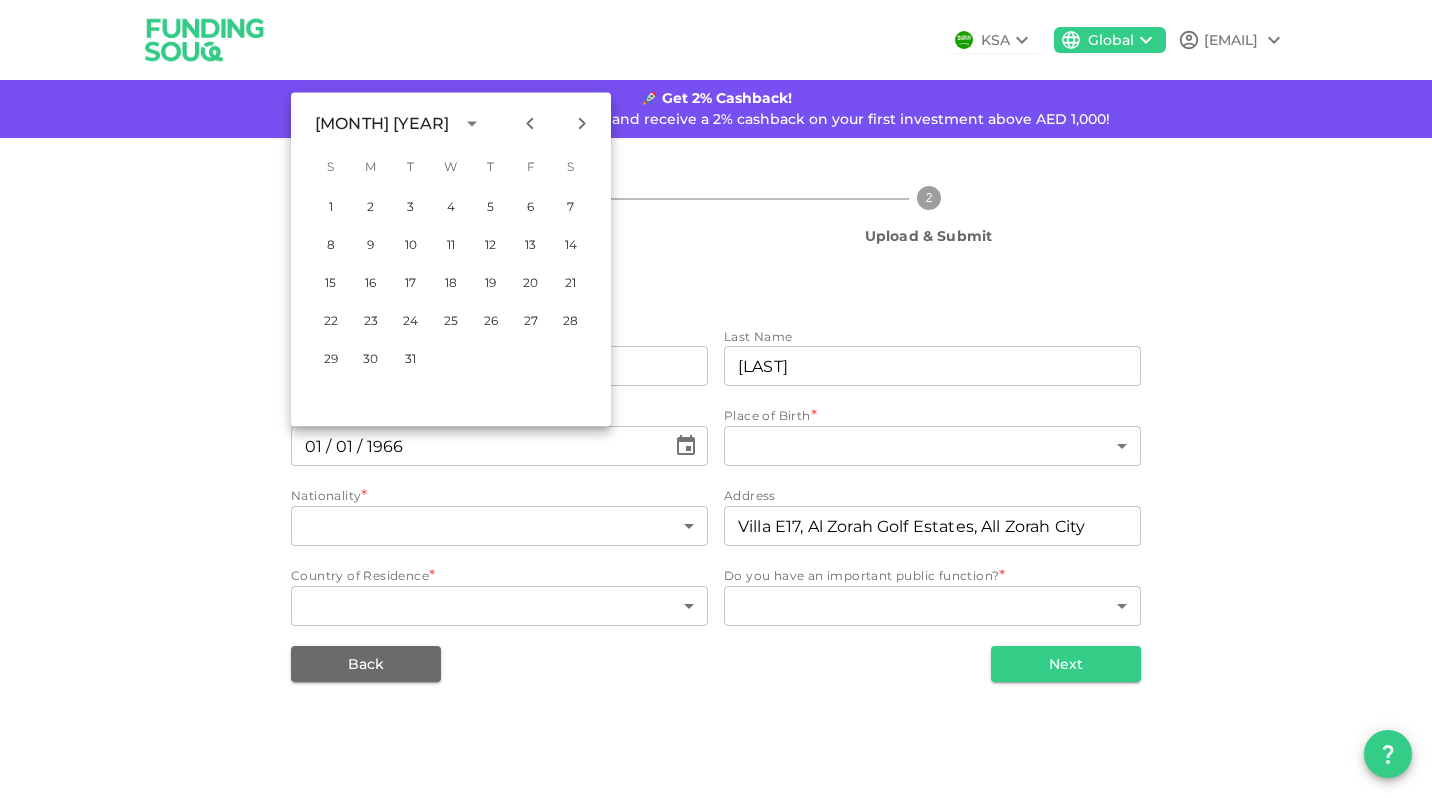 click 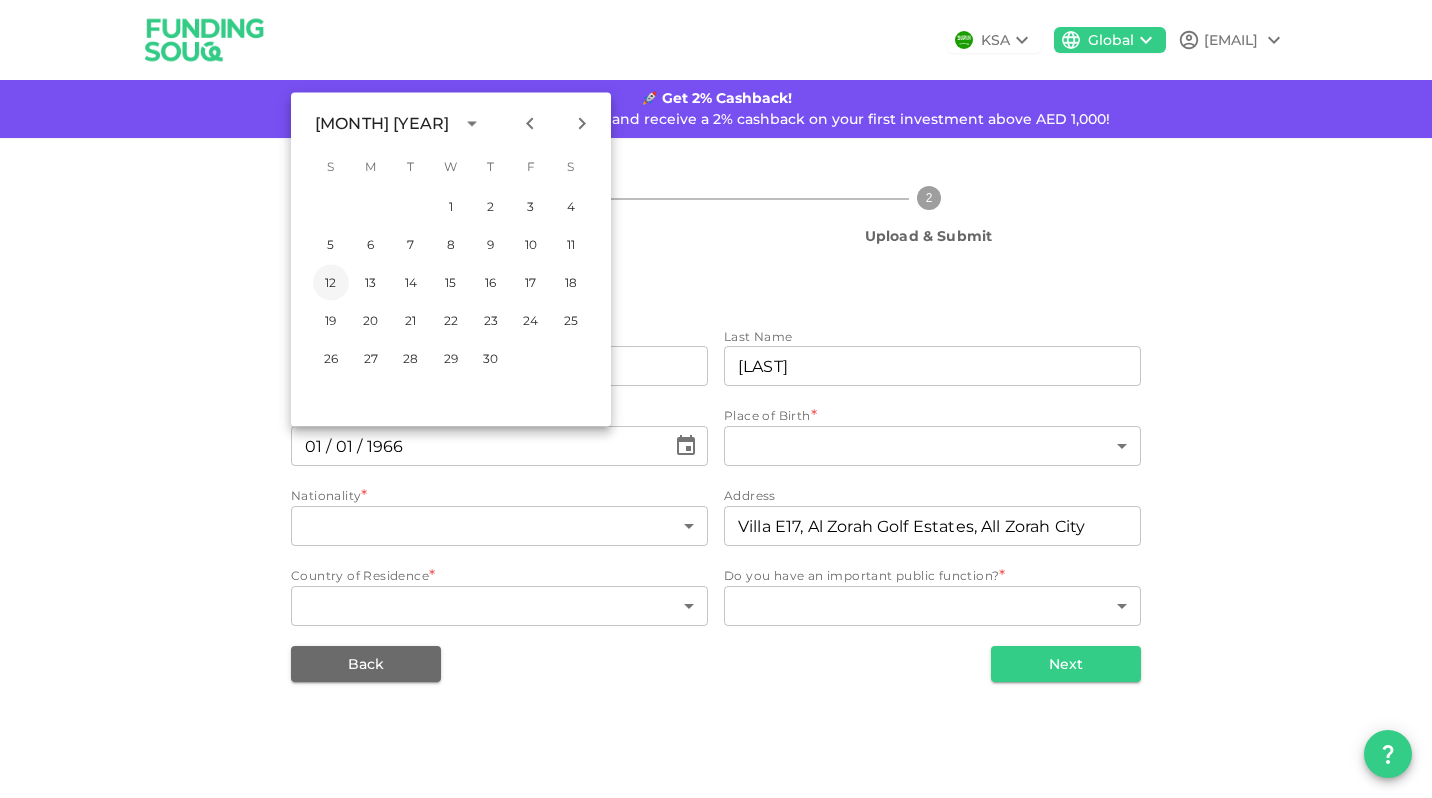 click on "12" at bounding box center [331, 283] 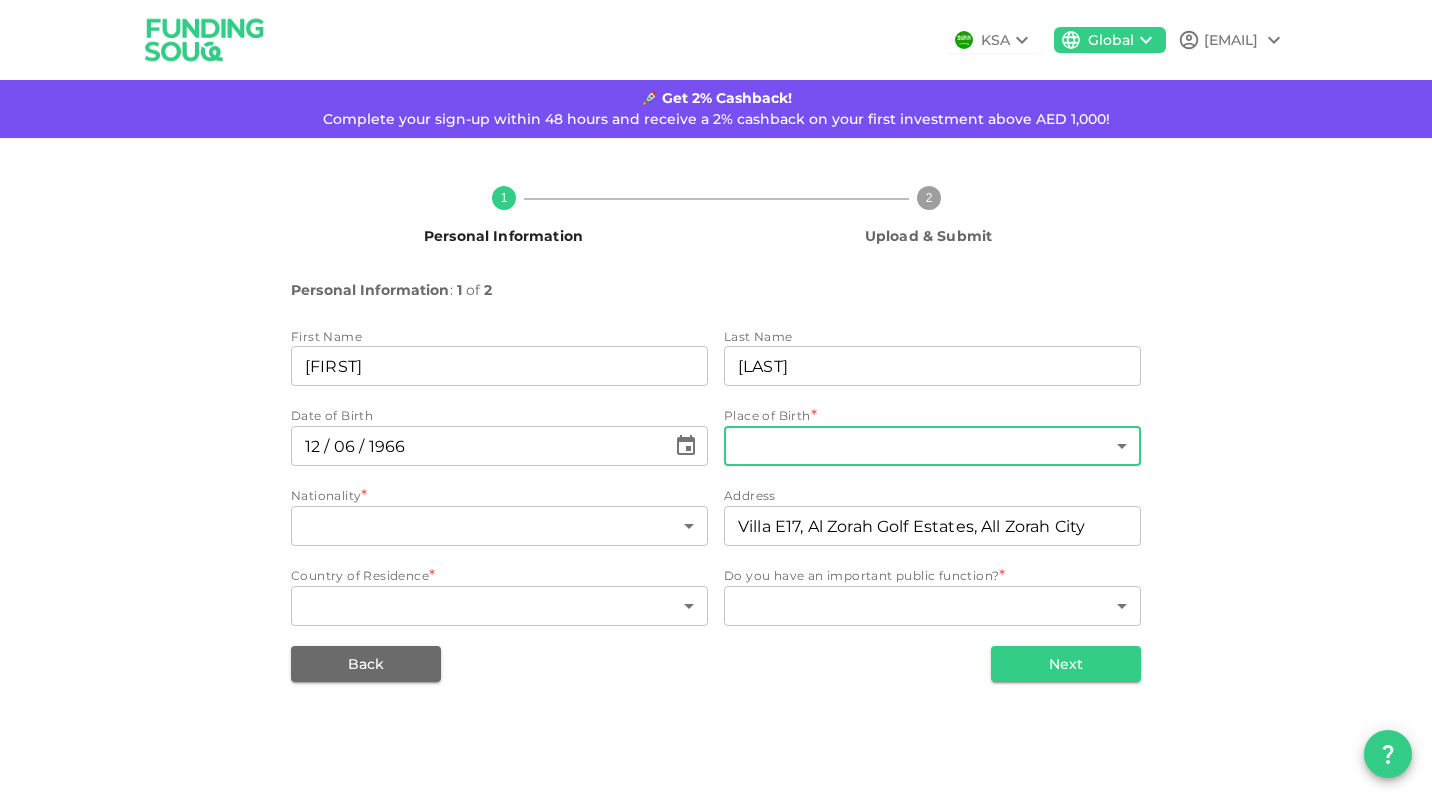 click on "KSA Global graham.morrall@gmail.com 🚀 Get 2% Cashback! Complete your sign-up within 48 hours and receive a 2% cashback on your first investment above AED 1,000! 1 Personal Information 2 Upload & Submit   Personal Information   :   1   of   2   First Name firstName Graham firstName   Last Name lastName Morrall lastName   Date of Birth ⁦⁨12⁩ / ⁨06⁩ / ⁨1966⁩⁩ ​   Place of Birth * ​ ​   Nationality * ​ United Arab Emirates ​   Address address Villa E17, Al Zorah Golf Estates, All Zorah City address   Country of Residence * ​ ​   Do you have an important public function? * ​ ​ Back Next Interested in investing in Saudi? Switch to our Saudi platform for local opportunities. Sign Up Here" at bounding box center [716, 399] 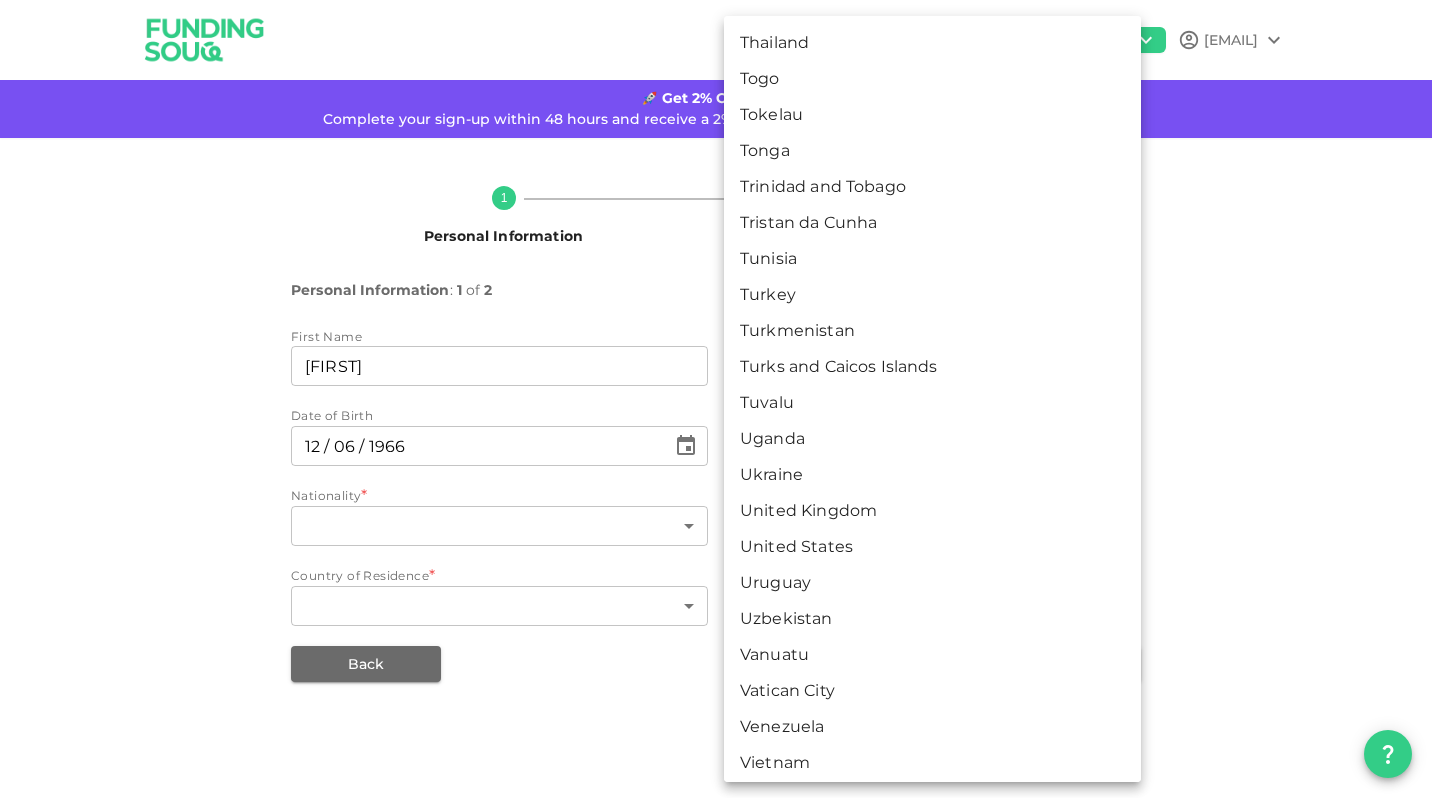 scroll, scrollTop: 7362, scrollLeft: 0, axis: vertical 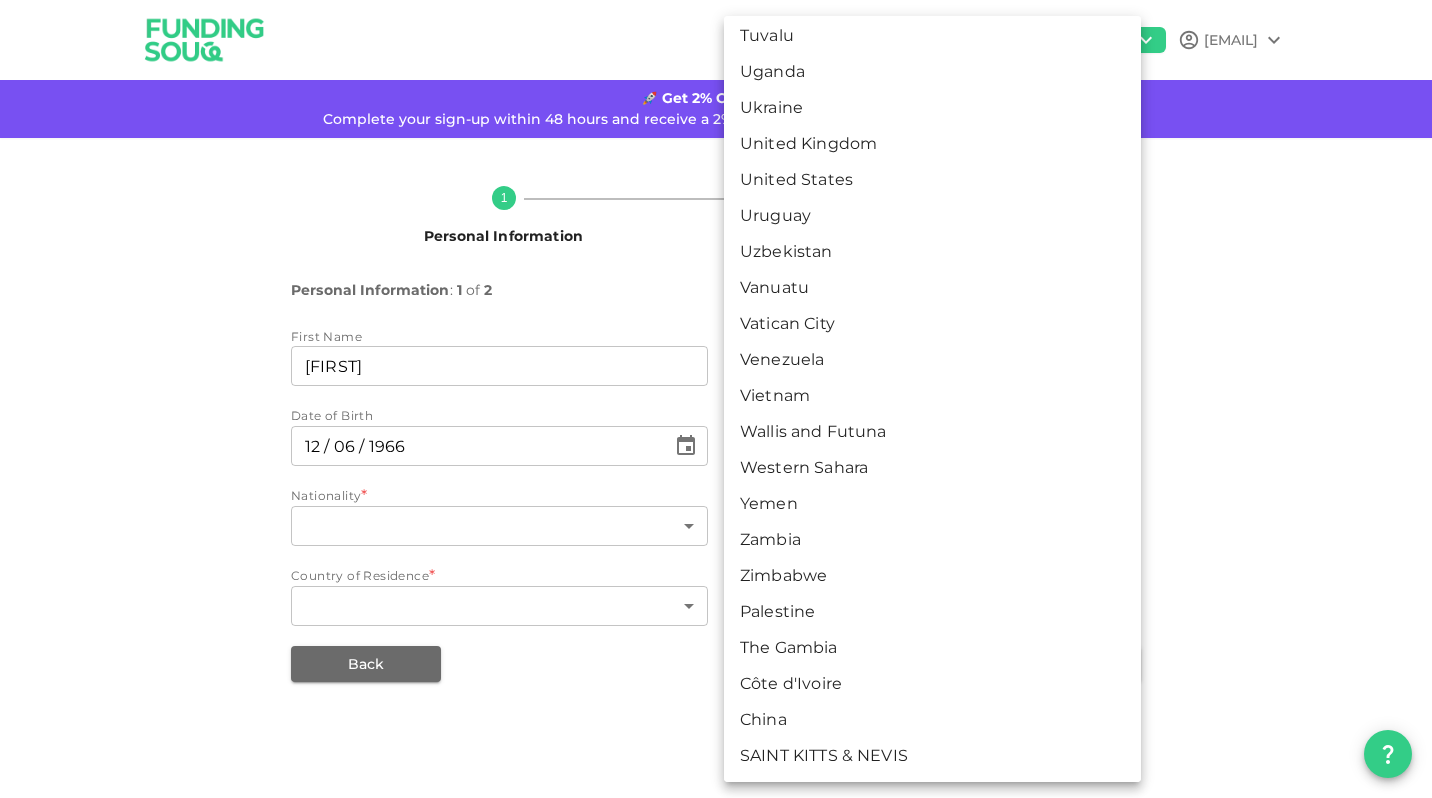 click on "United Kingdom" at bounding box center (932, 144) 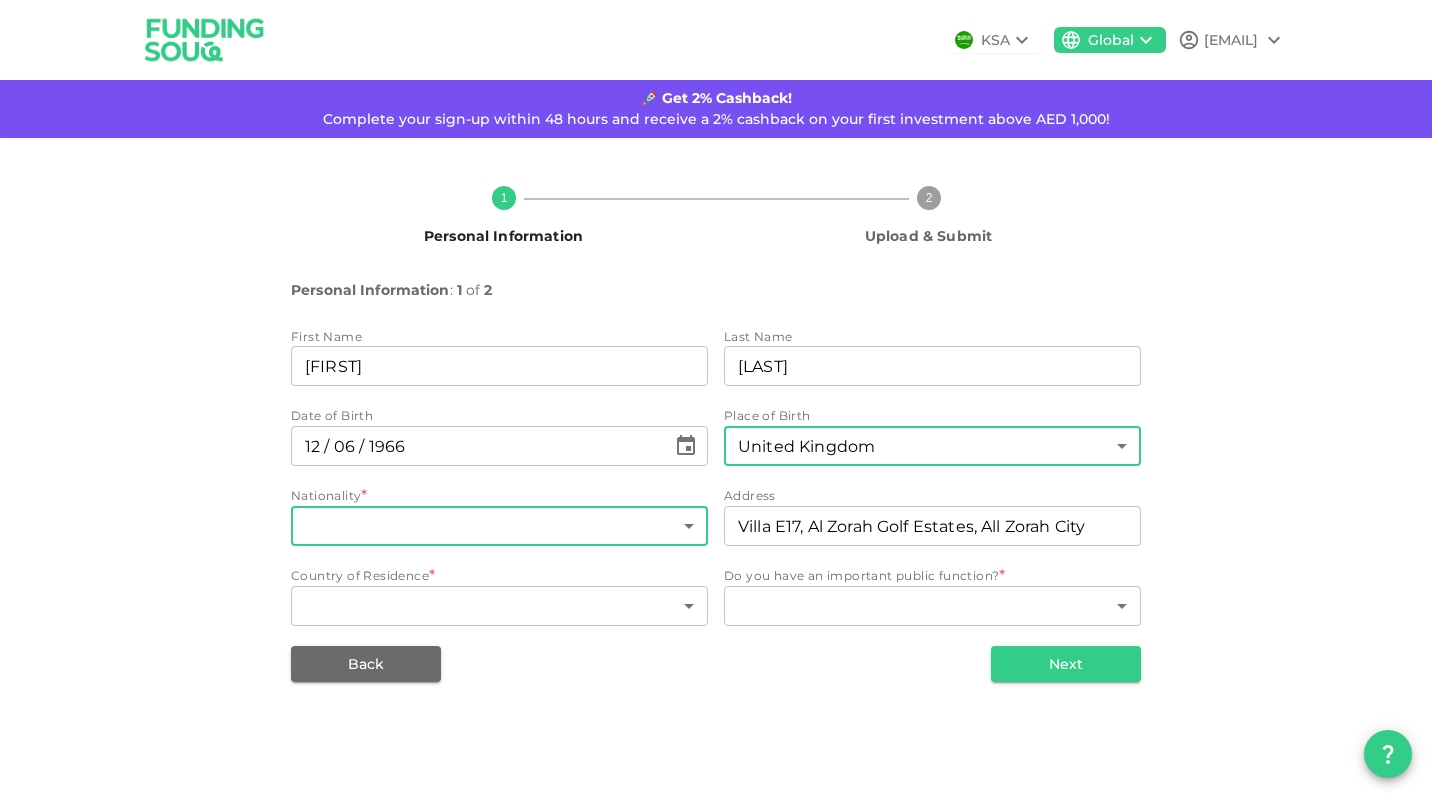 click on "KSA Global graham.morrall@gmail.com 🚀 Get 2% Cashback! Complete your sign-up within 48 hours and receive a 2% cashback on your first investment above AED 1,000! 1 Personal Information 2 Upload & Submit   Personal Information   :   1   of   2   First Name firstName Graham firstName   Last Name lastName Morrall lastName   Date of Birth ⁦⁨12⁩ / ⁨06⁩ / ⁨1966⁩⁩ ​   Place of Birth United Kingdom 207 ​   Nationality * ​ United Arab Emirates ​   Address address Villa E17, Al Zorah Golf Estates, All Zorah City address   Country of Residence * ​ ​   Do you have an important public function? * ​ ​ Back Next Interested in investing in Saudi? Switch to our Saudi platform for local opportunities. Sign Up Here" at bounding box center [716, 399] 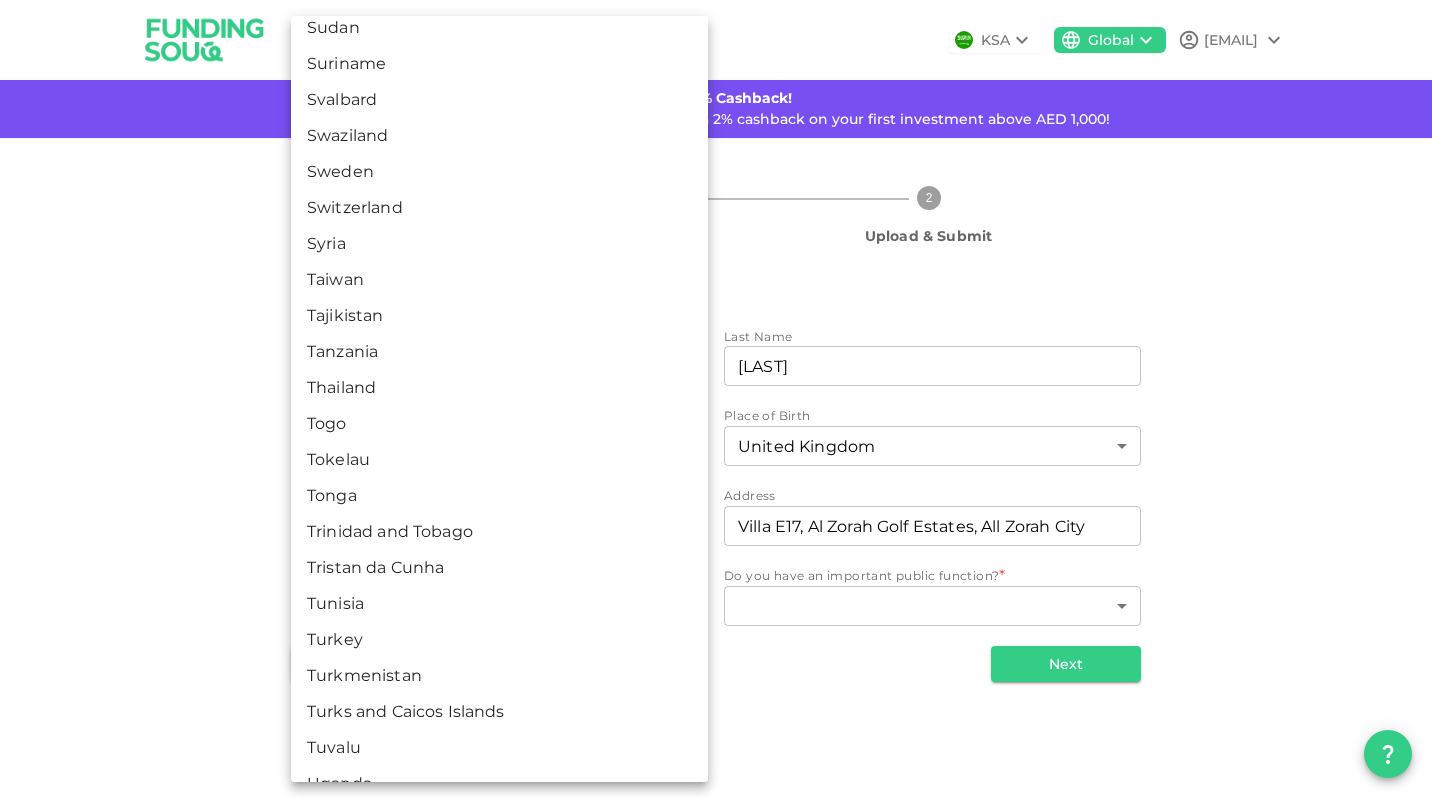 scroll, scrollTop: 7362, scrollLeft: 0, axis: vertical 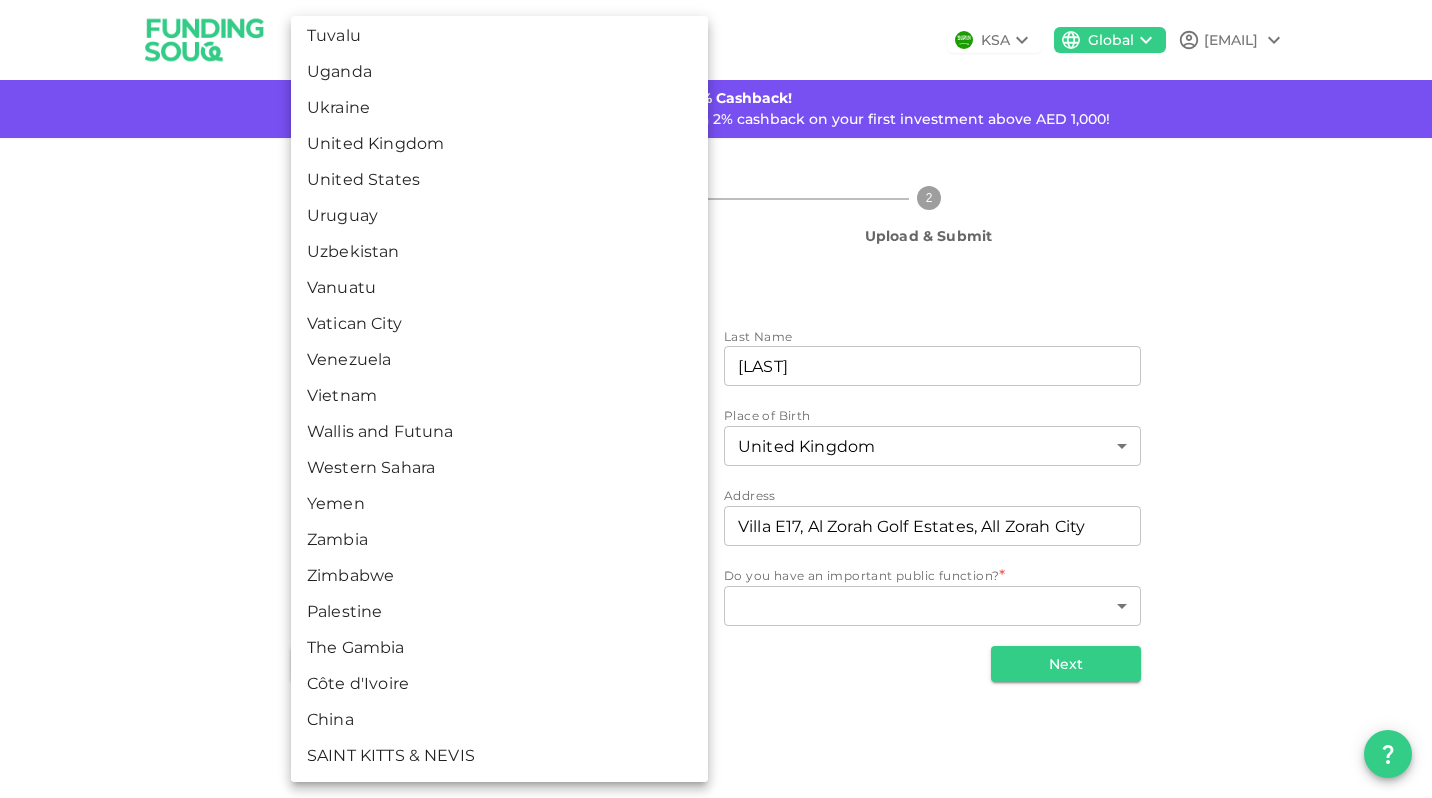 click on "United Kingdom" at bounding box center (499, 144) 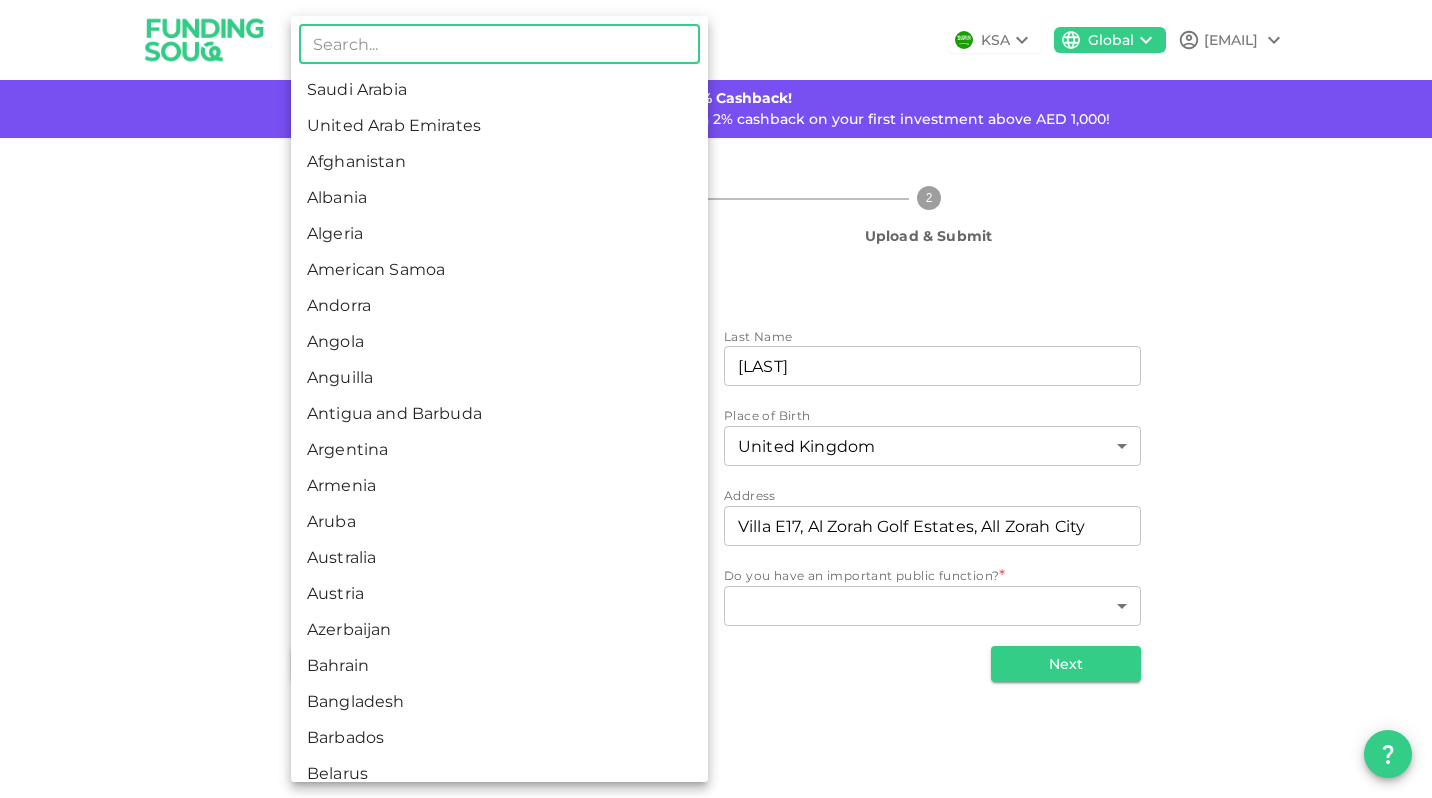 click on "KSA Global graham.morrall@gmail.com 🚀 Get 2% Cashback! Complete your sign-up within 48 hours and receive a 2% cashback on your first investment above AED 1,000! 1 Personal Information 2 Upload & Submit   Personal Information   :   1   of   2   First Name firstName Graham firstName   Last Name lastName Morrall lastName   Date of Birth ⁦⁨12⁩ / ⁨06⁩ / ⁨1966⁩⁩ ​   Place of Birth United Kingdom 207 ​   Nationality United Kingdom 207 ​   Address address Villa E17, Al Zorah Golf Estates, All Zorah City address   Country of Residence * ​ ​   Do you have an important public function? * ​ ​ Back Next Interested in investing in Saudi? Switch to our Saudi platform for local opportunities. Sign Up Here
​ Saudi Arabia United Arab Emirates Afghanistan Albania Algeria American Samoa Andorra Angola Anguilla Antigua and Barbuda Argentina Armenia Aruba Australia Austria Azerbaijan Bahrain Bangladesh Barbados Belarus Belgium Belize Benin Bermuda Bhutan Bolivia Bosnia and Herzegovina Brazil" at bounding box center [716, 399] 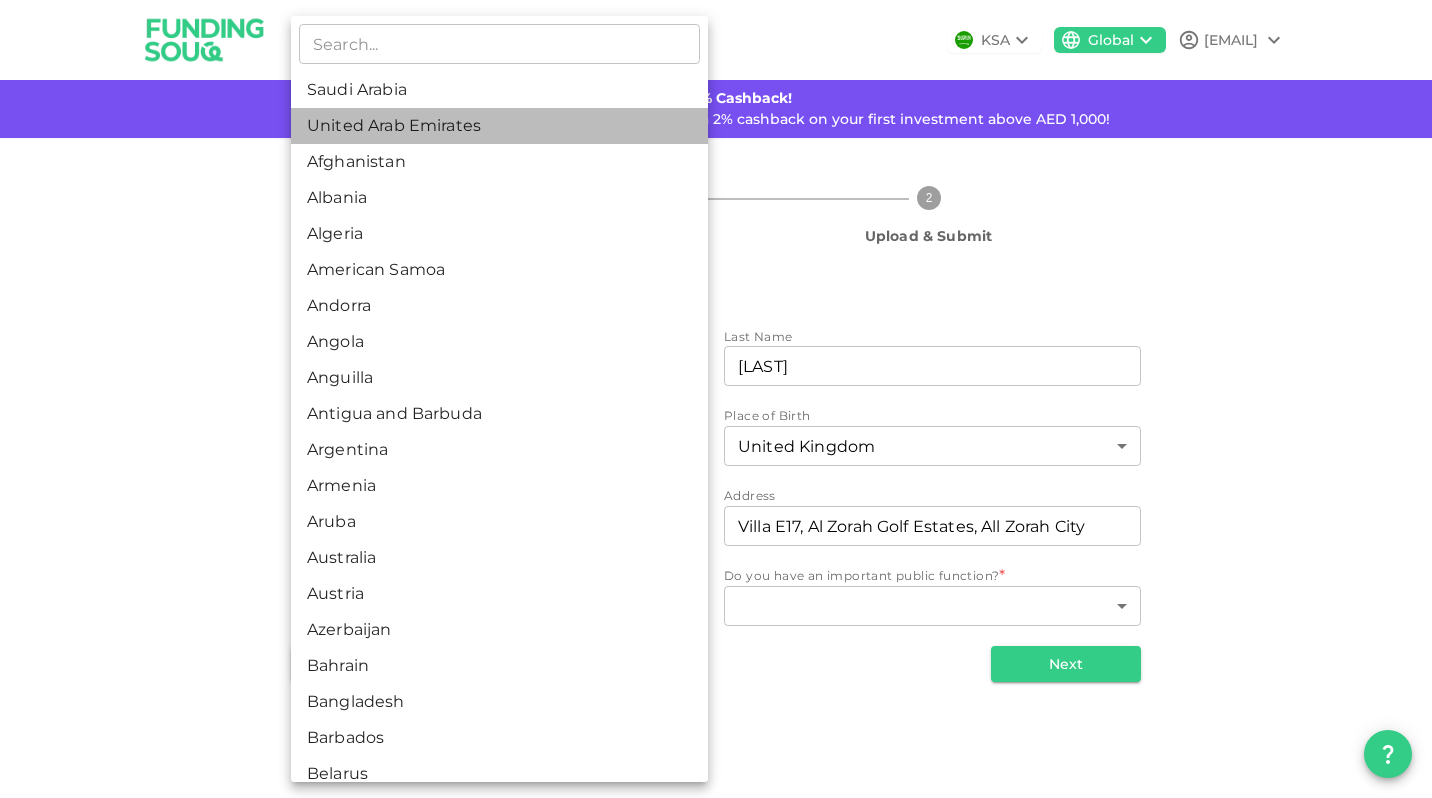 click on "United Arab Emirates" at bounding box center [499, 126] 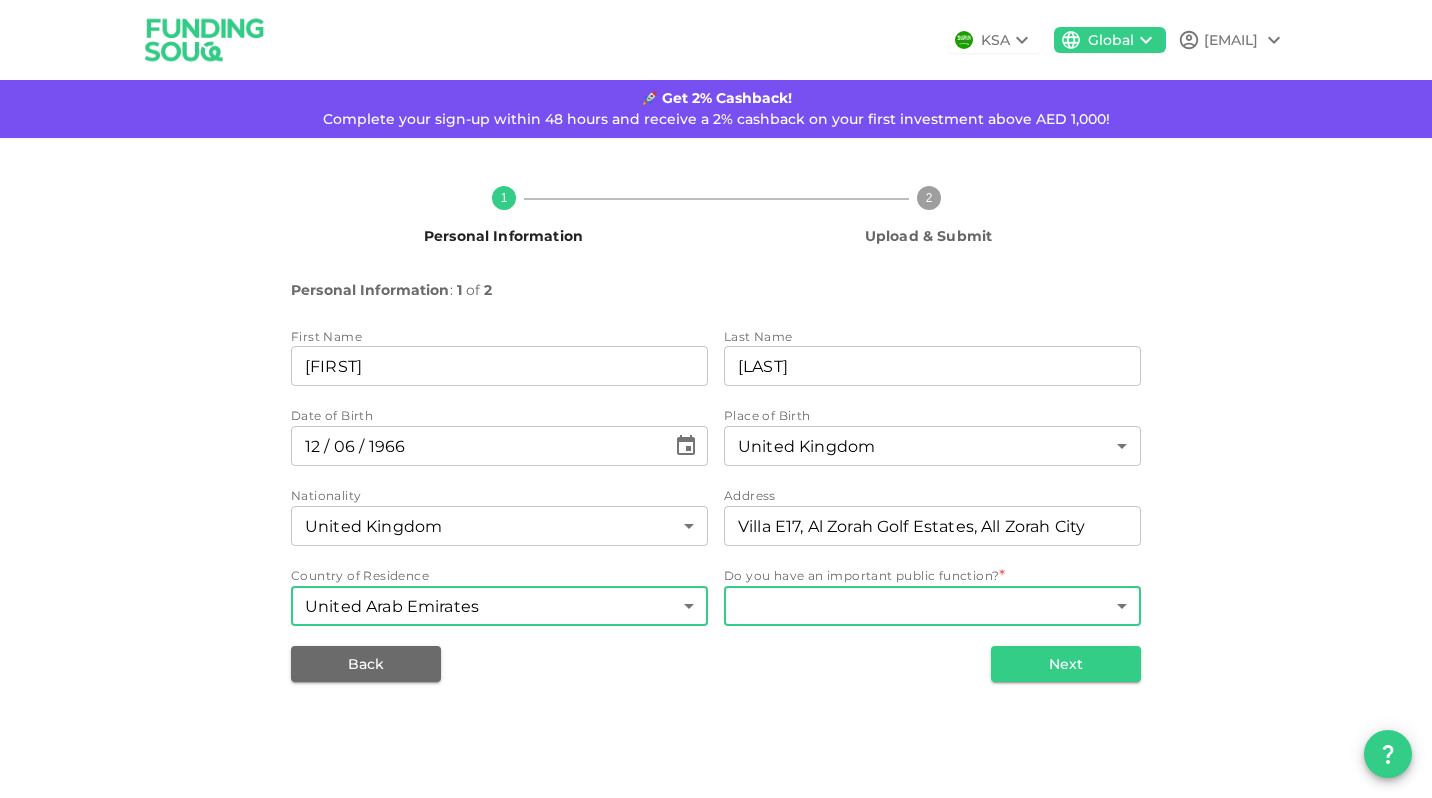 click on "KSA Global graham.morrall@gmail.com 🚀 Get 2% Cashback! Complete your sign-up within 48 hours and receive a 2% cashback on your first investment above AED 1,000! 1 Personal Information 2 Upload & Submit   Personal Information   :   1   of   2   First Name firstName Graham firstName   Last Name lastName Morrall lastName   Date of Birth ⁦⁨12⁩ / ⁨06⁩ / ⁨1966⁩⁩ ​   Place of Birth United Kingdom 207 ​   Nationality United Kingdom 207 ​   Address address Villa E17, Al Zorah Golf Estates, All Zorah City address   Country of Residence United Arab Emirates 2 ​   Do you have an important public function? * ​ ​ Back Next Interested in investing in Saudi? Switch to our Saudi platform for local opportunities. Sign Up Here" at bounding box center [716, 399] 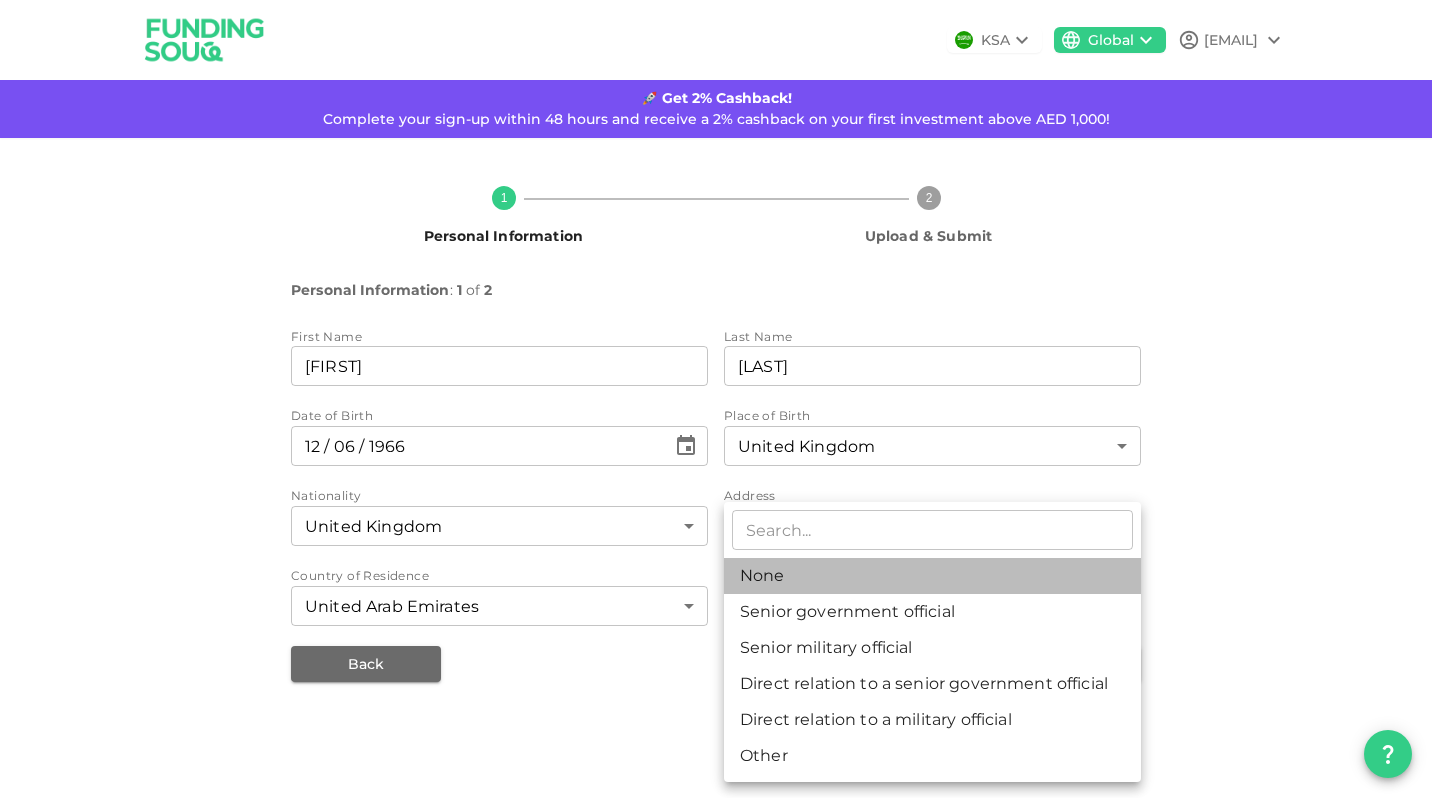 click on "None" at bounding box center [932, 576] 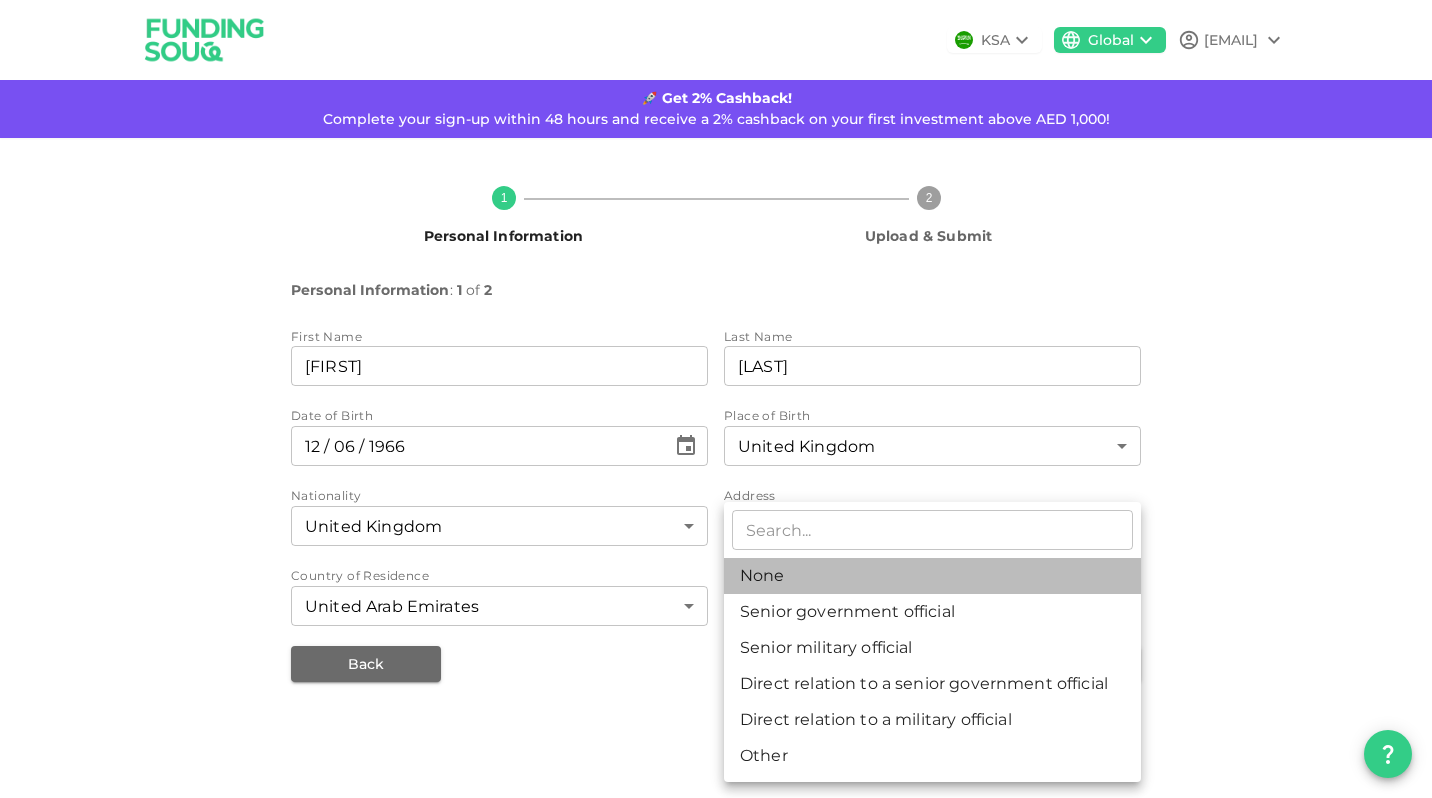 type on "1" 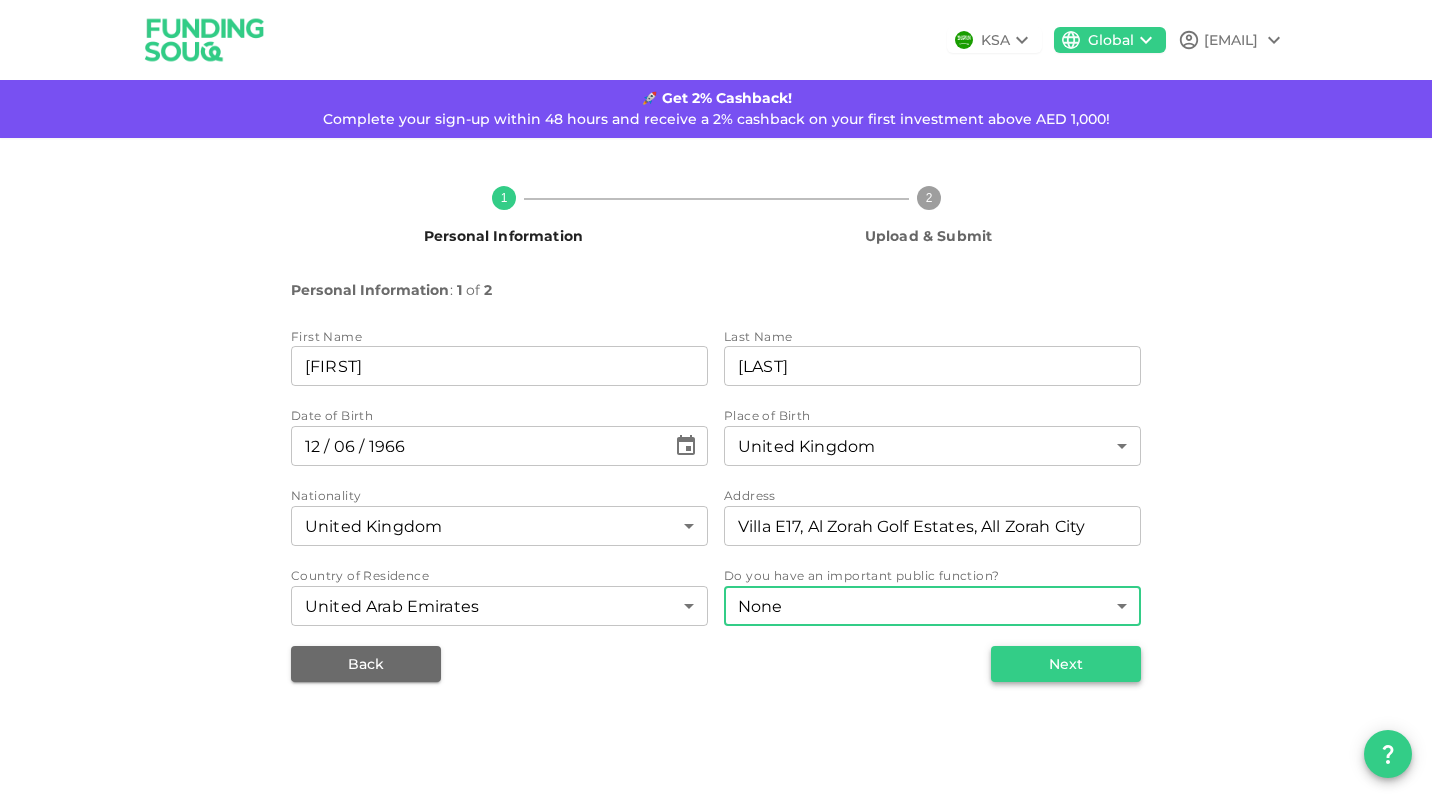 click on "Next" at bounding box center (1066, 664) 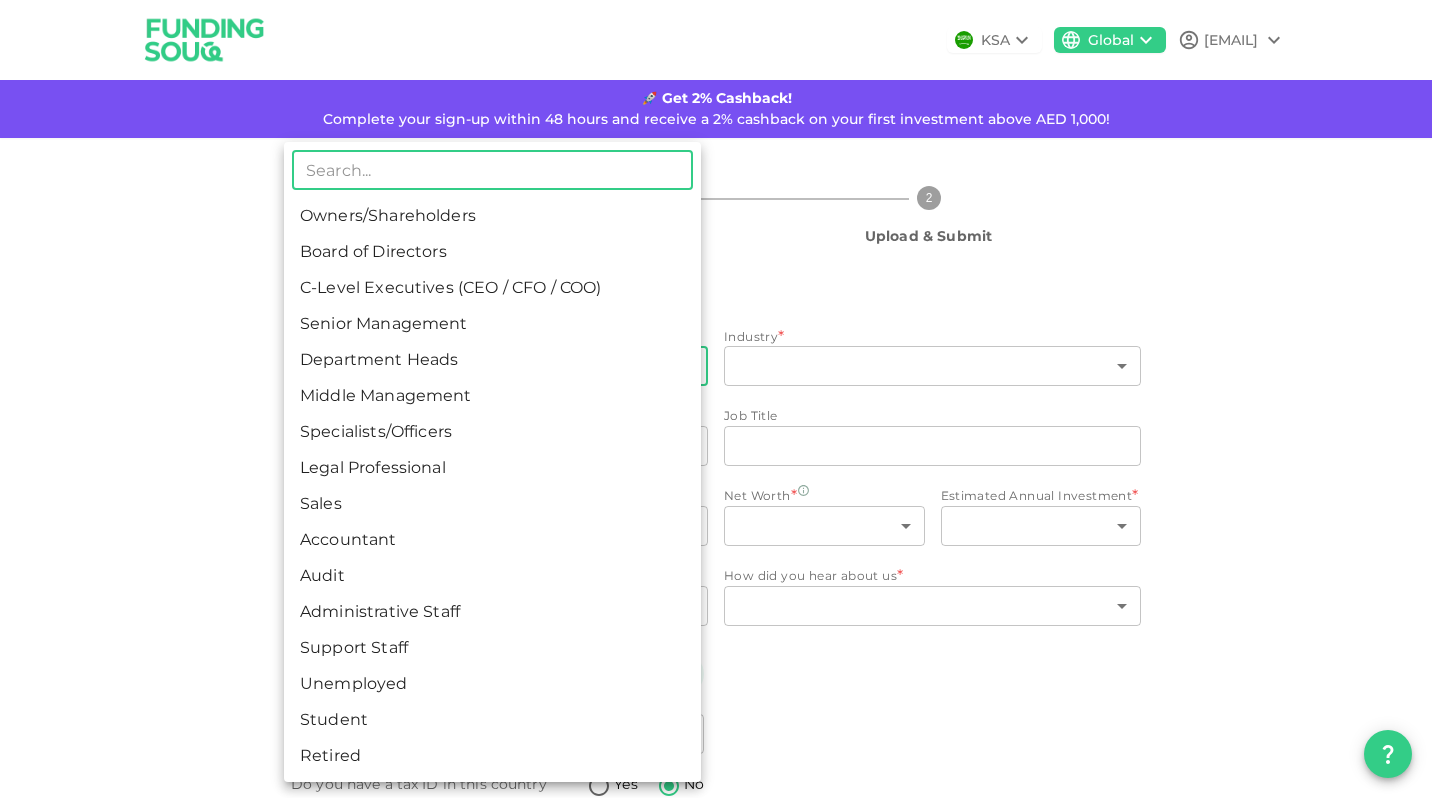 click on "KSA Global graham.morrall@gmail.com 🚀 Get 2% Cashback! Complete your sign-up within 48 hours and receive a 2% cashback on your first investment above AED 1,000! 1 Personal Information 2 Upload & Submit   Personal Information   :   2   of   2   Employment Status * ​ ​   Industry * ​ ​   Company Name companyName companyName   Job Title jobTitle jobTitle   Source of Income * ​ ​   Annual Income * ​ ​   Net Worth * ​ ​   Estimated Annual Investment * ​ ​   Bank Country * ​ ​   How did you hear about us * ​ ​   Tax Information   Country United Arab Emirates 2 ​ Do you have a tax ID in this country Yes No   Why not My country does not issue any tax-ID 1 ​ Back Next
​ Owners/Shareholders Board of Directors C-Level Executives (CEO / CFO / COO) Senior Management Department Heads Middle Management Specialists/Officers Legal Professional Sales Accountant Audit Administrative Staff Support Staff Unemployed Student Retired" at bounding box center (716, 399) 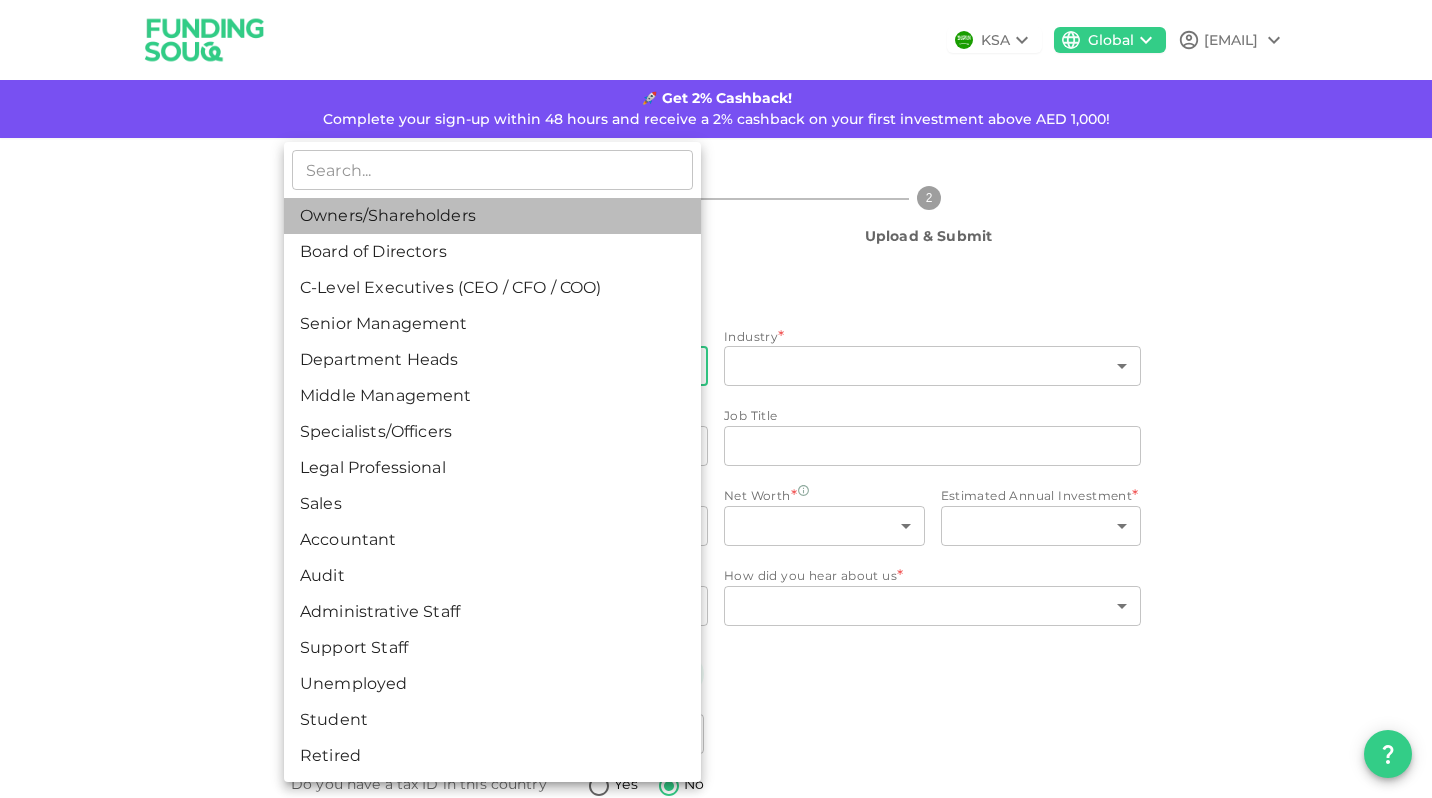click on "Owners/Shareholders" at bounding box center (492, 216) 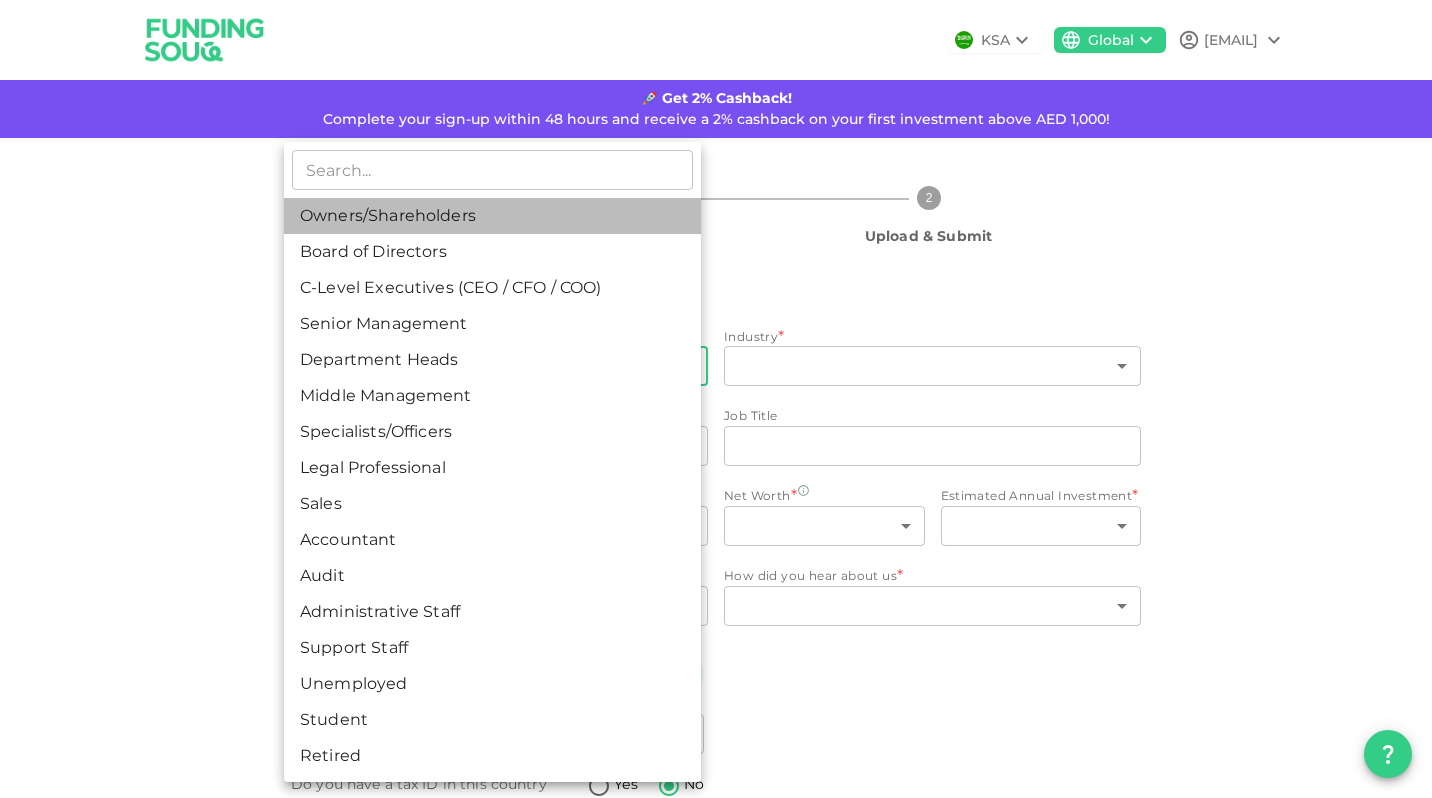 type on "1" 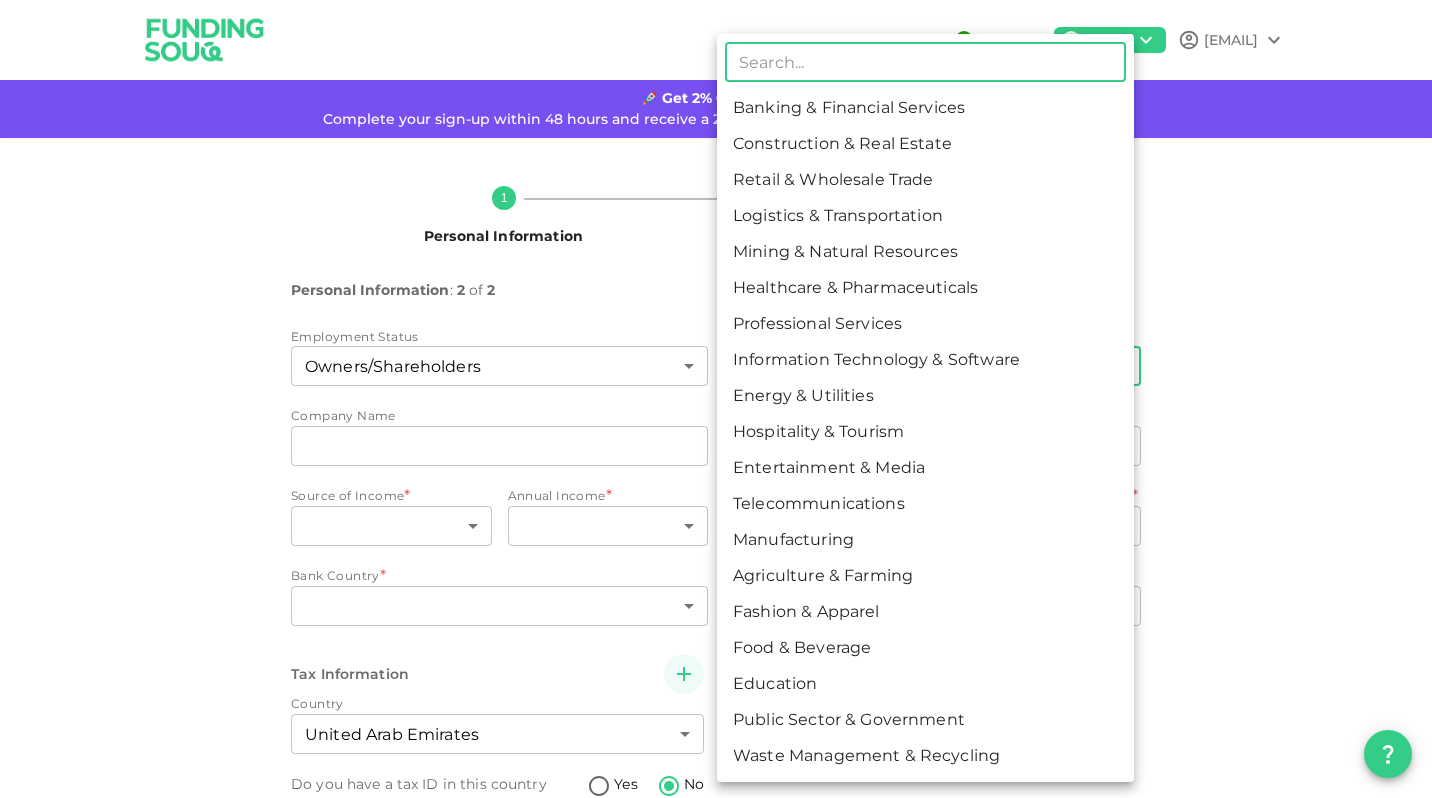 click on "KSA Global graham.morrall@gmail.com 🚀 Get 2% Cashback! Complete your sign-up within 48 hours and receive a 2% cashback on your first investment above AED 1,000! 1 Personal Information 2 Upload & Submit   Personal Information   :   2   of   2   Employment Status Owners/Shareholders 1 ​   Industry * ​ ​   Company Name companyName companyName   Job Title jobTitle jobTitle   Source of Income * ​ ​   Annual Income * ​ ​   Net Worth * ​ ​   Estimated Annual Investment * ​ ​   Bank Country * ​ ​   How did you hear about us * ​ ​   Tax Information   Country United Arab Emirates 2 ​ Do you have a tax ID in this country Yes No   Why not My country does not issue any tax-ID 1 ​ Back Next
​ Banking & Financial Services Construction & Real Estate Retail & Wholesale Trade Logistics & Transportation Mining & Natural Resources Healthcare & Pharmaceuticals Professional Services Information Technology & Software Energy & Utilities Hospitality & Tourism Entertainment & Media Education" at bounding box center [716, 399] 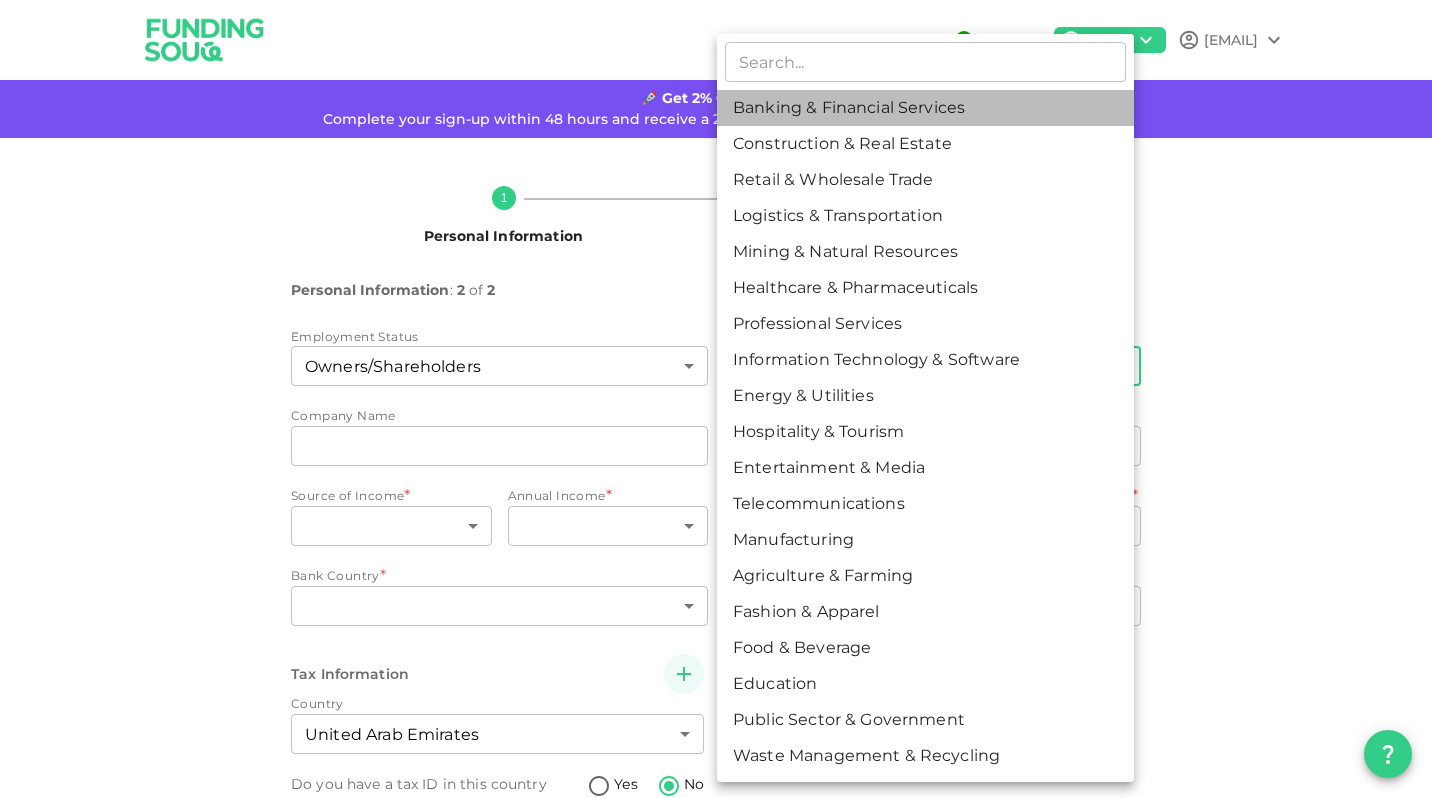 click on "Banking & Financial Services" at bounding box center (925, 108) 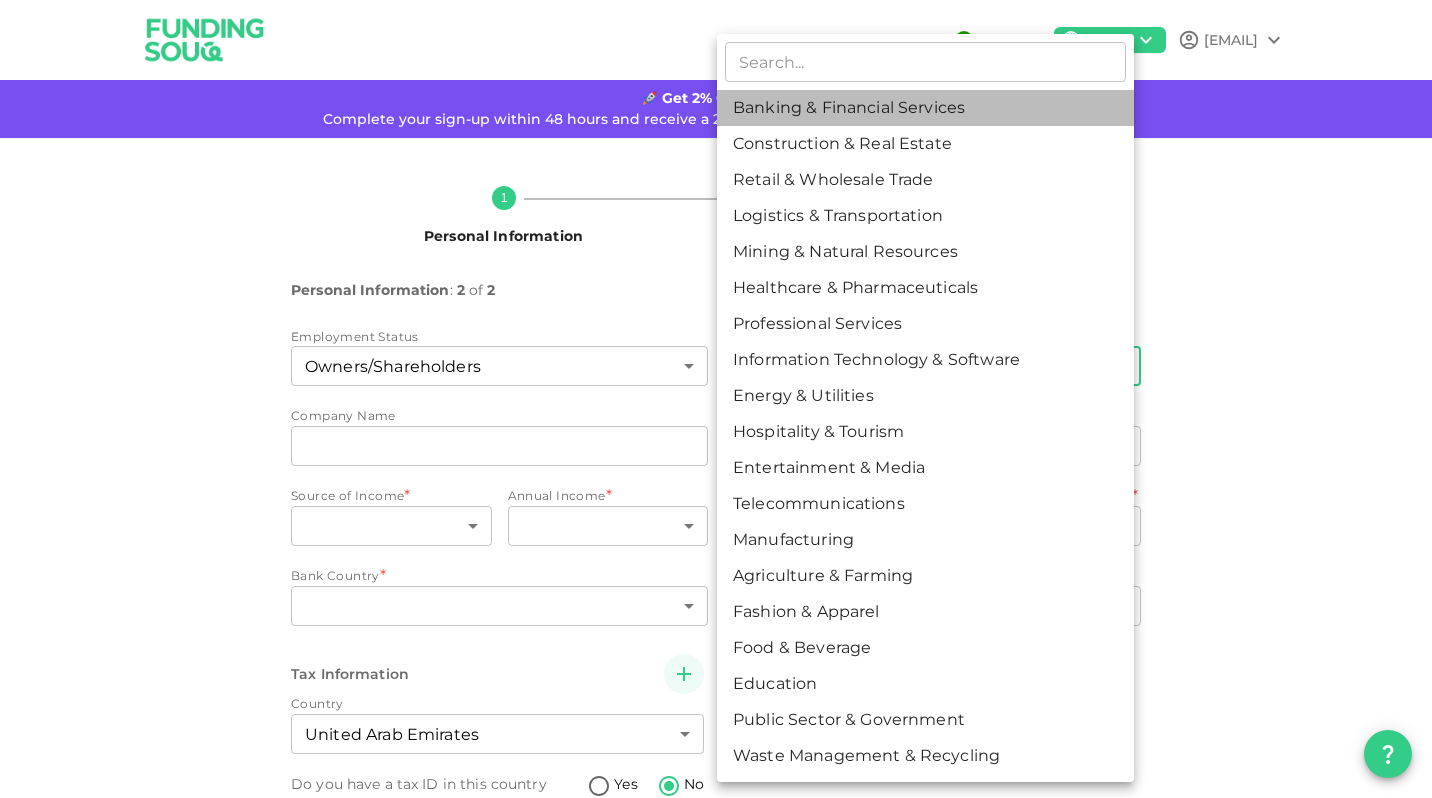 type on "1" 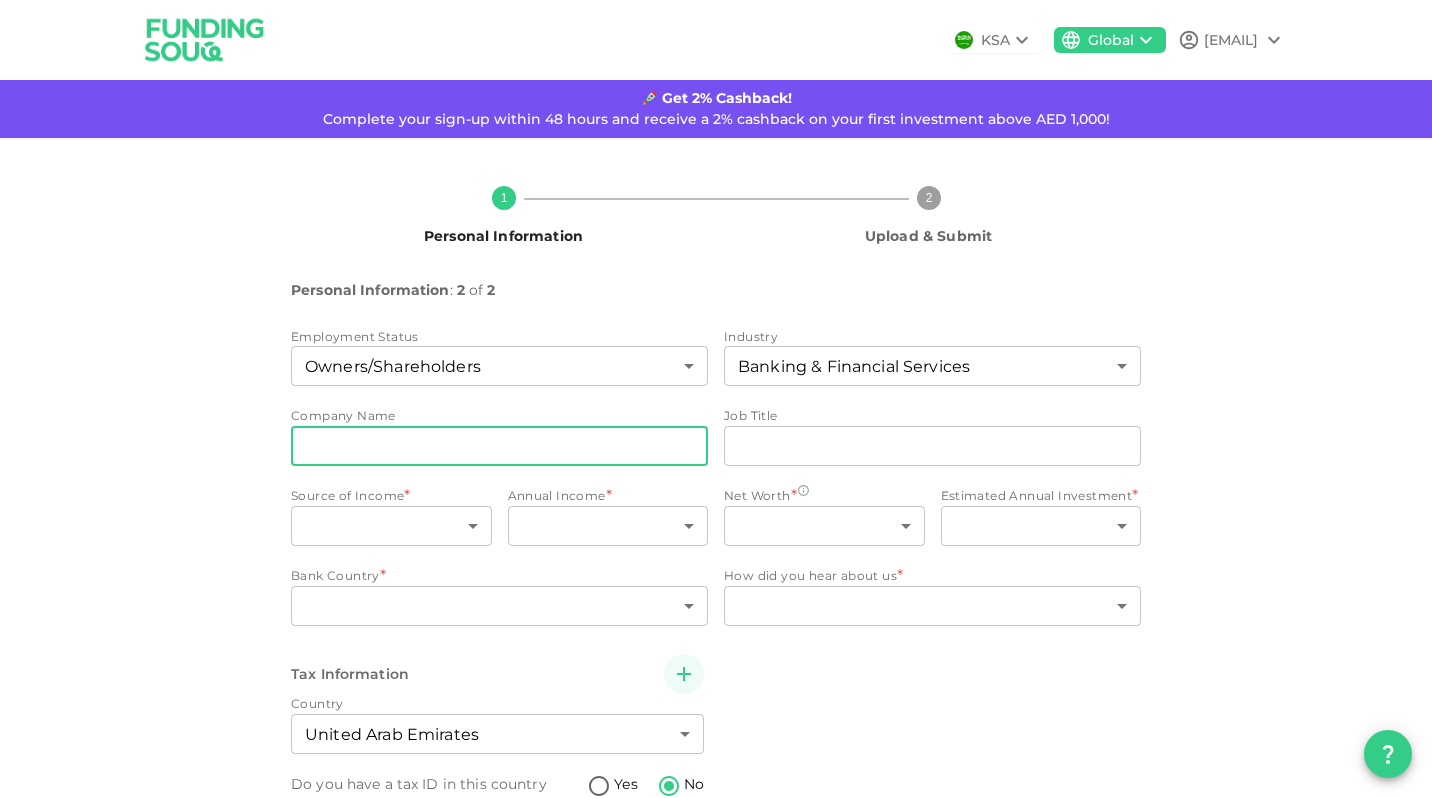 click on "companyName" at bounding box center [499, 446] 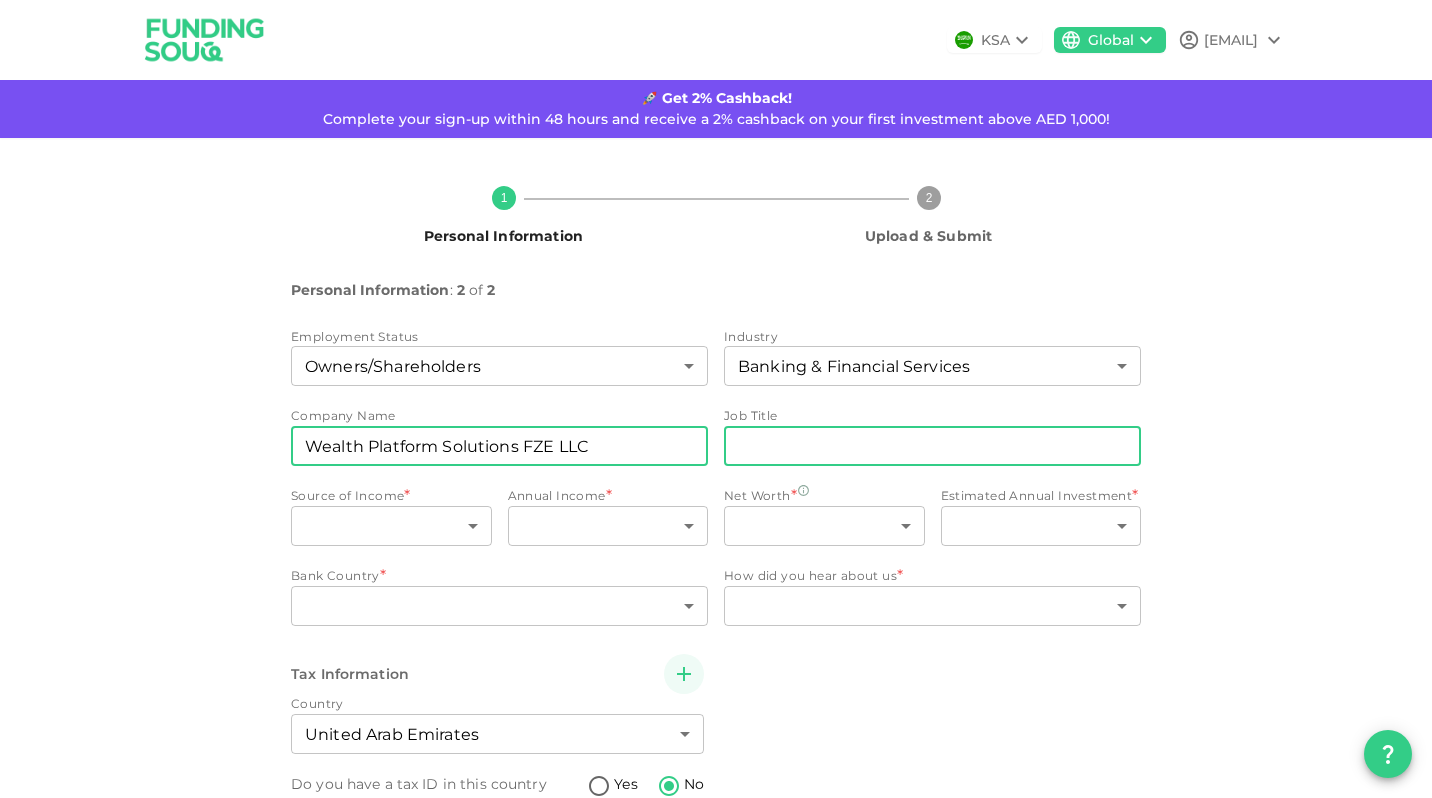 click on "jobTitle" at bounding box center (932, 446) 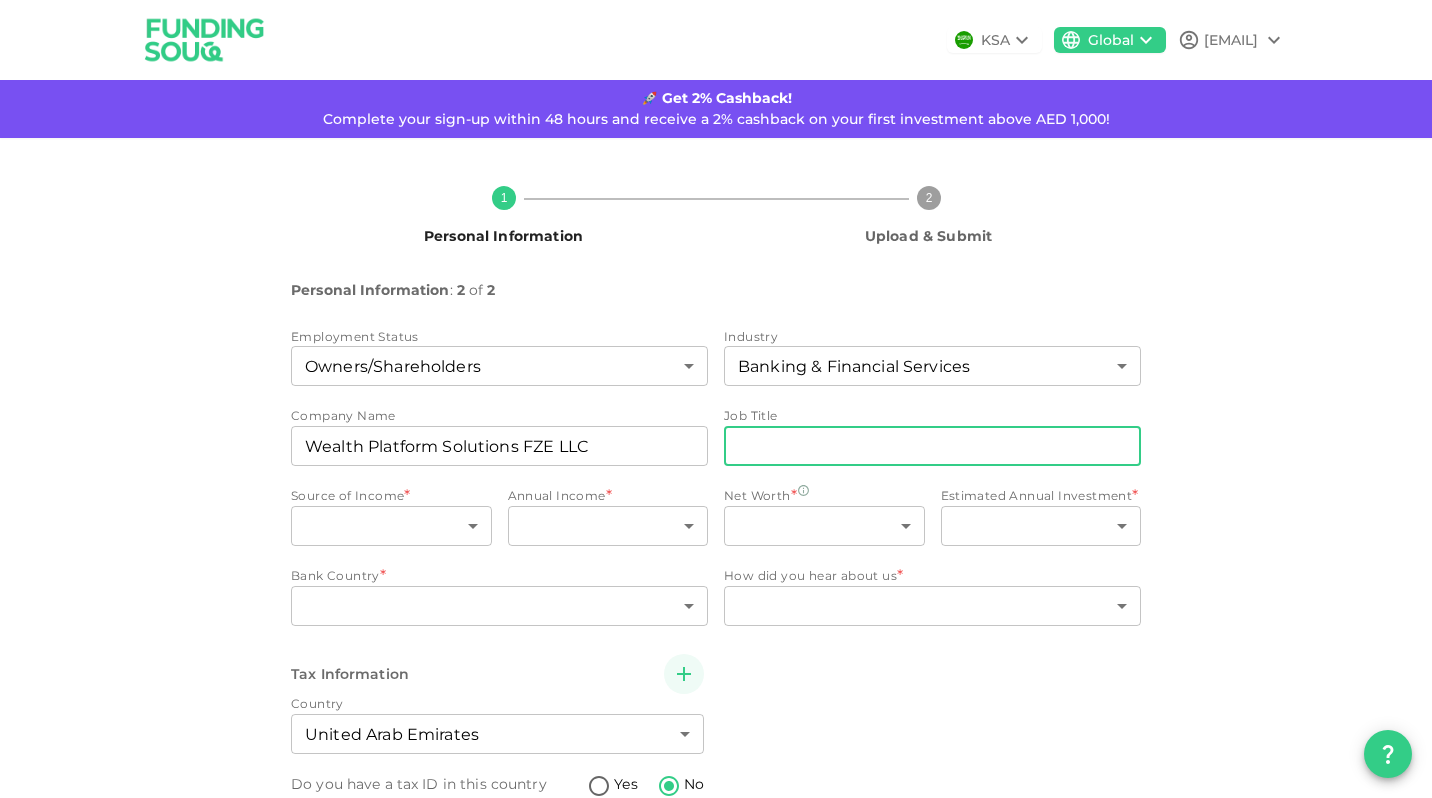 type on "General Manager" 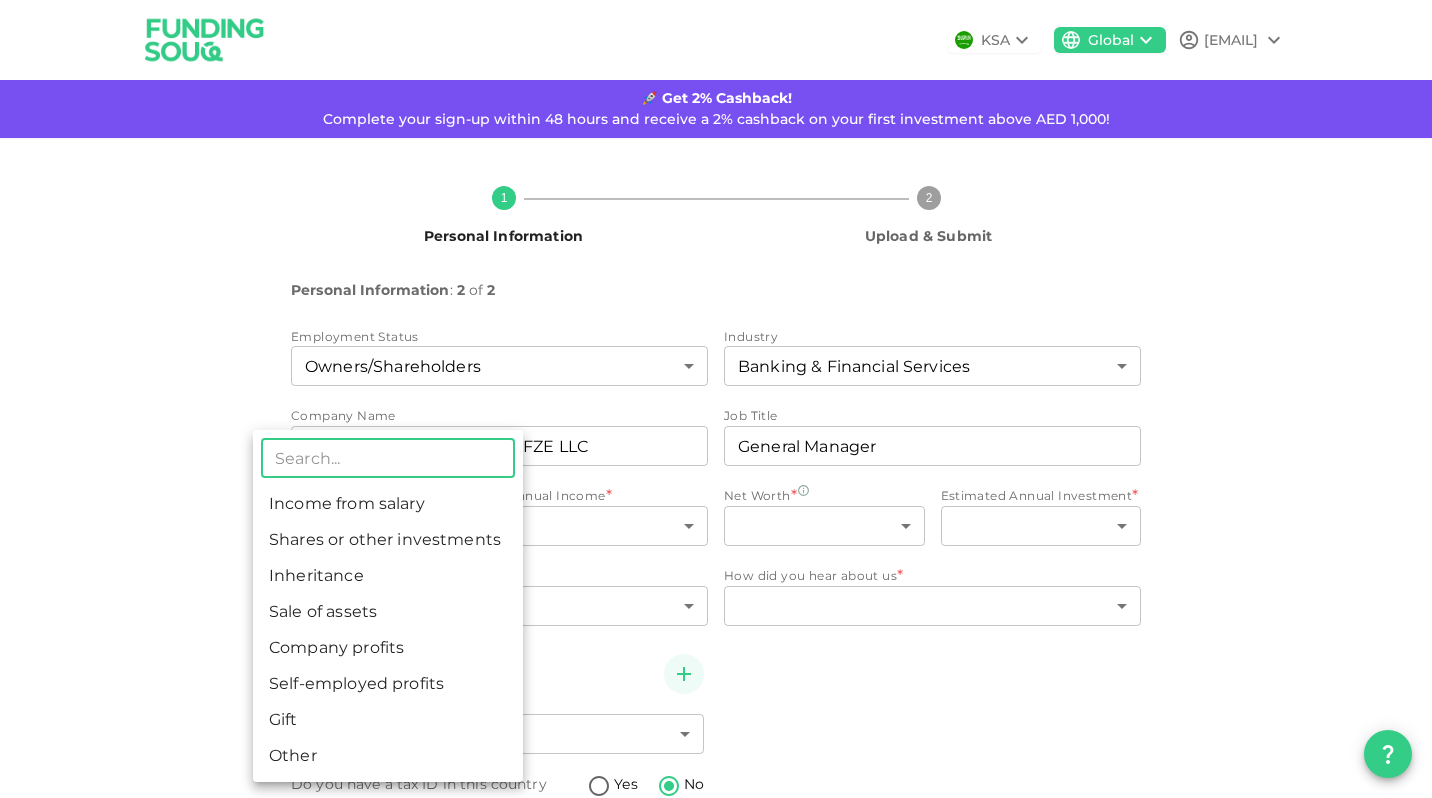 click on "KSA Global graham.morrall@gmail.com 🚀 Get 2% Cashback! Complete your sign-up within 48 hours and receive a 2% cashback on your first investment above AED 1,000! 1 Personal Information 2 Upload & Submit   Personal Information   :   2   of   2   Employment Status Owners/Shareholders 1 ​   Industry Banking & Financial Services 1 ​   Company Name companyName Wealth Platform Solutions FZE LLC companyName   Job Title jobTitle General Manager jobTitle   Source of Income * ​ ​   Annual Income * ​ ​   Net Worth * ​ ​   Estimated Annual Investment * ​ ​   Bank Country * ​ ​   How did you hear about us * ​ ​   Tax Information   Country United Arab Emirates 2 ​ Do you have a tax ID in this country Yes No   Why not My country does not issue any tax-ID 1 ​ Back Next
​ Income from salary Shares or other investments Inheritance Sale of assets Company profits Self-employed profits Gift Other" at bounding box center [716, 399] 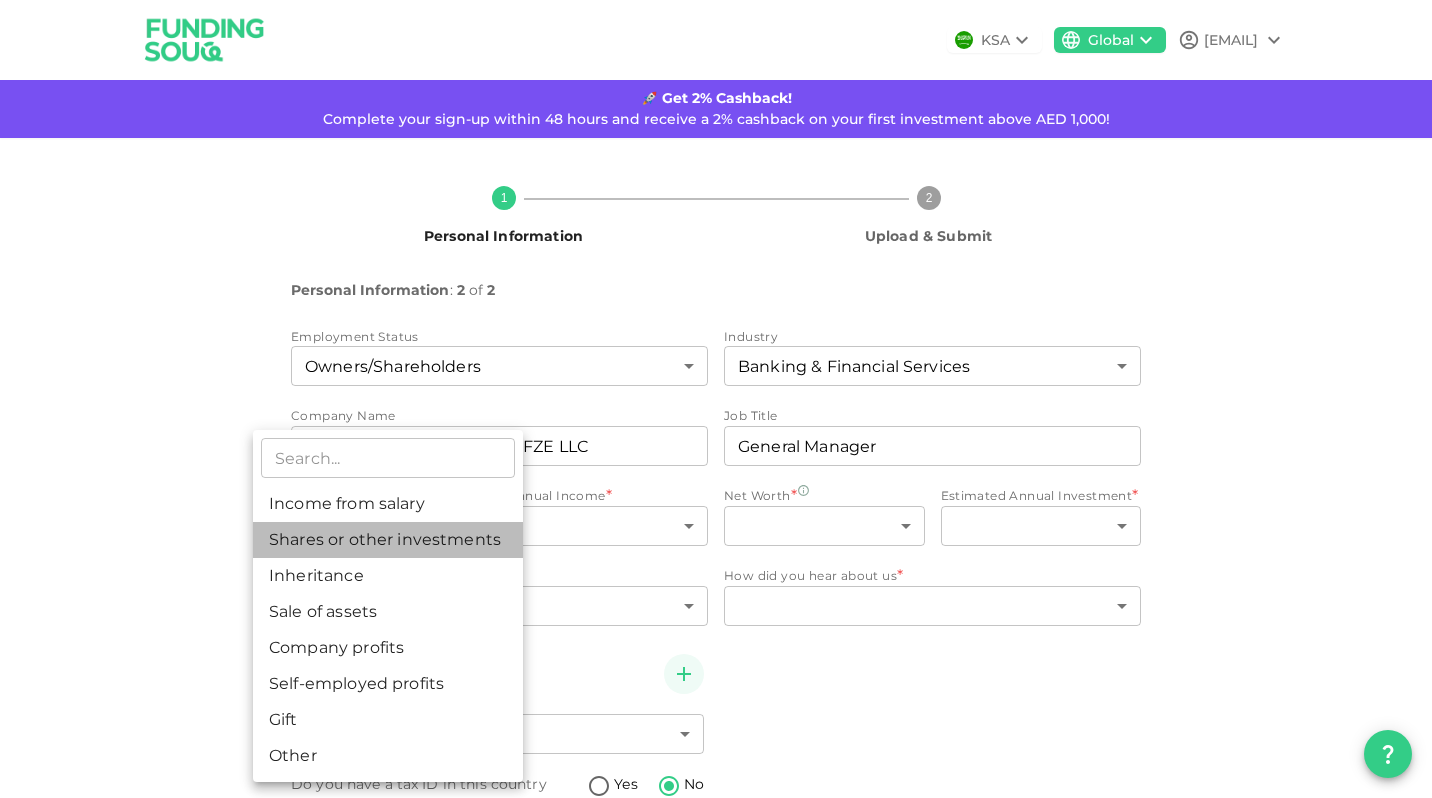 click on "Shares or other investments" at bounding box center [388, 540] 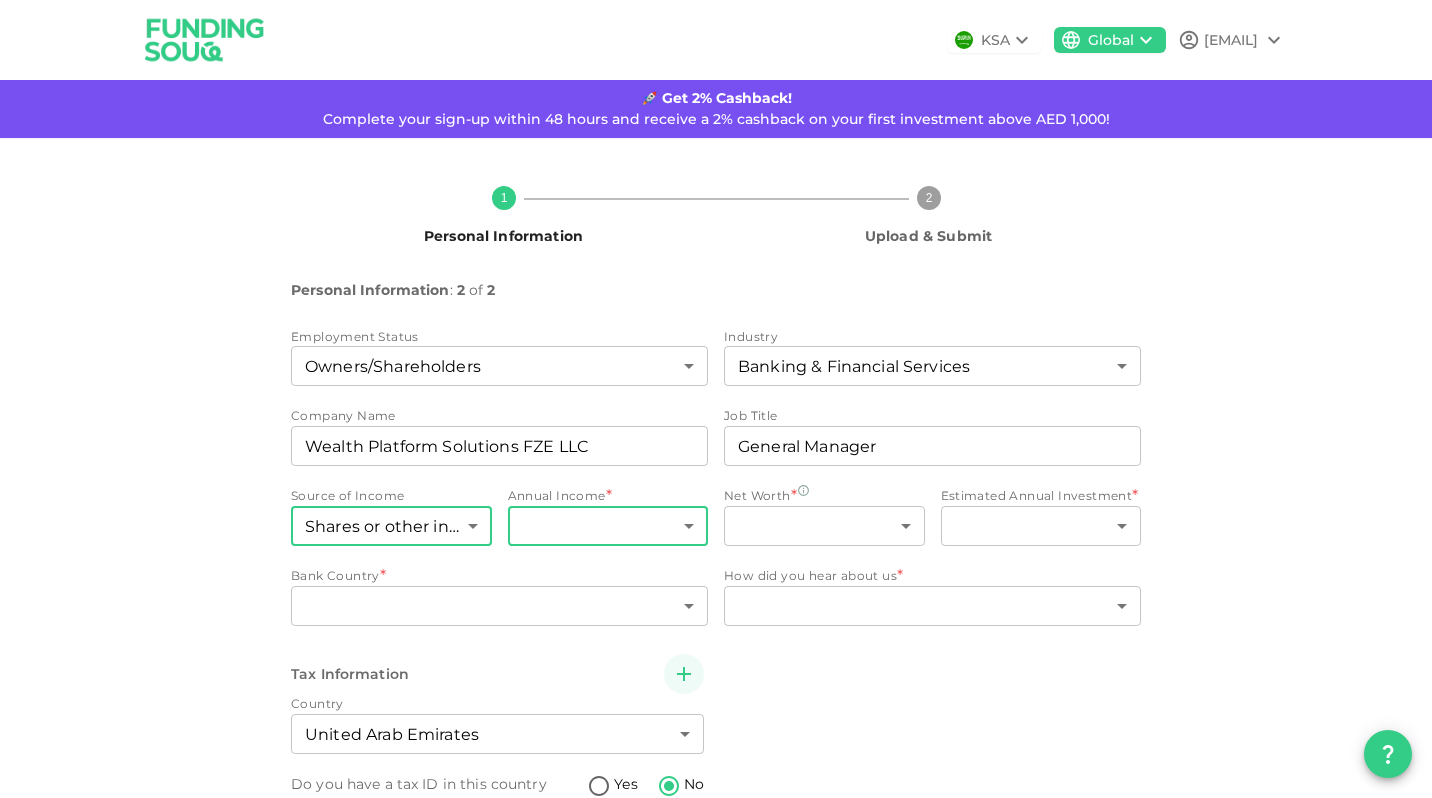 click on "KSA Global graham.morrall@gmail.com 🚀 Get 2% Cashback! Complete your sign-up within 48 hours and receive a 2% cashback on your first investment above AED 1,000! 1 Personal Information 2 Upload & Submit   Personal Information   :   2   of   2   Employment Status Owners/Shareholders 1 ​   Industry Banking & Financial Services 1 ​   Company Name companyName Wealth Platform Solutions FZE LLC companyName   Job Title jobTitle General Manager jobTitle   Source of Income Shares or other investments 2 ​   Annual Income * ​ ​   Net Worth * ​ ​   Estimated Annual Investment * ​ ​   Bank Country * ​ ​   How did you hear about us * ​ ​   Tax Information   Country United Arab Emirates 2 ​ Do you have a tax ID in this country Yes No   Why not My country does not issue any tax-ID 1 ​ Back Next" at bounding box center (716, 399) 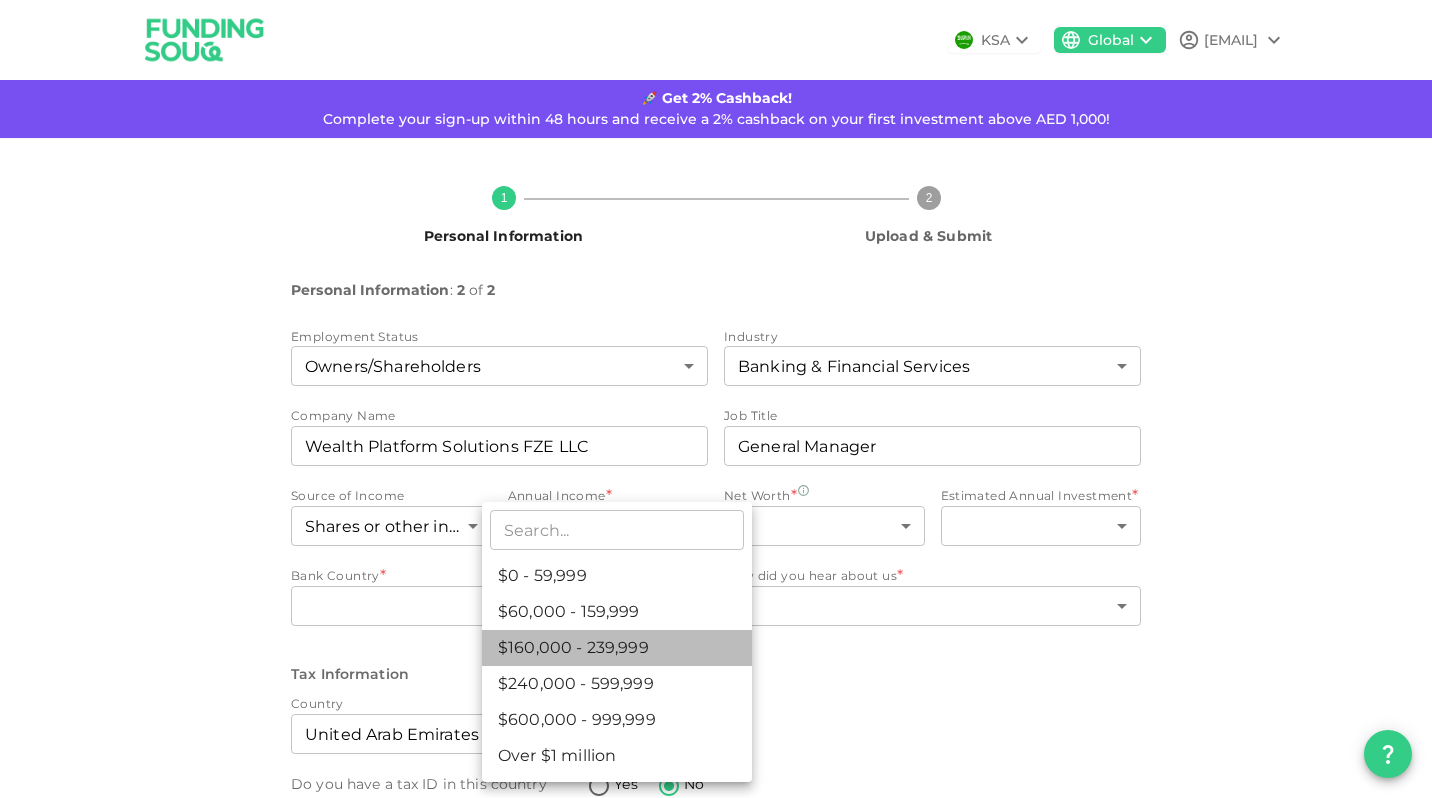 click on "$160,000 - 239,999" at bounding box center [617, 648] 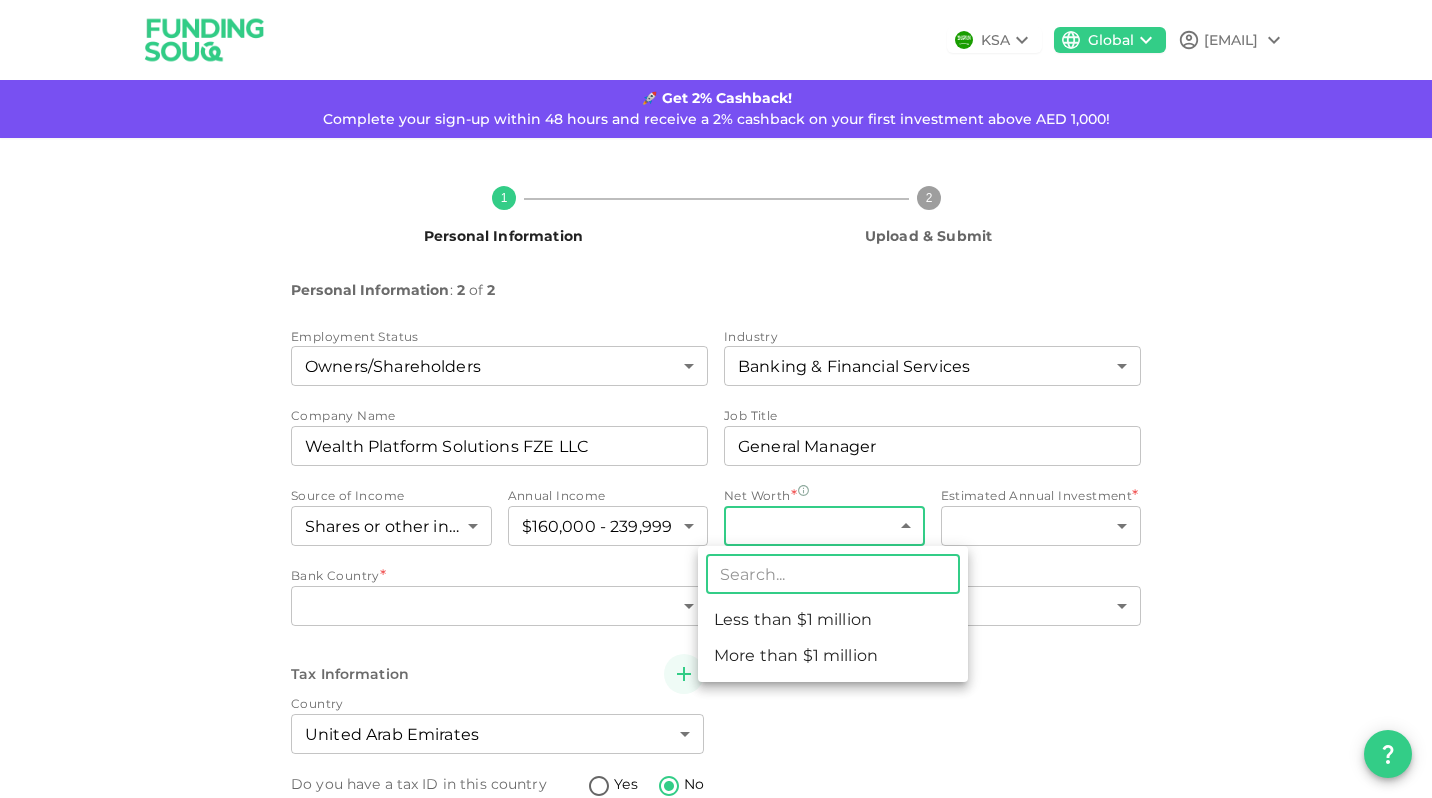 click on "KSA Global graham.morrall@gmail.com 🚀 Get 2% Cashback! Complete your sign-up within 48 hours and receive a 2% cashback on your first investment above AED 1,000! 1 Personal Information 2 Upload & Submit   Personal Information   :   2   of   2   Employment Status Owners/Shareholders 1 ​   Industry Banking & Financial Services 1 ​   Company Name companyName Wealth Platform Solutions FZE LLC companyName   Job Title jobTitle General Manager jobTitle   Source of Income Shares or other investments 2 ​   Annual Income $160,000 - 239,999 3 ​   Net Worth * ​ ​   Estimated Annual Investment * ​ ​   Bank Country * ​ ​   How did you hear about us * ​ ​   Tax Information   Country United Arab Emirates 2 ​ Do you have a tax ID in this country Yes No   Why not My country does not issue any tax-ID 1 ​ Back Next
​ Less than $1 million More than $1 million" at bounding box center (716, 399) 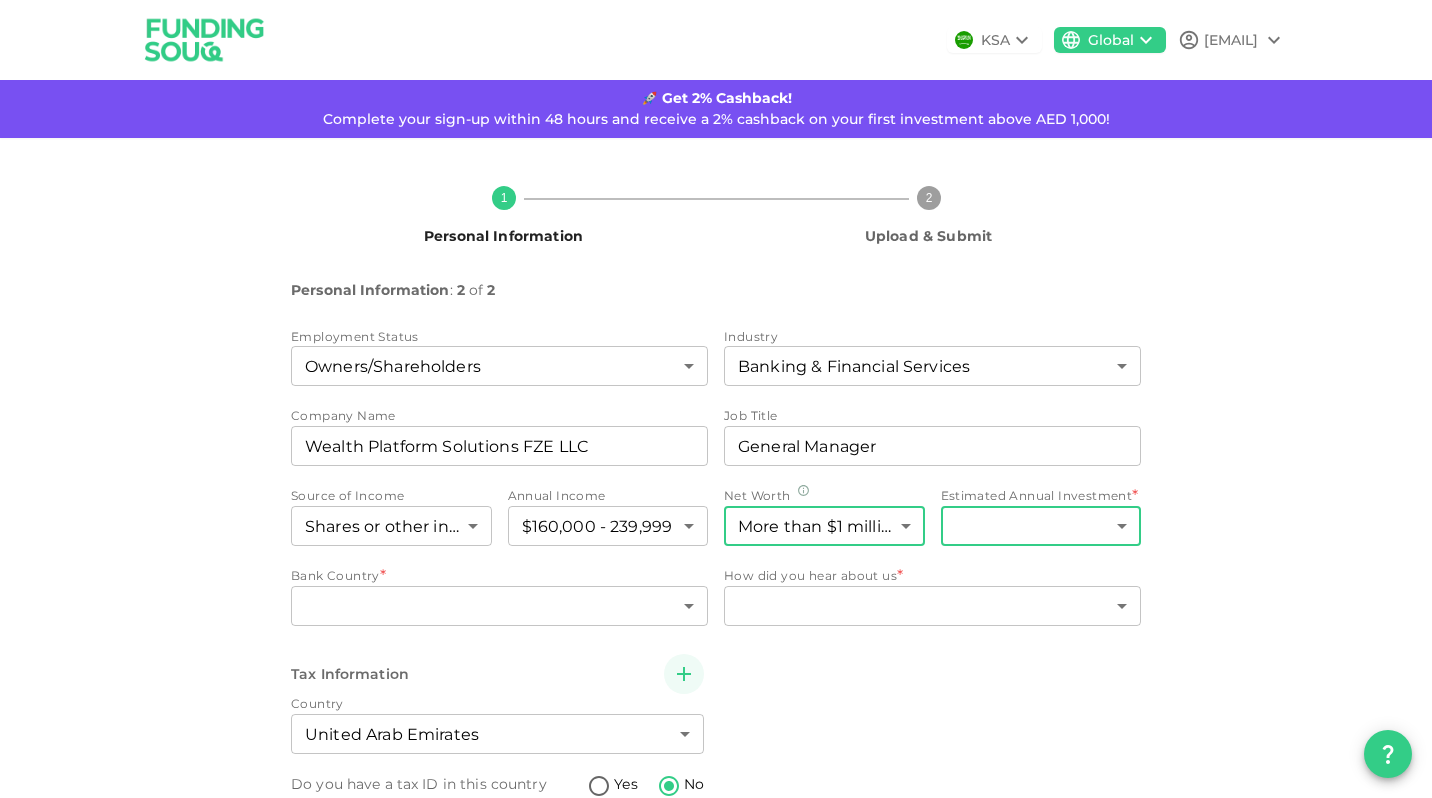 click on "KSA Global graham.morrall@gmail.com 🚀 Get 2% Cashback! Complete your sign-up within 48 hours and receive a 2% cashback on your first investment above AED 1,000! 1 Personal Information 2 Upload & Submit   Personal Information   :   2   of   2   Employment Status Owners/Shareholders 1 ​   Industry Banking & Financial Services 1 ​   Company Name companyName Wealth Platform Solutions FZE LLC companyName   Job Title jobTitle General Manager jobTitle   Source of Income Shares or other investments 2 ​   Annual Income $160,000 - 239,999 3 ​   Net Worth More than $1 million 2 ​   Estimated Annual Investment * ​ ​   Bank Country * ​ ​   How did you hear about us * ​ ​   Tax Information   Country United Arab Emirates 2 ​ Do you have a tax ID in this country Yes No   Why not My country does not issue any tax-ID 1 ​ Back Next" at bounding box center [716, 399] 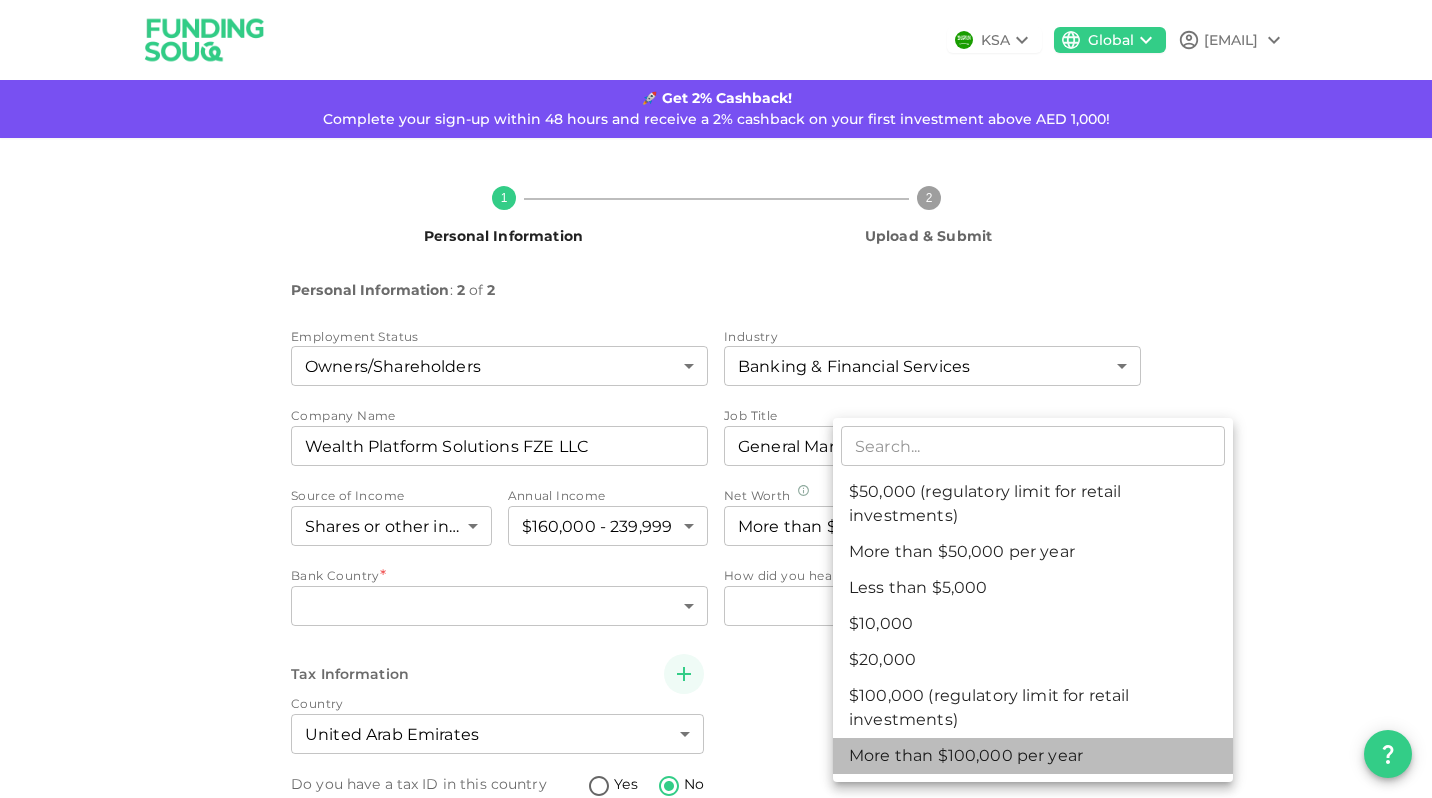click on "More than $100,000 per year" at bounding box center (1033, 756) 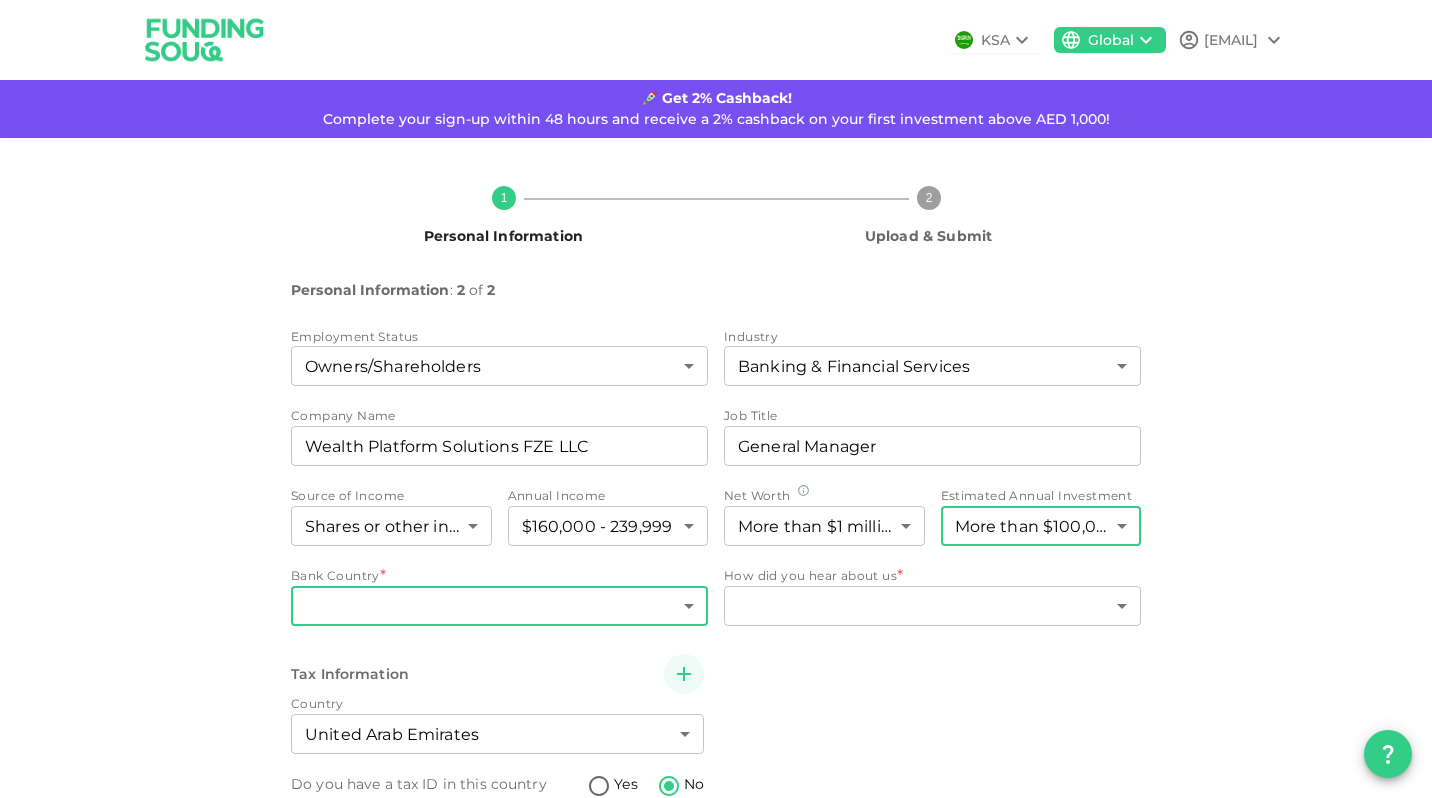 click on "KSA Global graham.morrall@gmail.com 🚀 Get 2% Cashback! Complete your sign-up within 48 hours and receive a 2% cashback on your first investment above AED 1,000! 1 Personal Information 2 Upload & Submit   Personal Information   :   2   of   2   Employment Status Owners/Shareholders 1 ​   Industry Banking & Financial Services 1 ​   Company Name companyName Wealth Platform Solutions FZE LLC companyName   Job Title jobTitle General Manager jobTitle   Source of Income Shares or other investments 2 ​   Annual Income $160,000 - 239,999 3 ​   Net Worth More than $1 million 2 ​   Estimated Annual Investment More than $100,000 per year 7 ​   Bank Country * ​ ​   How did you hear about us * ​ ​   Tax Information   Country United Arab Emirates 2 ​ Do you have a tax ID in this country Yes No   Why not My country does not issue any tax-ID 1 ​ Back Next" at bounding box center (716, 399) 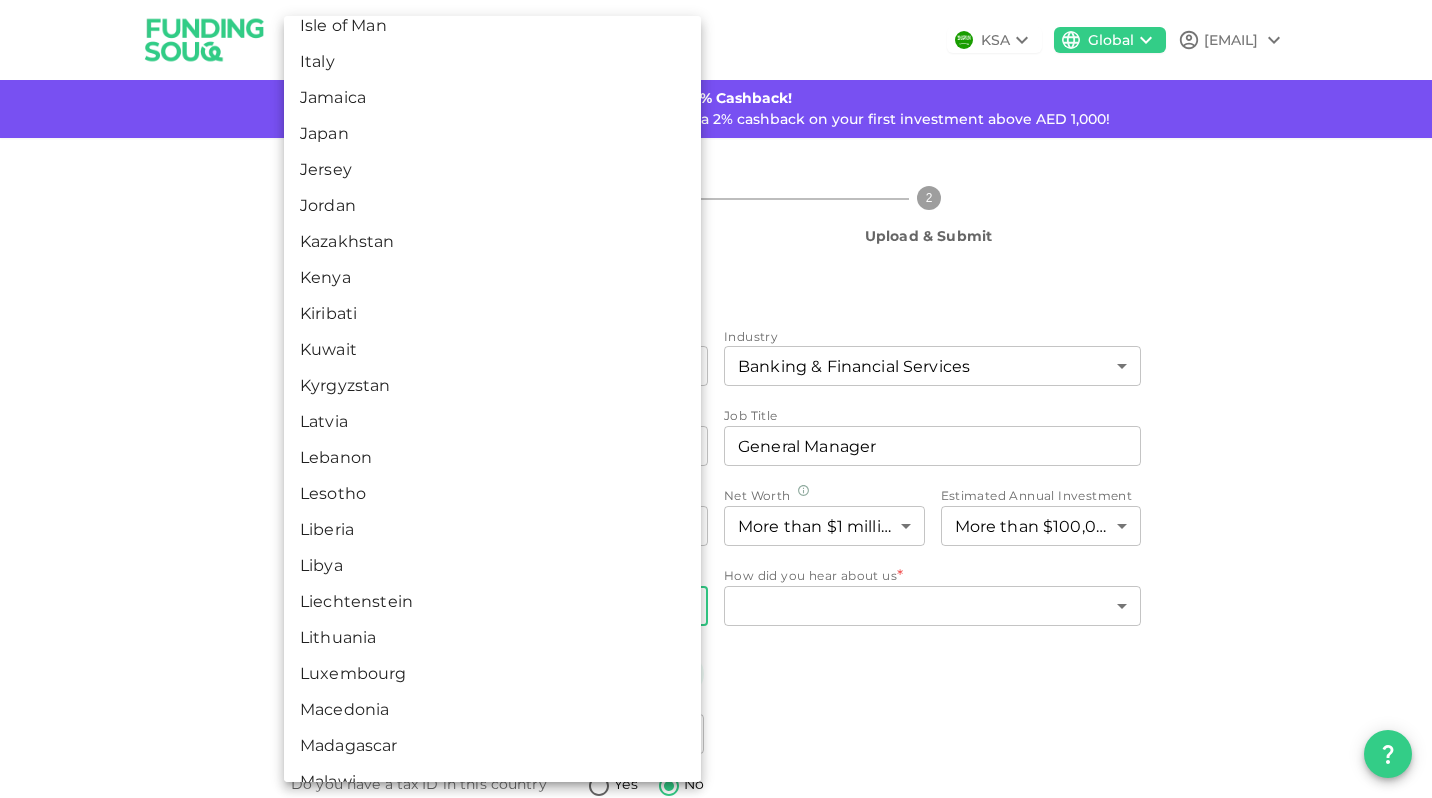 scroll, scrollTop: 3393, scrollLeft: 0, axis: vertical 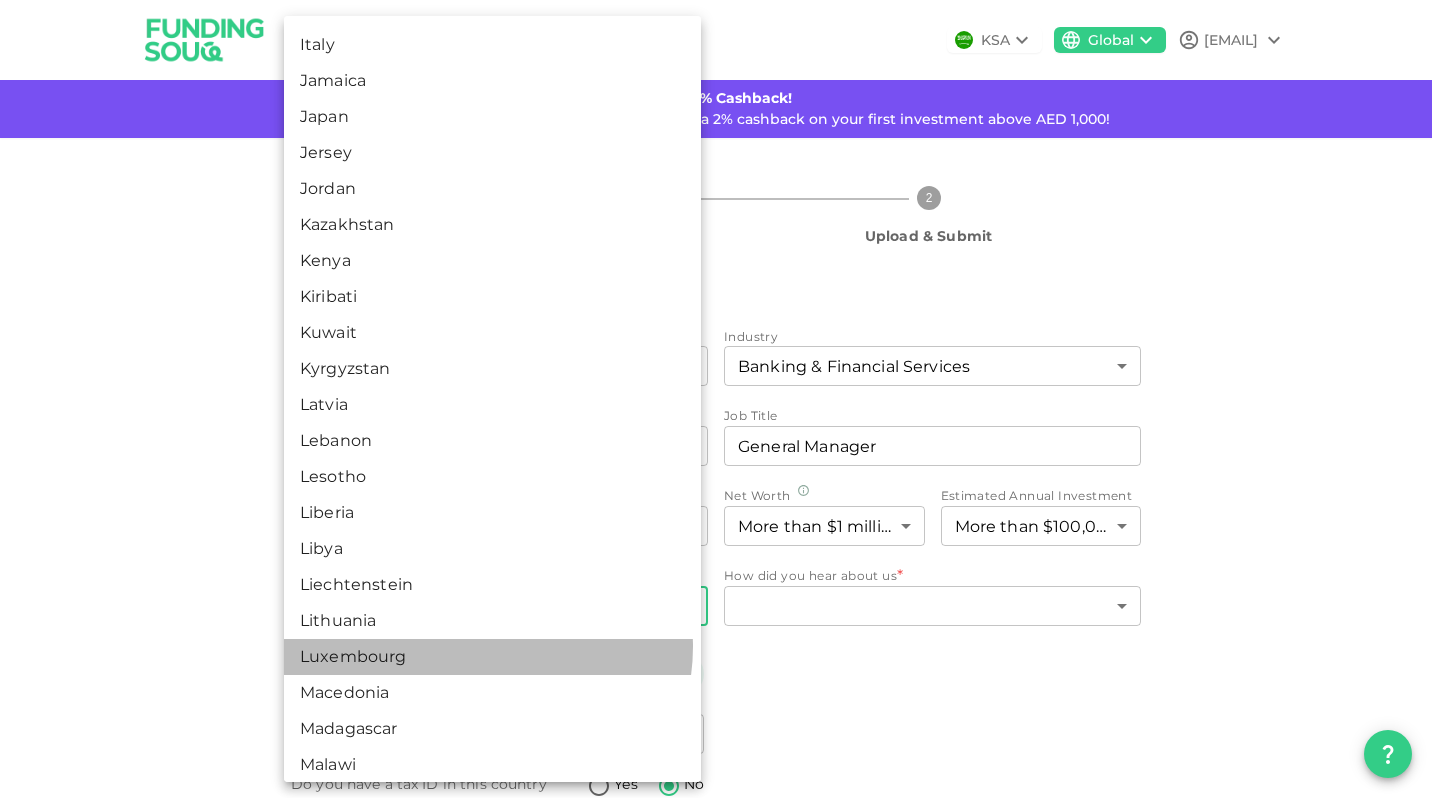 click on "Luxembourg" at bounding box center [492, 657] 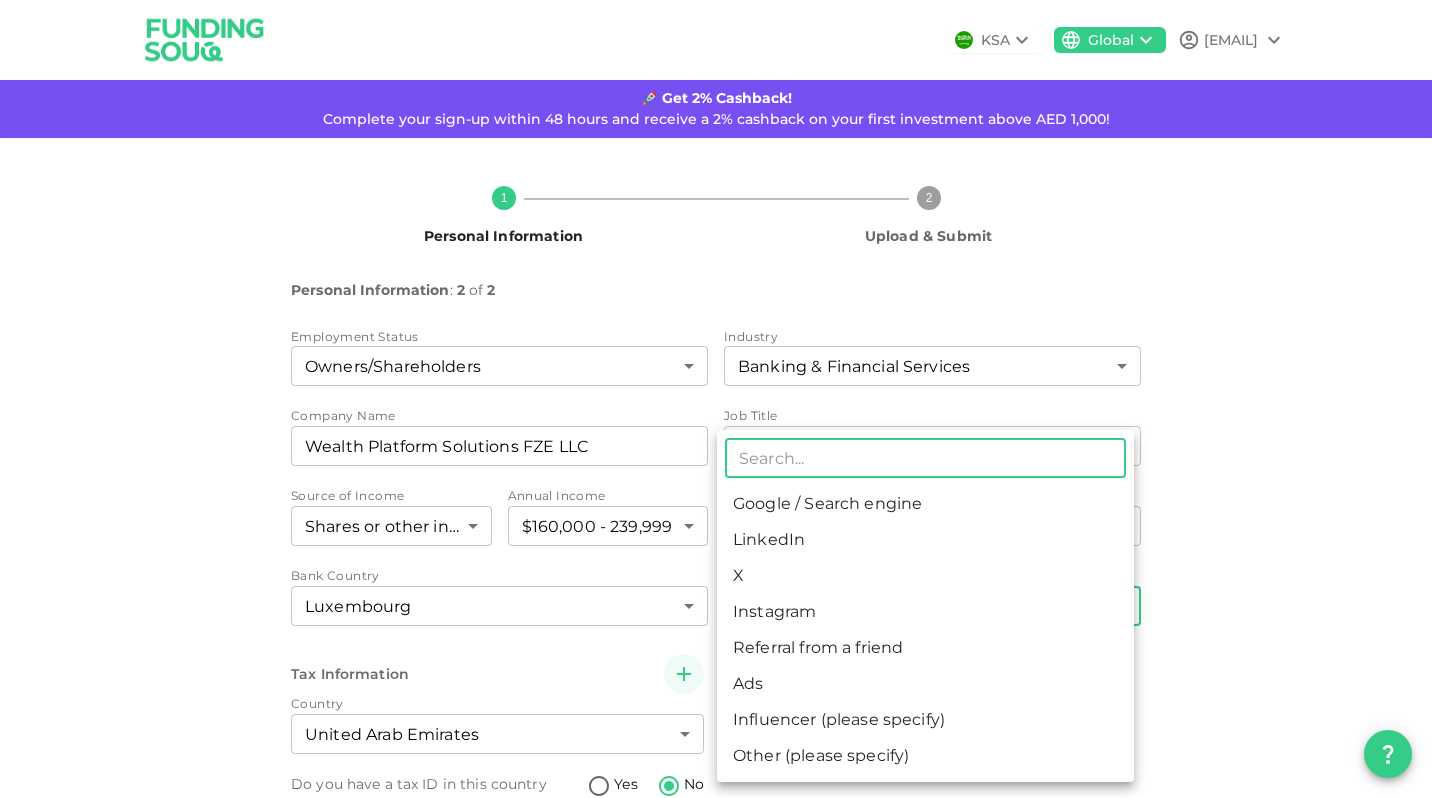 click on "KSA Global graham.morrall@gmail.com 🚀 Get 2% Cashback! Complete your sign-up within 48 hours and receive a 2% cashback on your first investment above AED 1,000! 1 Personal Information 2 Upload & Submit   Personal Information   :   2   of   2   Employment Status Owners/Shareholders 1 ​   Industry Banking & Financial Services 1 ​   Company Name companyName Wealth Platform Solutions FZE LLC companyName   Job Title jobTitle General Manager jobTitle   Source of Income Shares or other investments 2 ​   Annual Income $160,000 - 239,999 3 ​   Net Worth More than $1 million 2 ​   Estimated Annual Investment More than $100,000 per year 7 ​   Bank Country Luxembourg 111 ​   How did you hear about us * ​ ​   Tax Information   Country United Arab Emirates 2 ​ Do you have a tax ID in this country Yes No   Why not My country does not issue any tax-ID 1 ​ Back Next
​ Google / Search engine LinkedIn X Instagram Referral from a friend Ads Influencer (please specify) Other (please specify)" at bounding box center [716, 399] 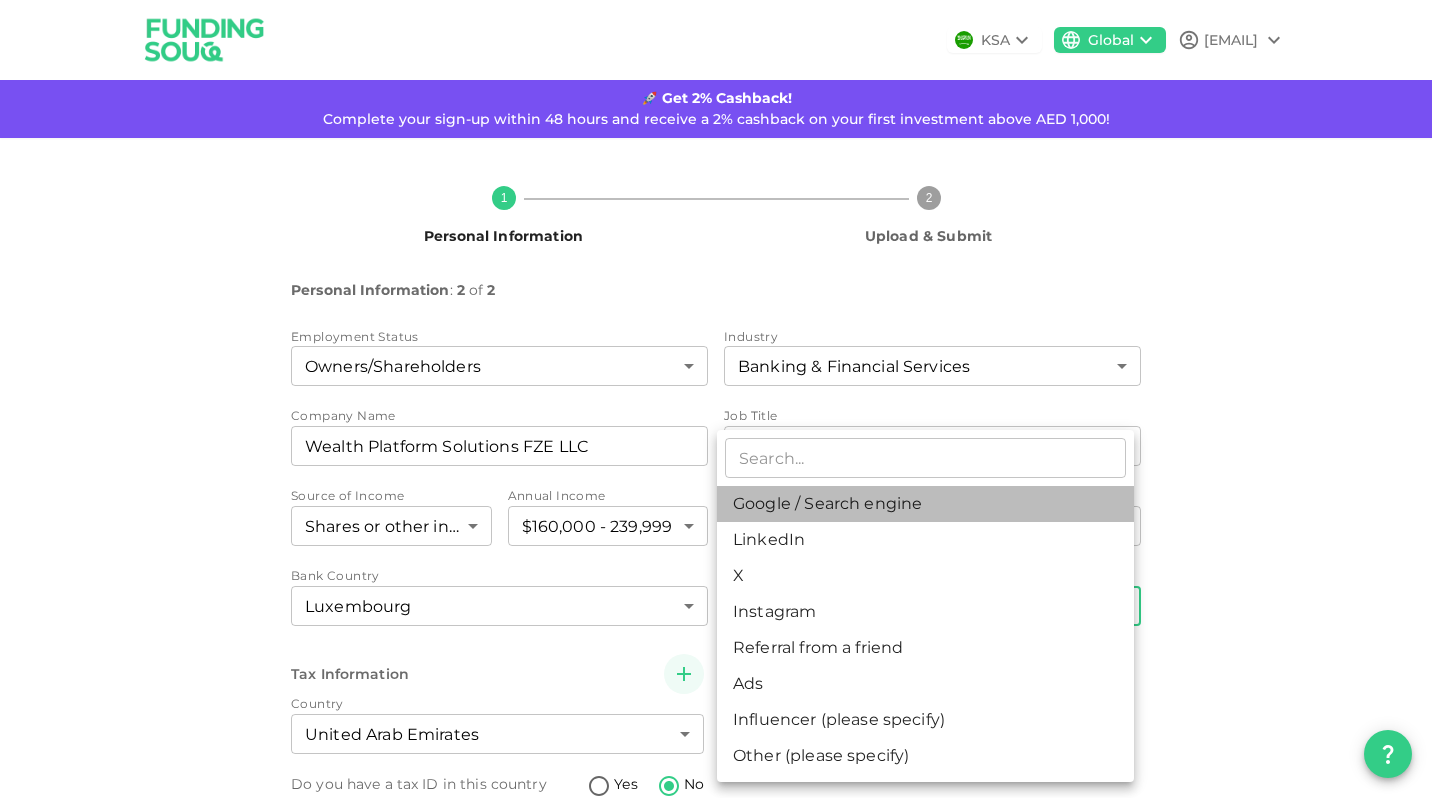 click on "Google / Search engine" at bounding box center (925, 504) 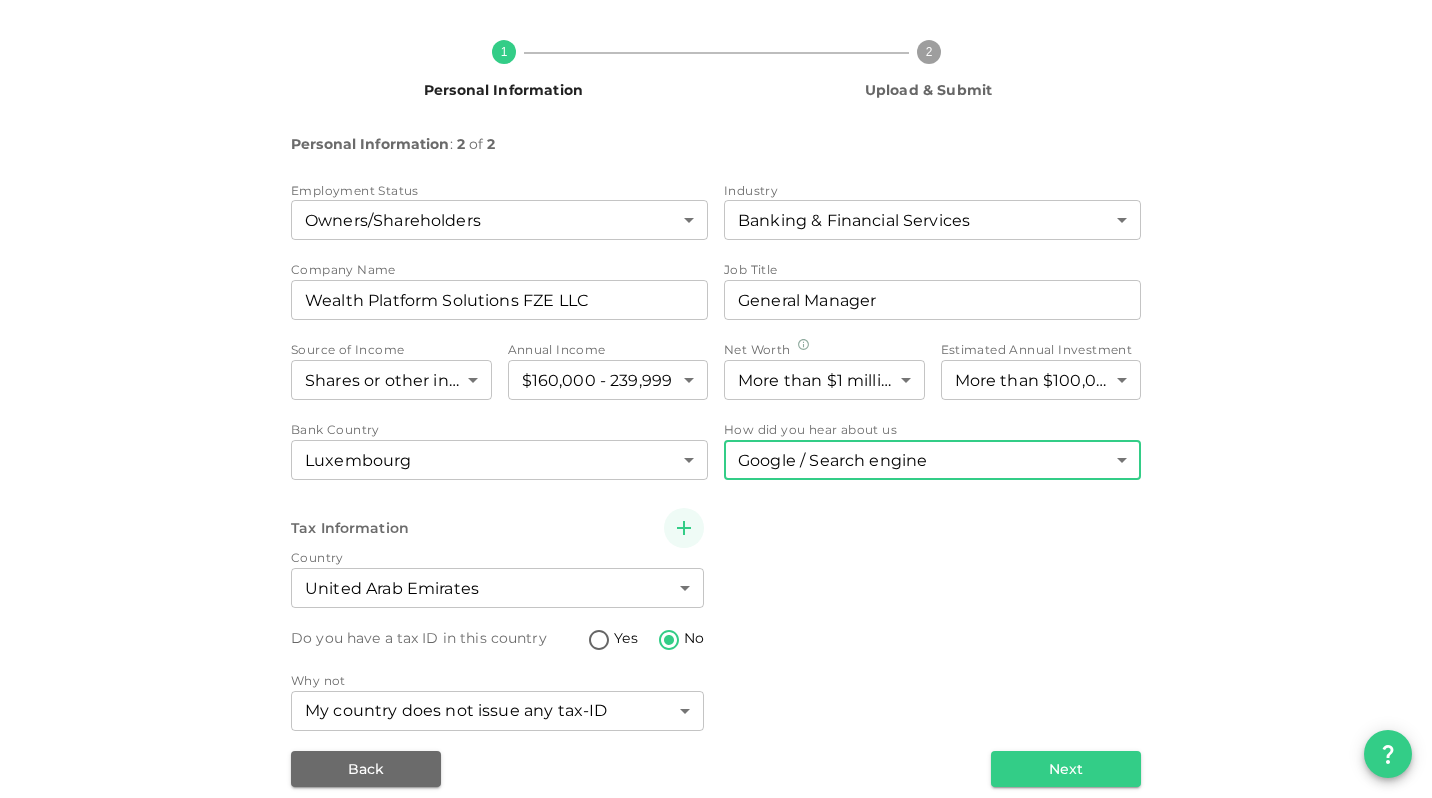 scroll, scrollTop: 167, scrollLeft: 0, axis: vertical 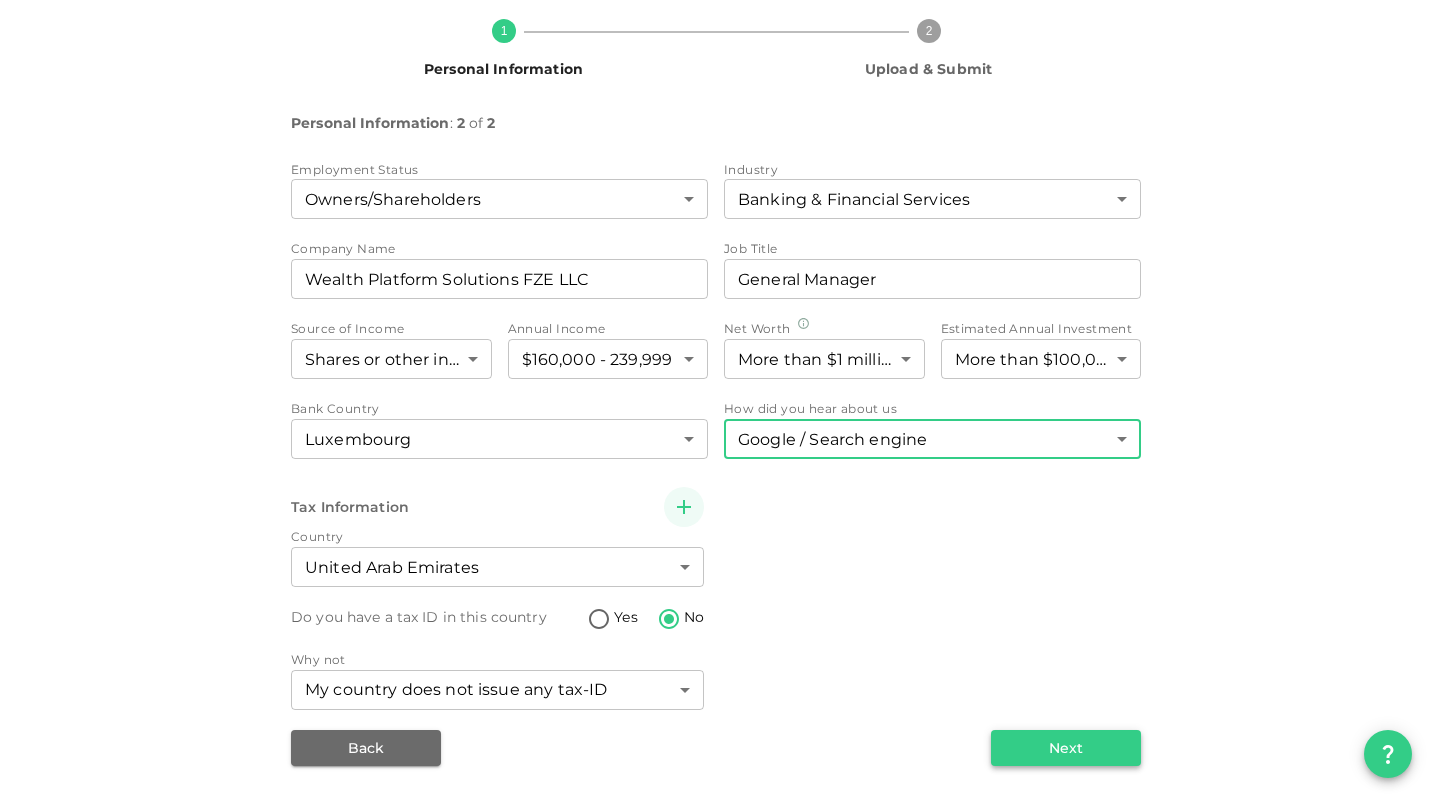 click on "Next" at bounding box center (1066, 748) 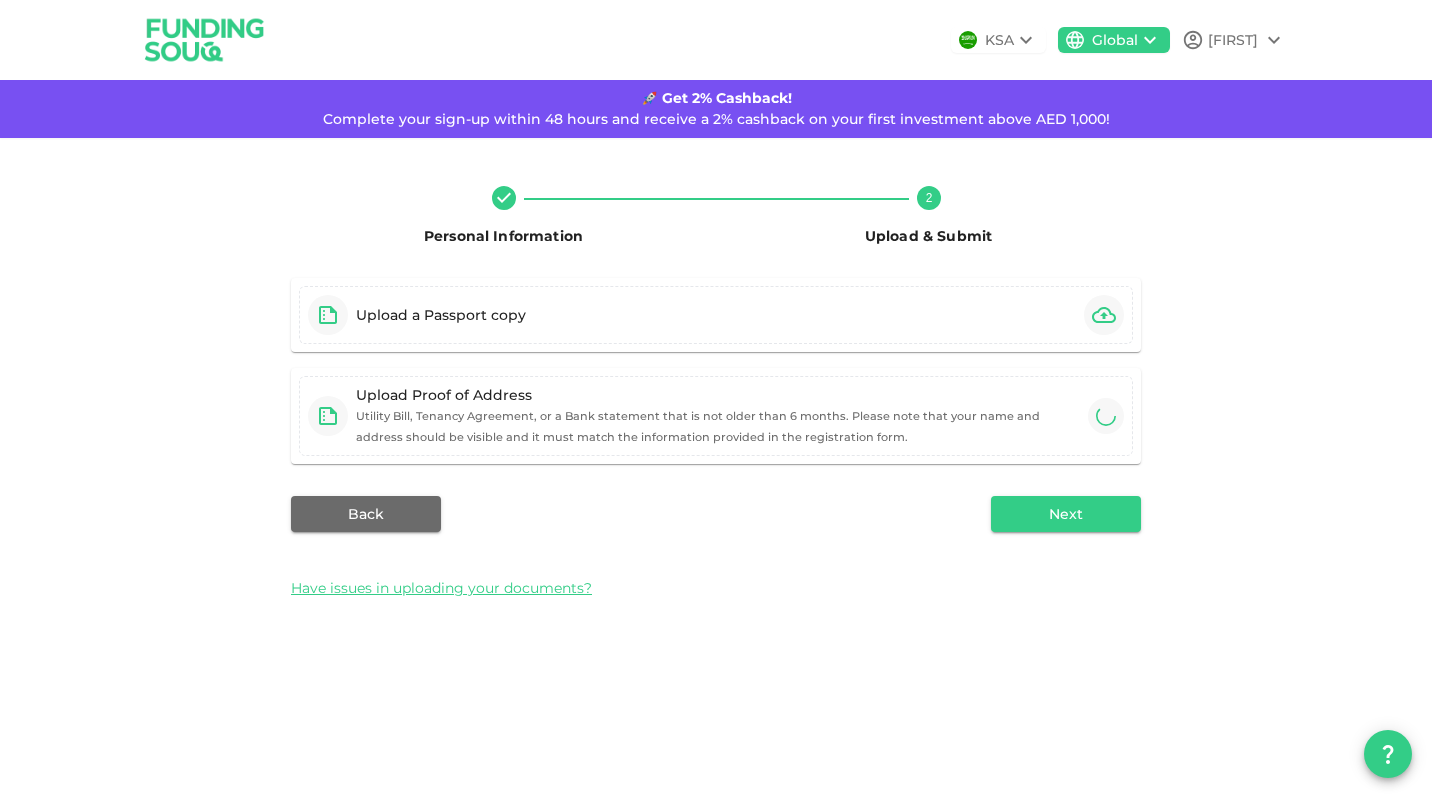 scroll, scrollTop: 0, scrollLeft: 0, axis: both 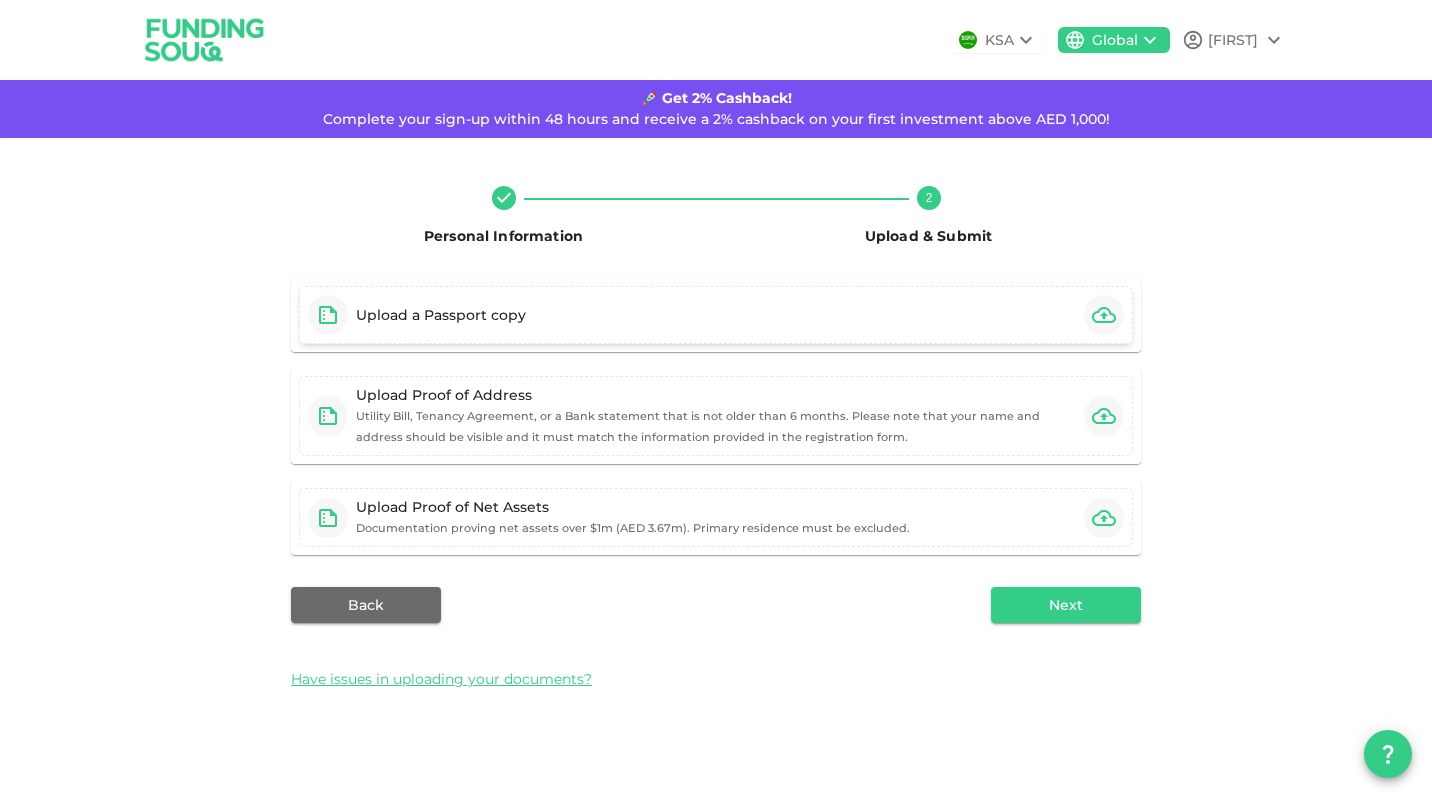 click on "Upload a Passport copy" at bounding box center [441, 315] 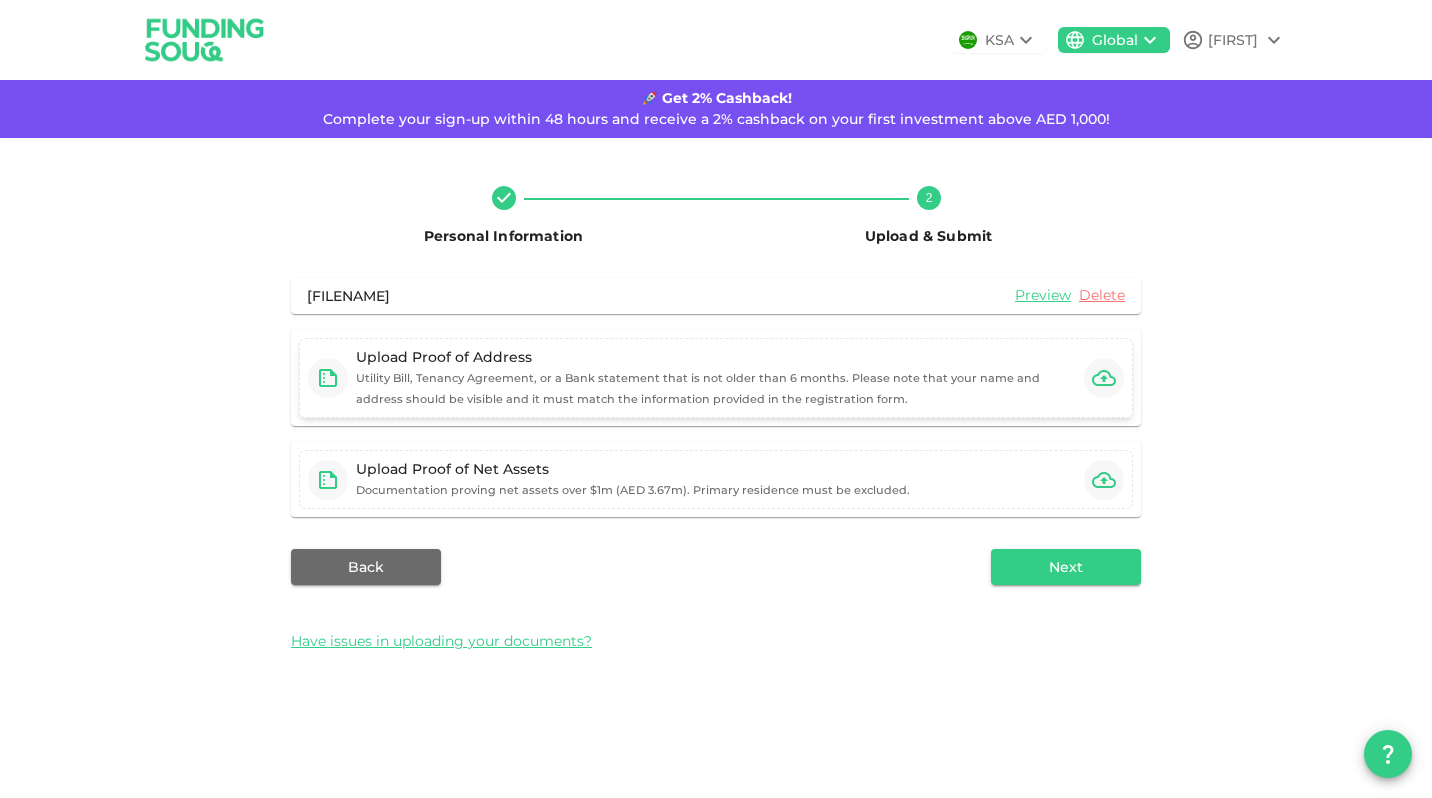 click at bounding box center [328, 378] 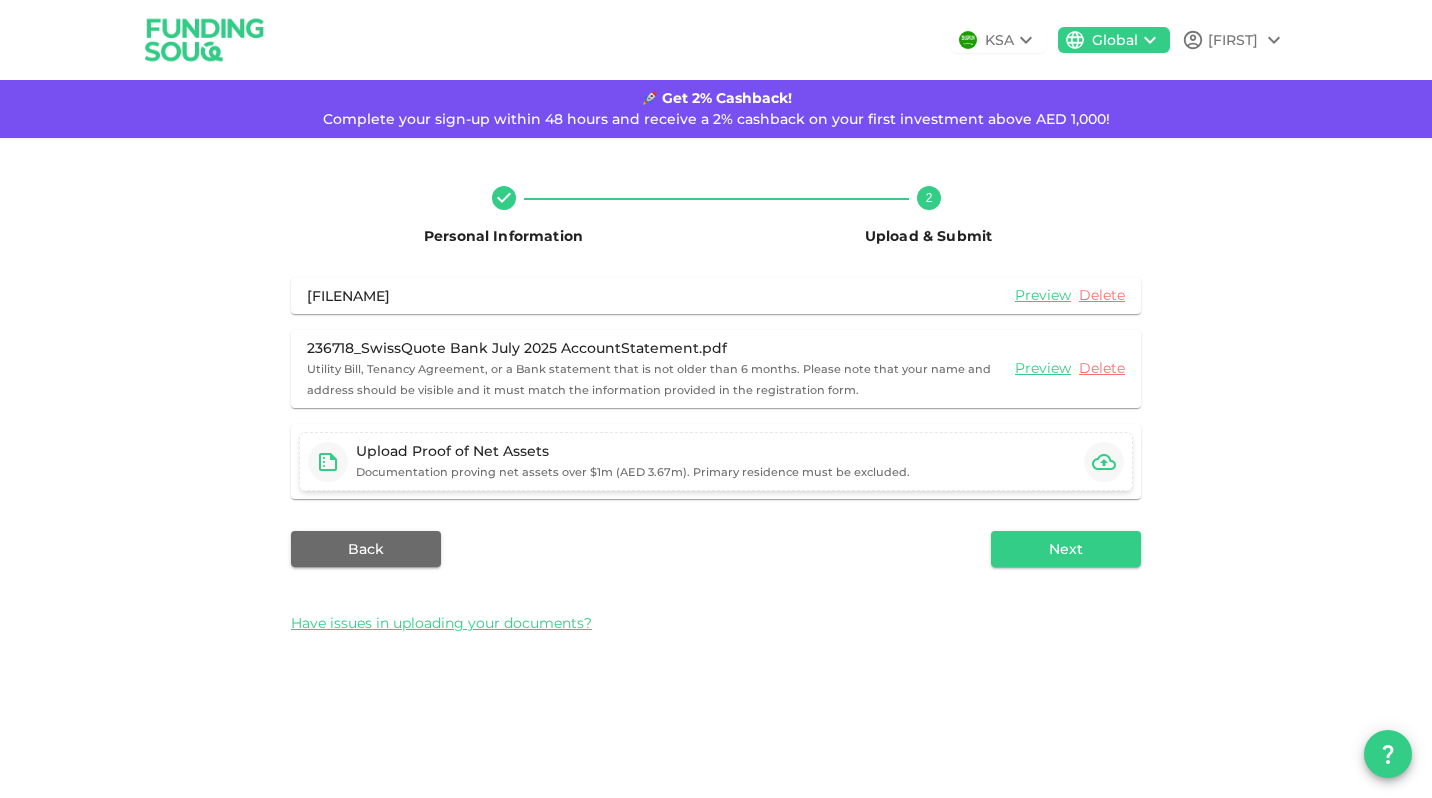 click at bounding box center [328, 462] 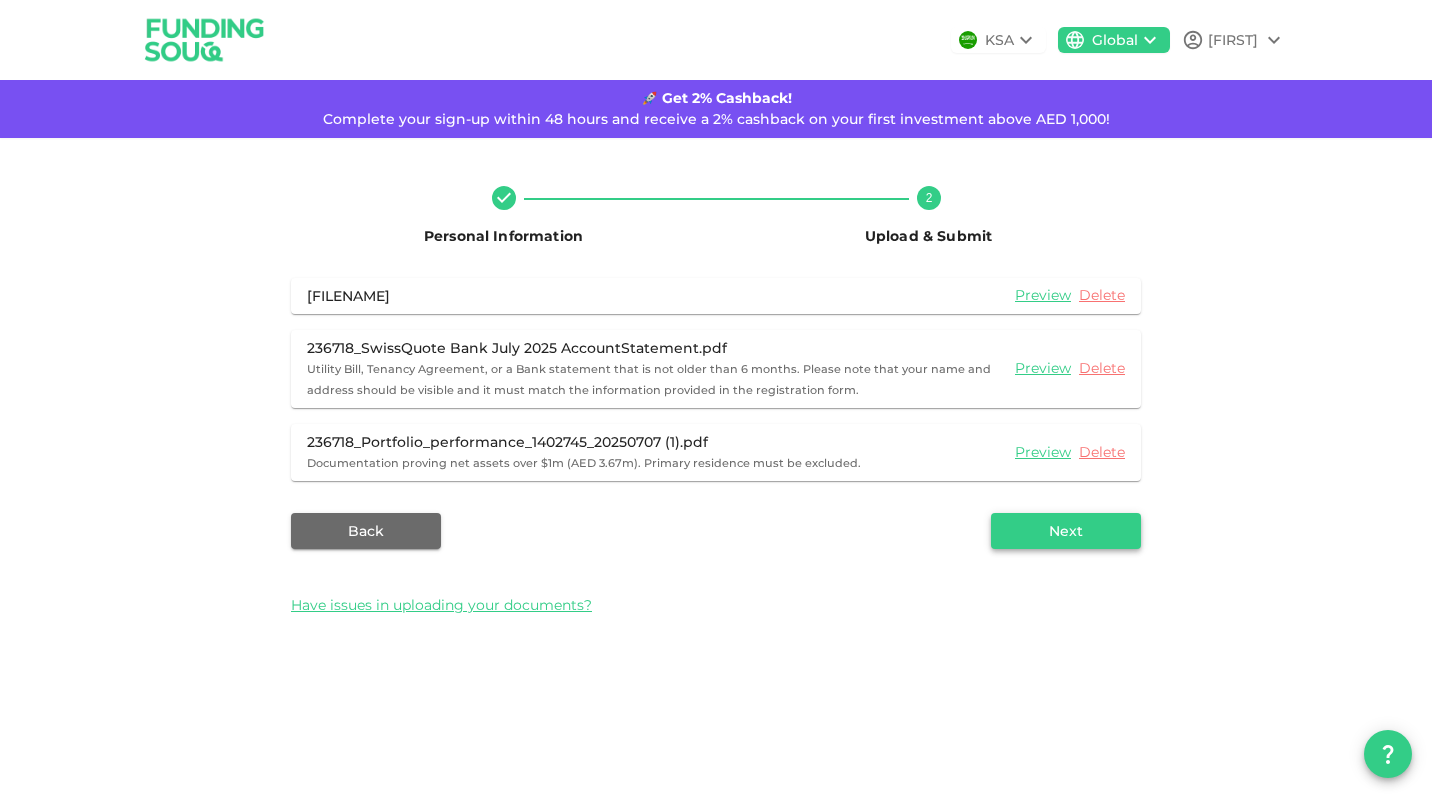 click on "Next" at bounding box center [1066, 531] 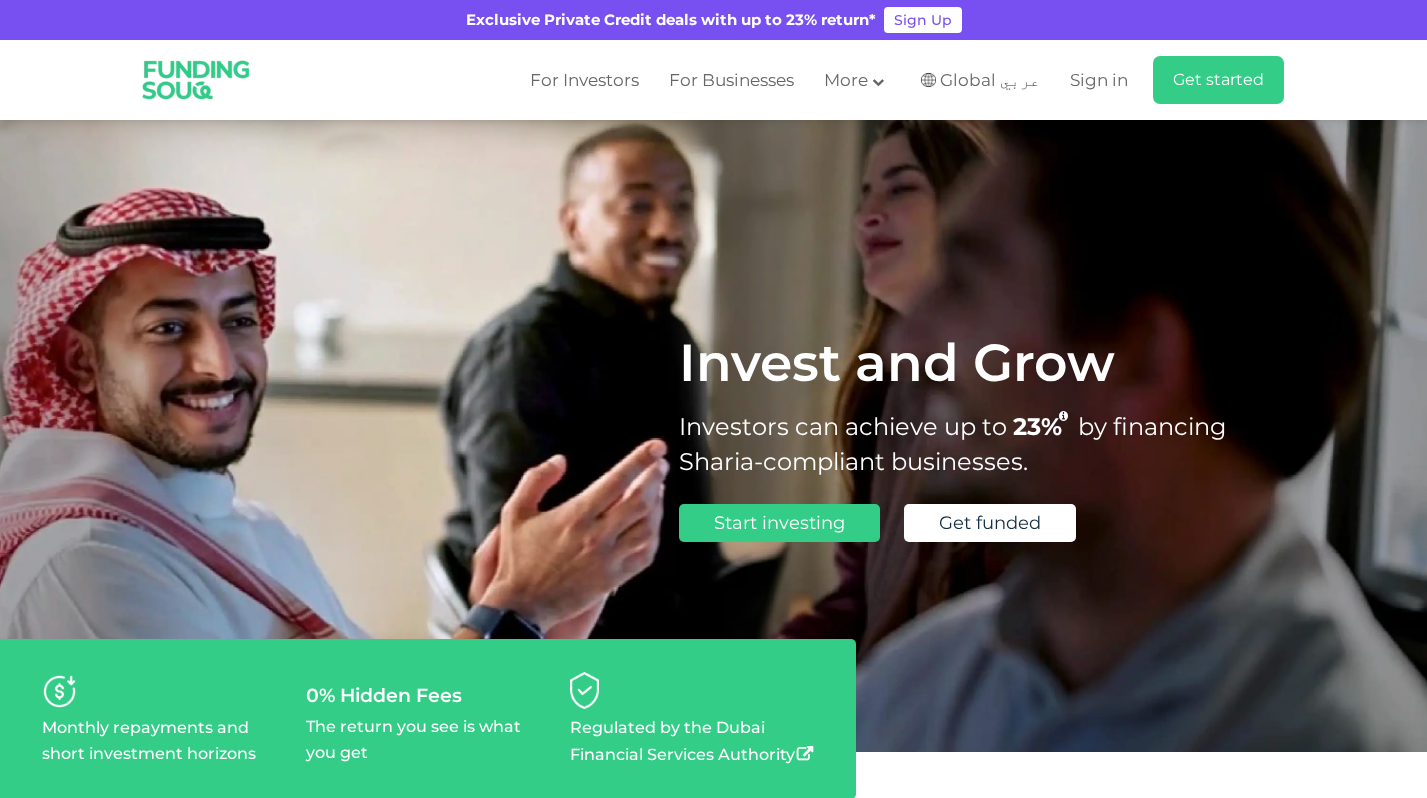 scroll, scrollTop: 0, scrollLeft: 0, axis: both 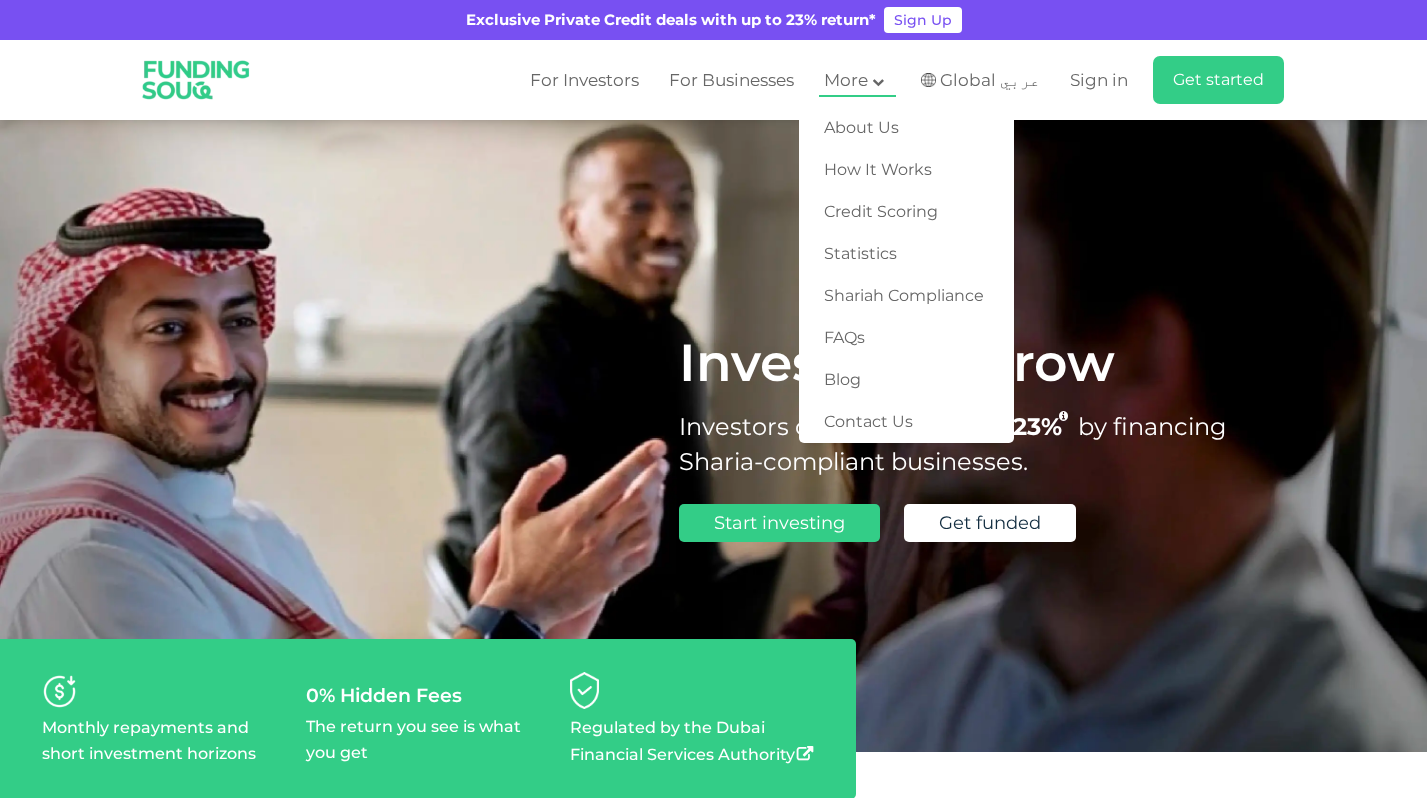 click at bounding box center (878, 82) 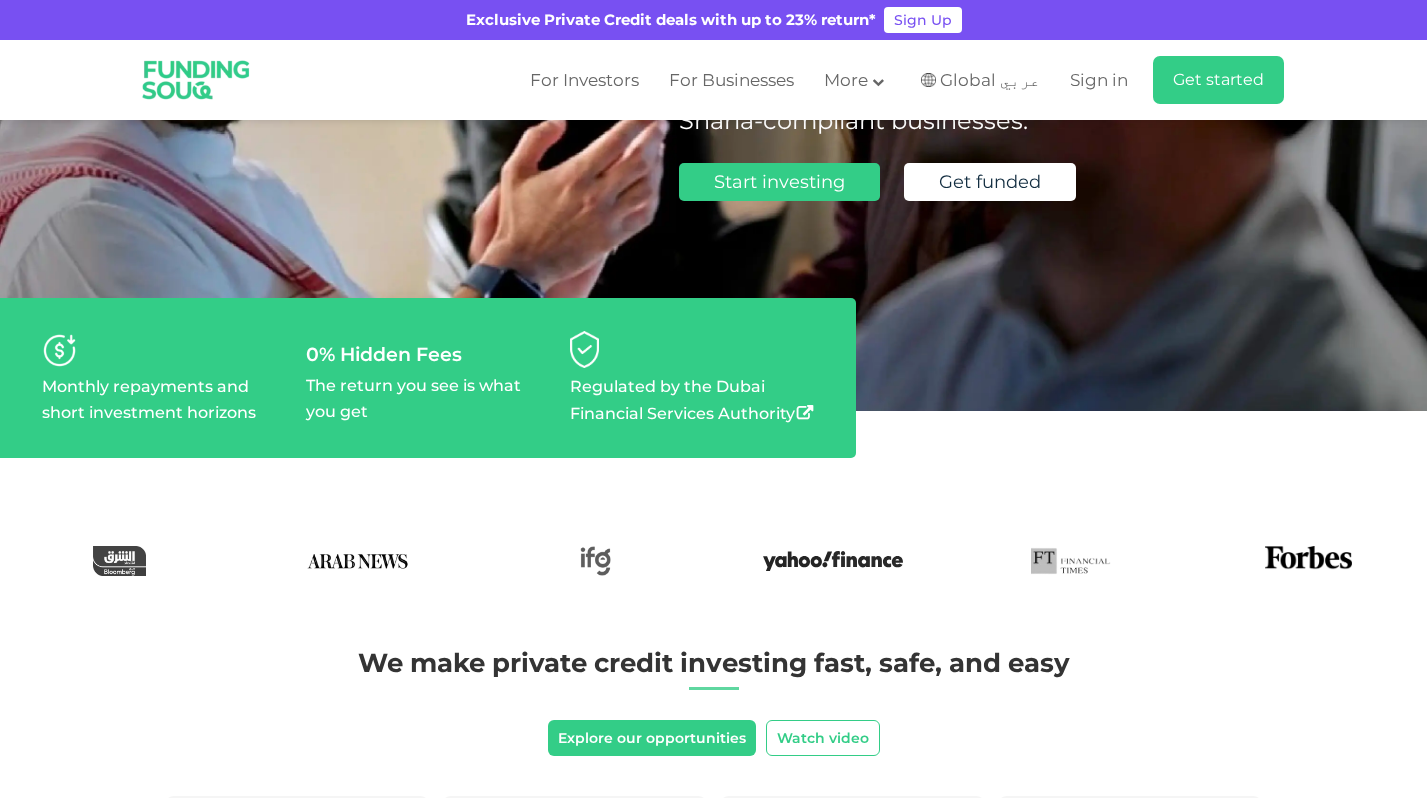 scroll, scrollTop: 362, scrollLeft: 0, axis: vertical 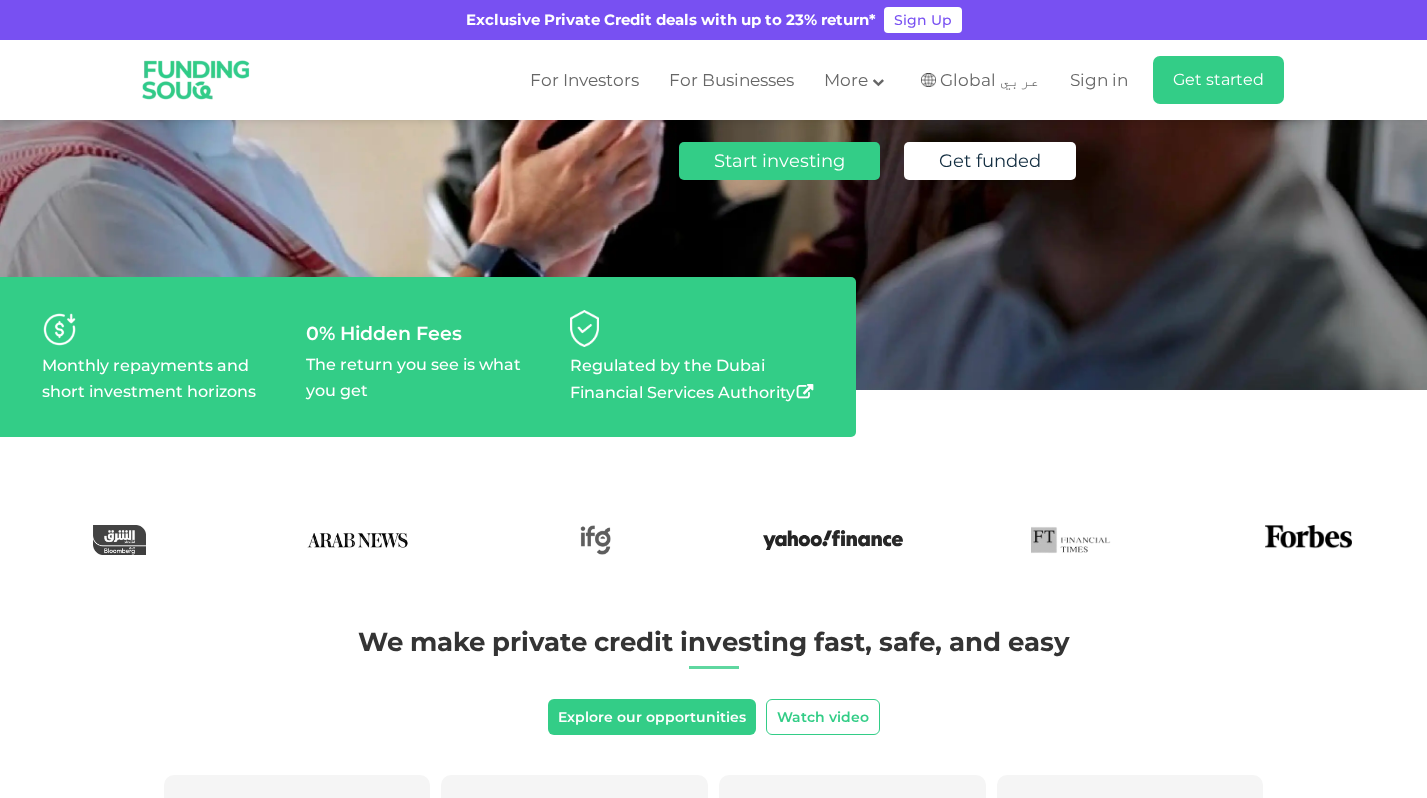 click on "Regulated by the Dubai Financial Services Authority" at bounding box center [692, 379] 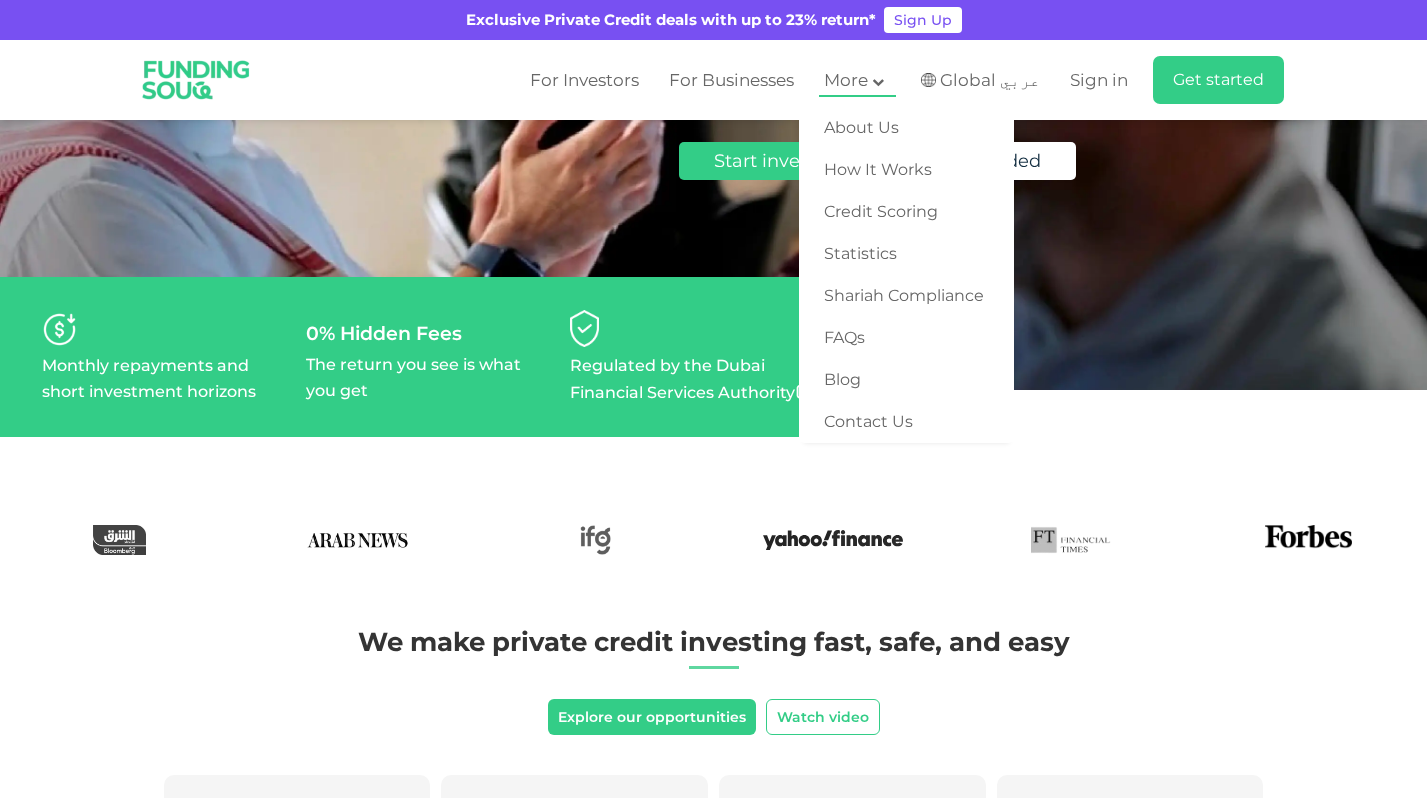 click at bounding box center [878, 82] 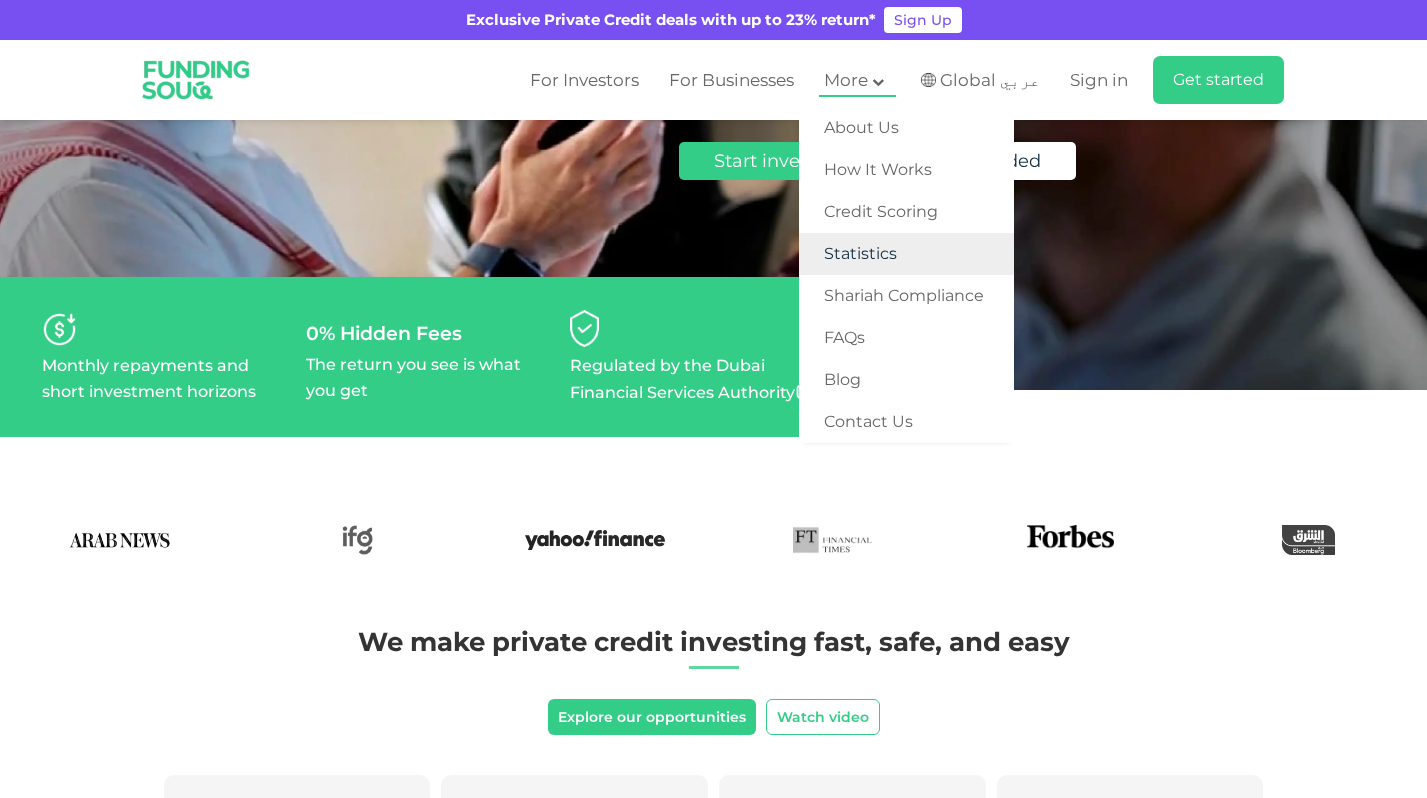 click on "Statistics" at bounding box center [906, 254] 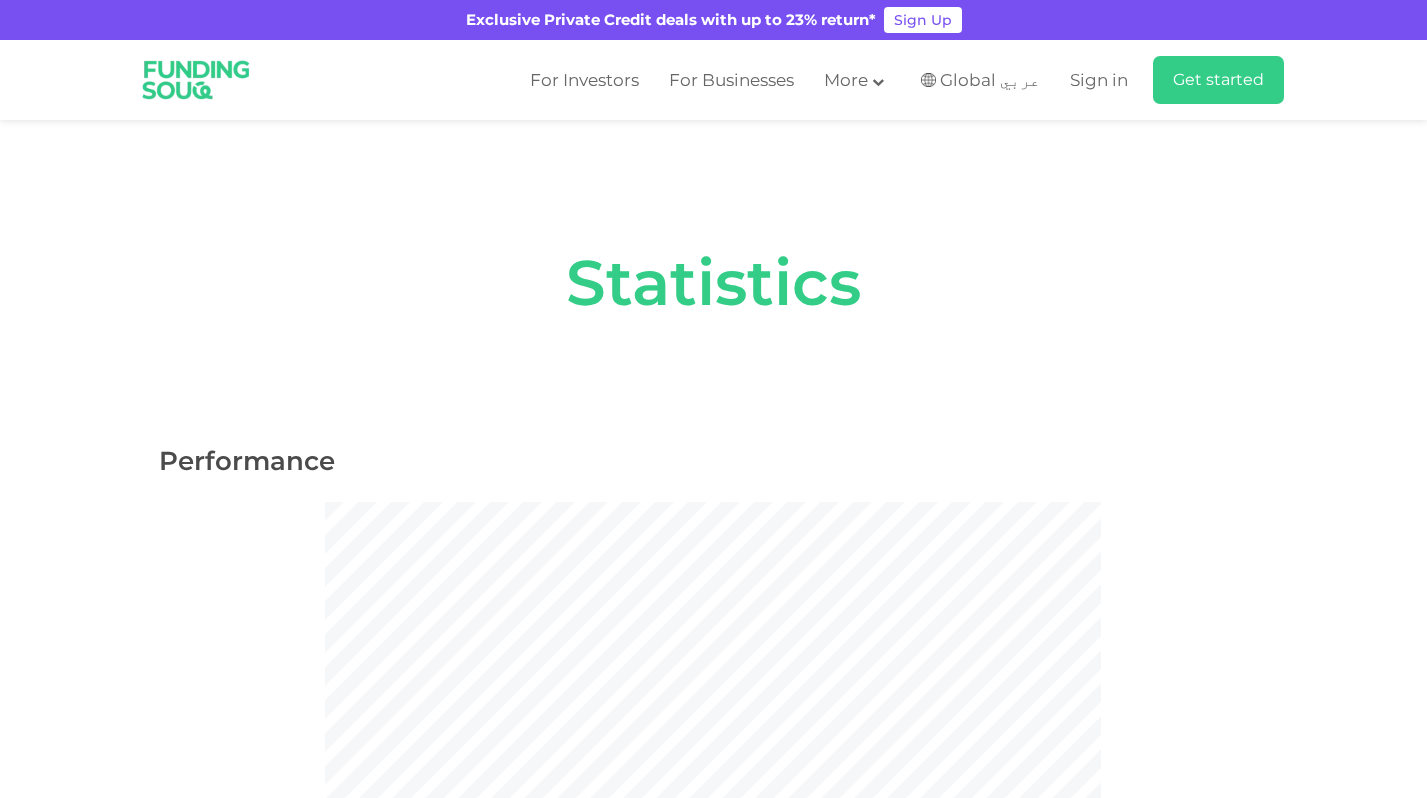 scroll, scrollTop: 0, scrollLeft: 0, axis: both 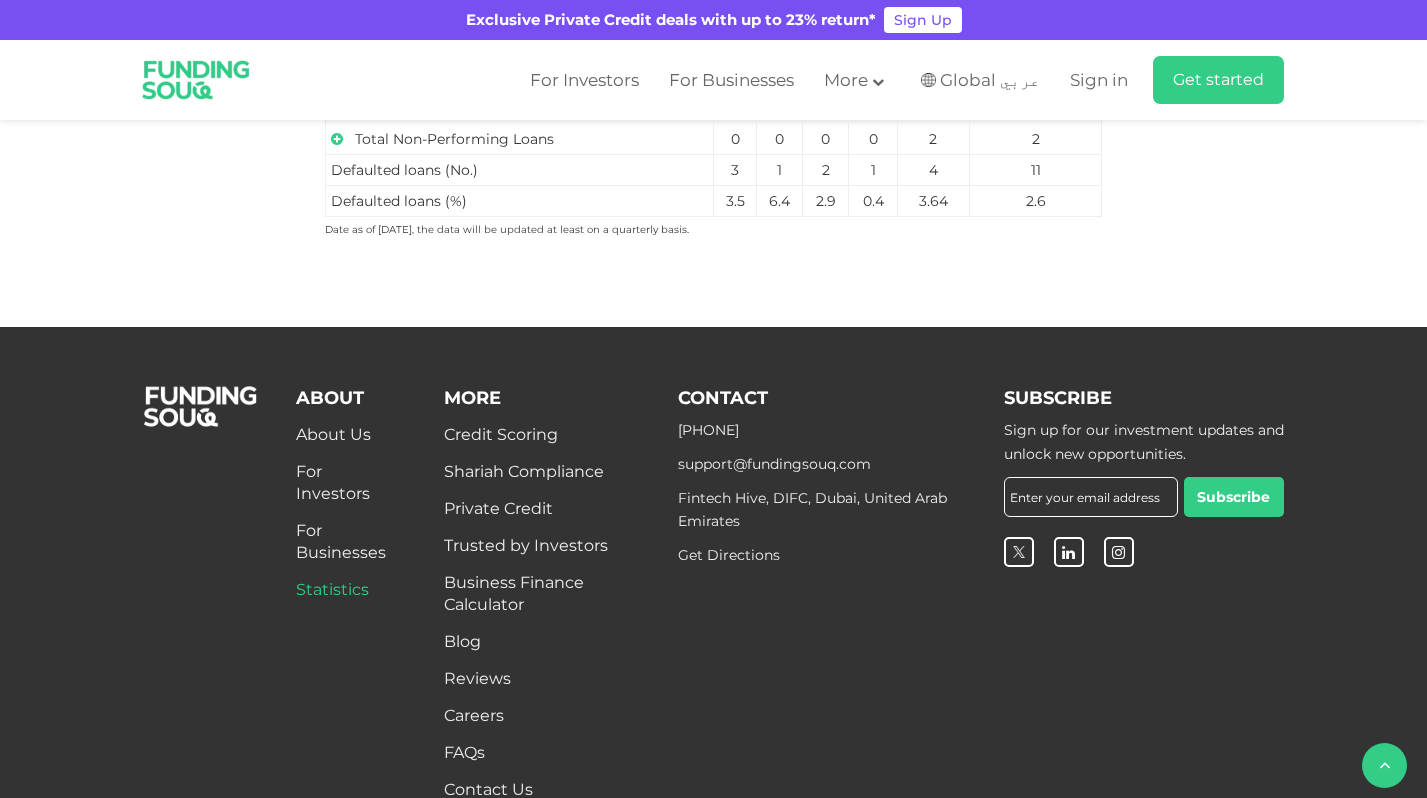 click on "Statistics" at bounding box center (332, 589) 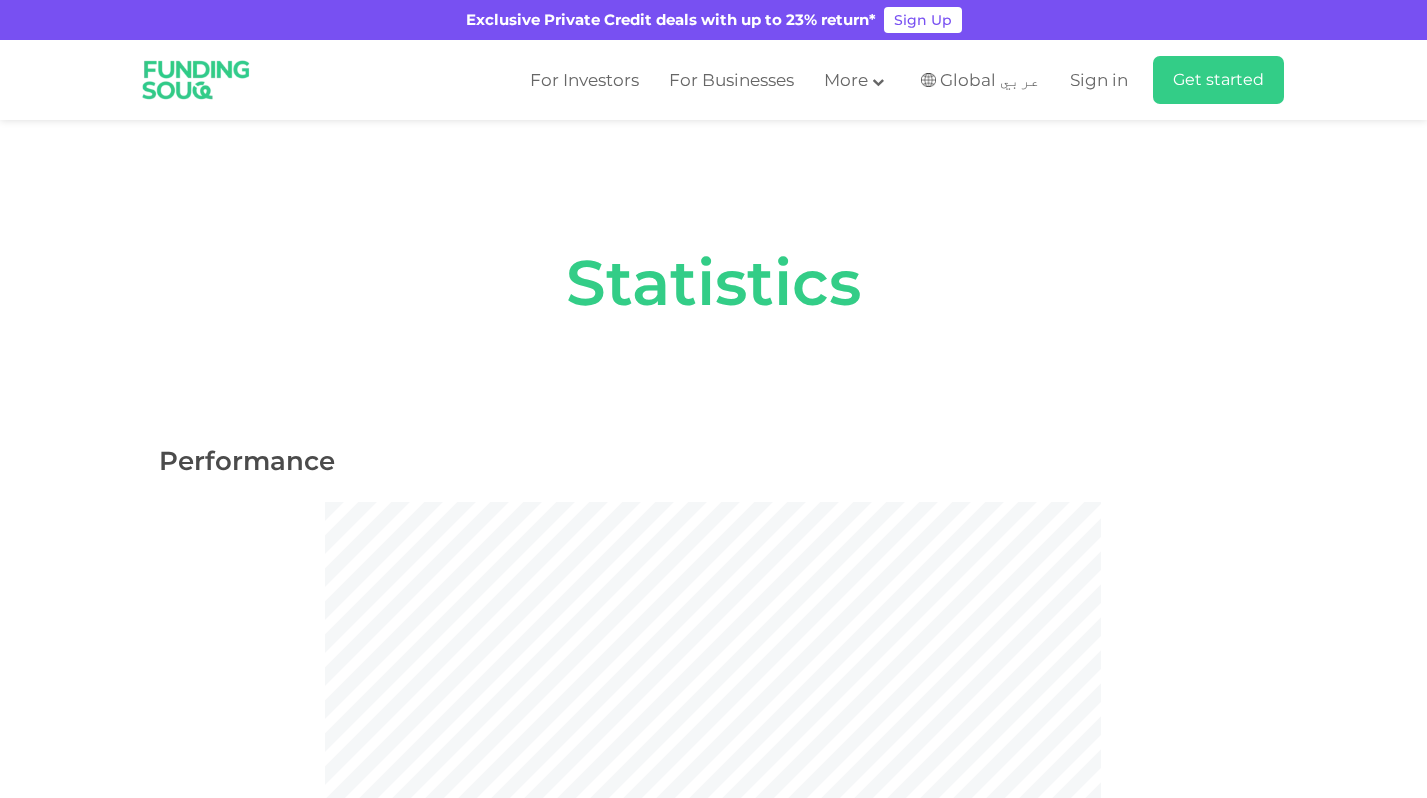 scroll, scrollTop: 0, scrollLeft: 0, axis: both 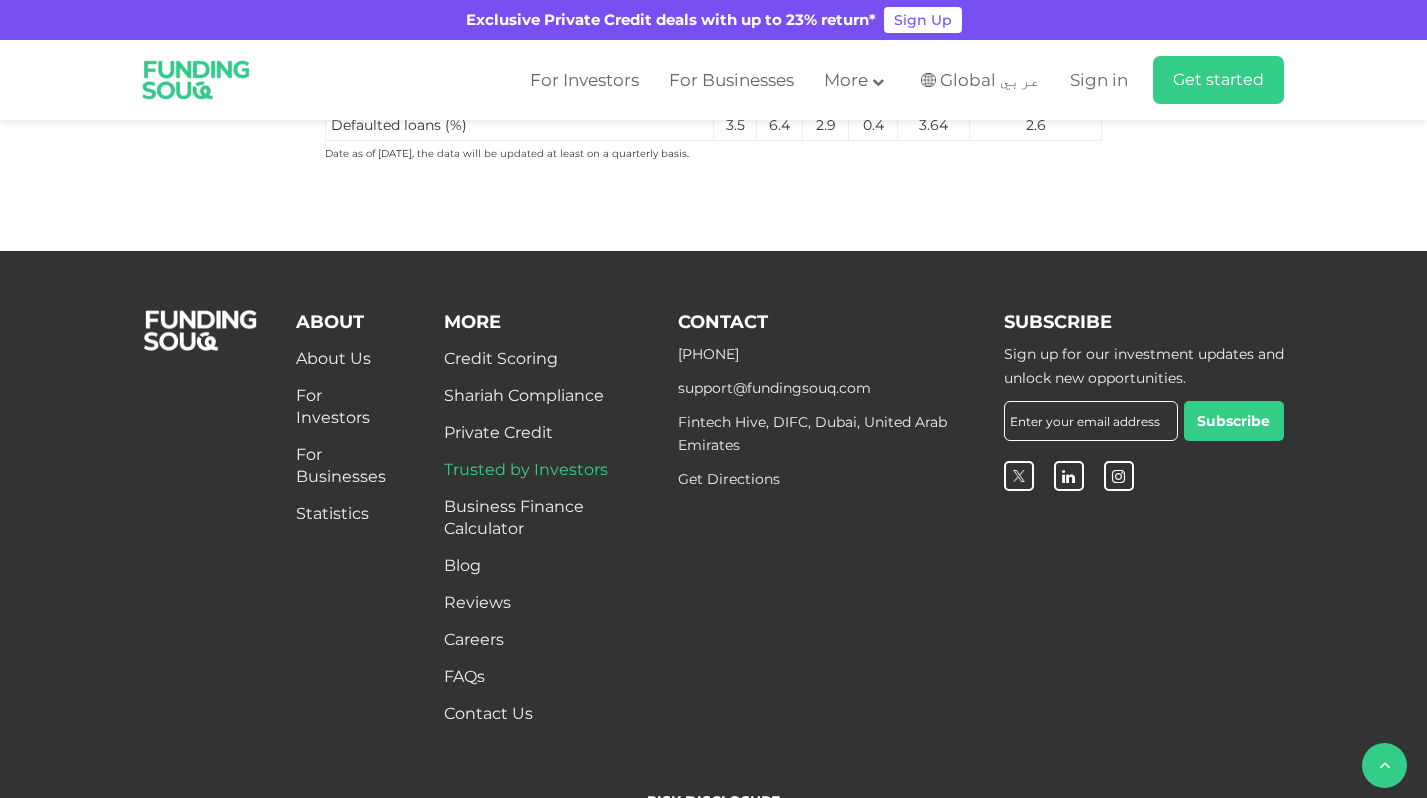 click on "Trusted by Investors" at bounding box center [526, 469] 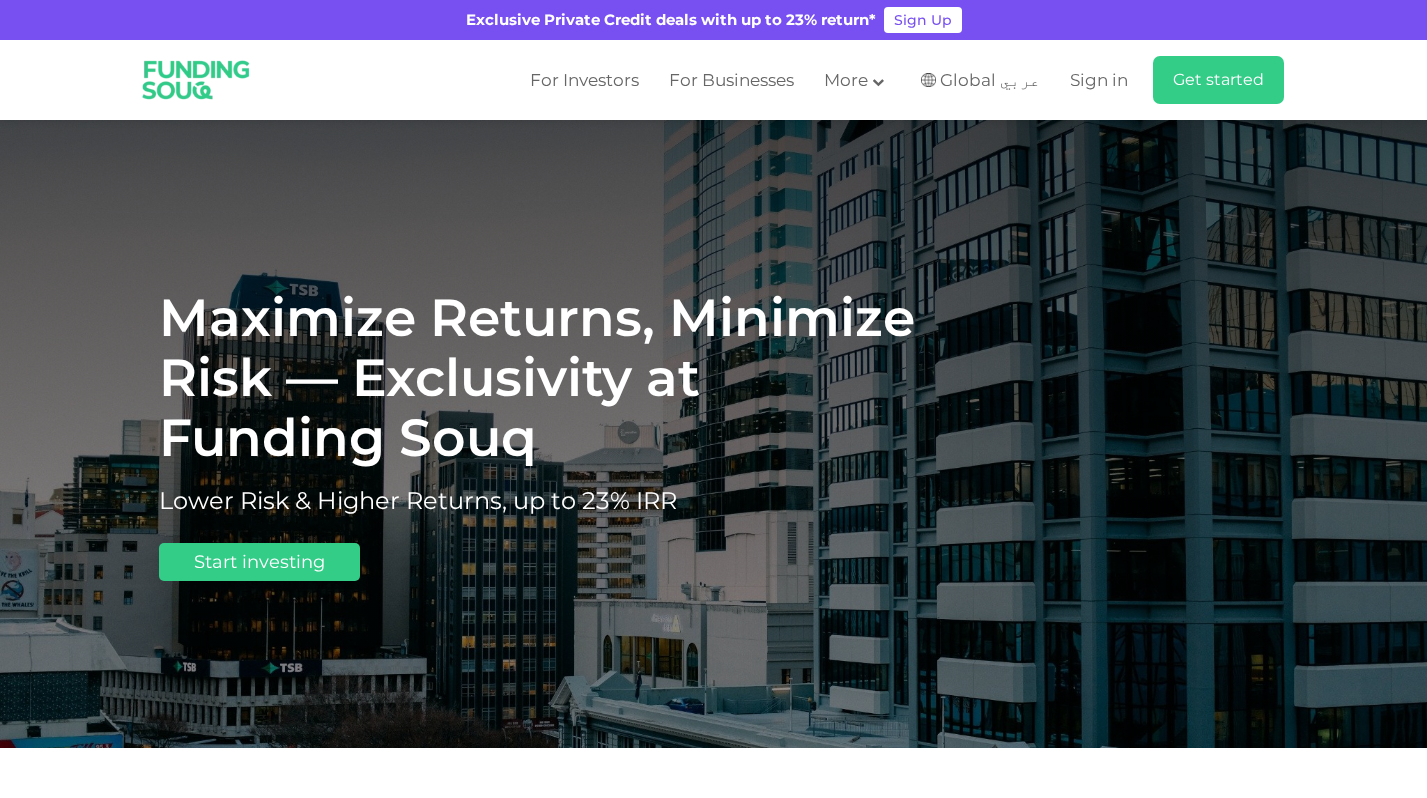 scroll, scrollTop: 0, scrollLeft: 0, axis: both 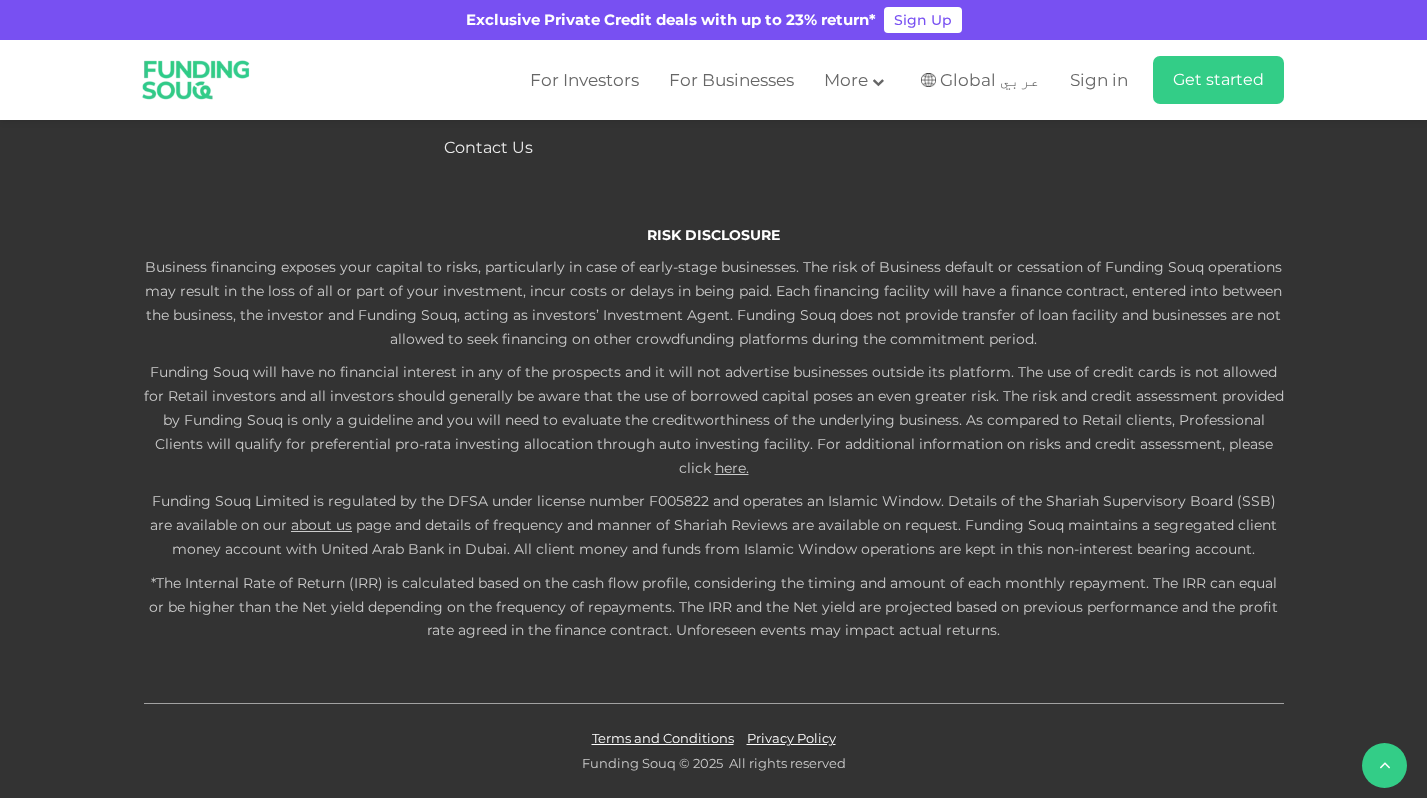 click on "For Businesses" at bounding box center [341, -101] 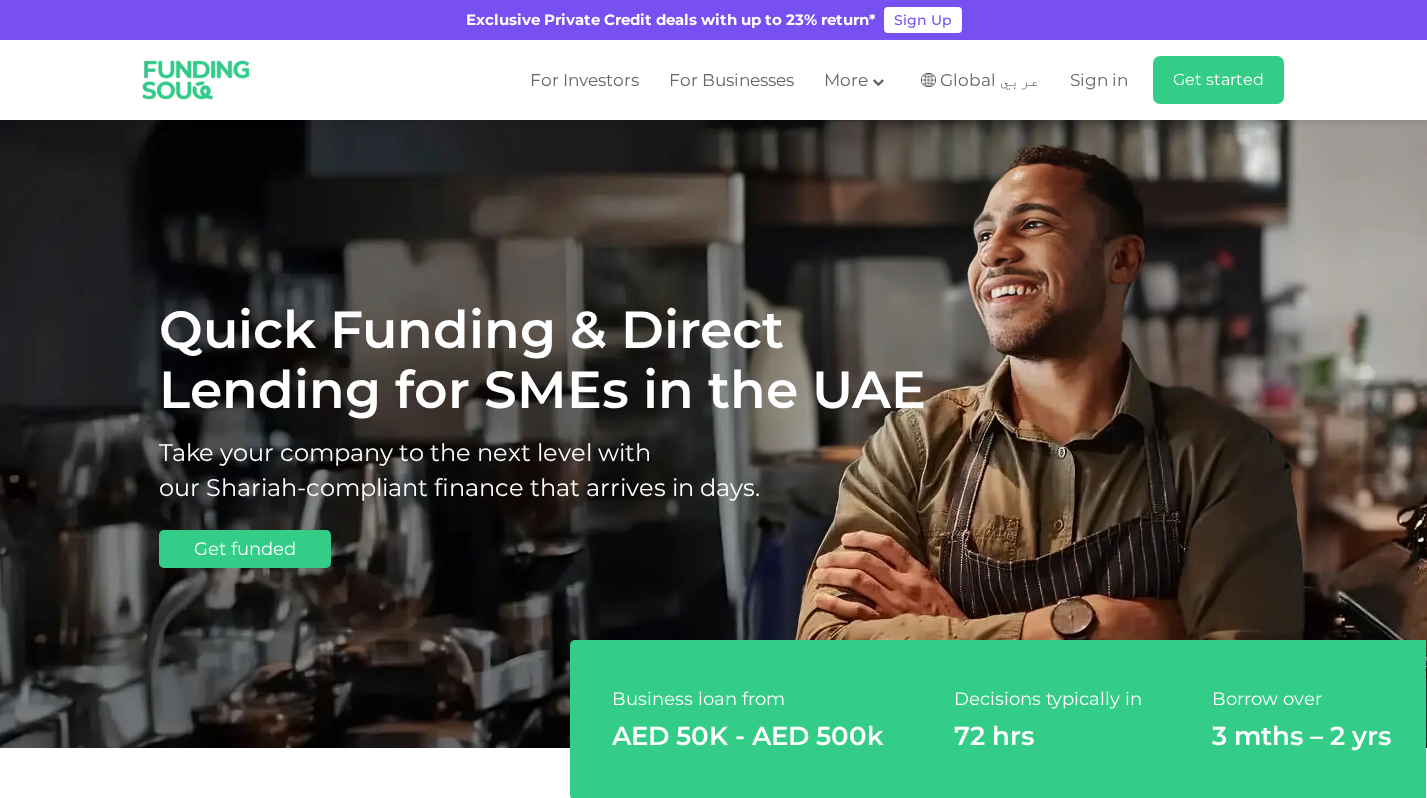 scroll, scrollTop: 0, scrollLeft: 0, axis: both 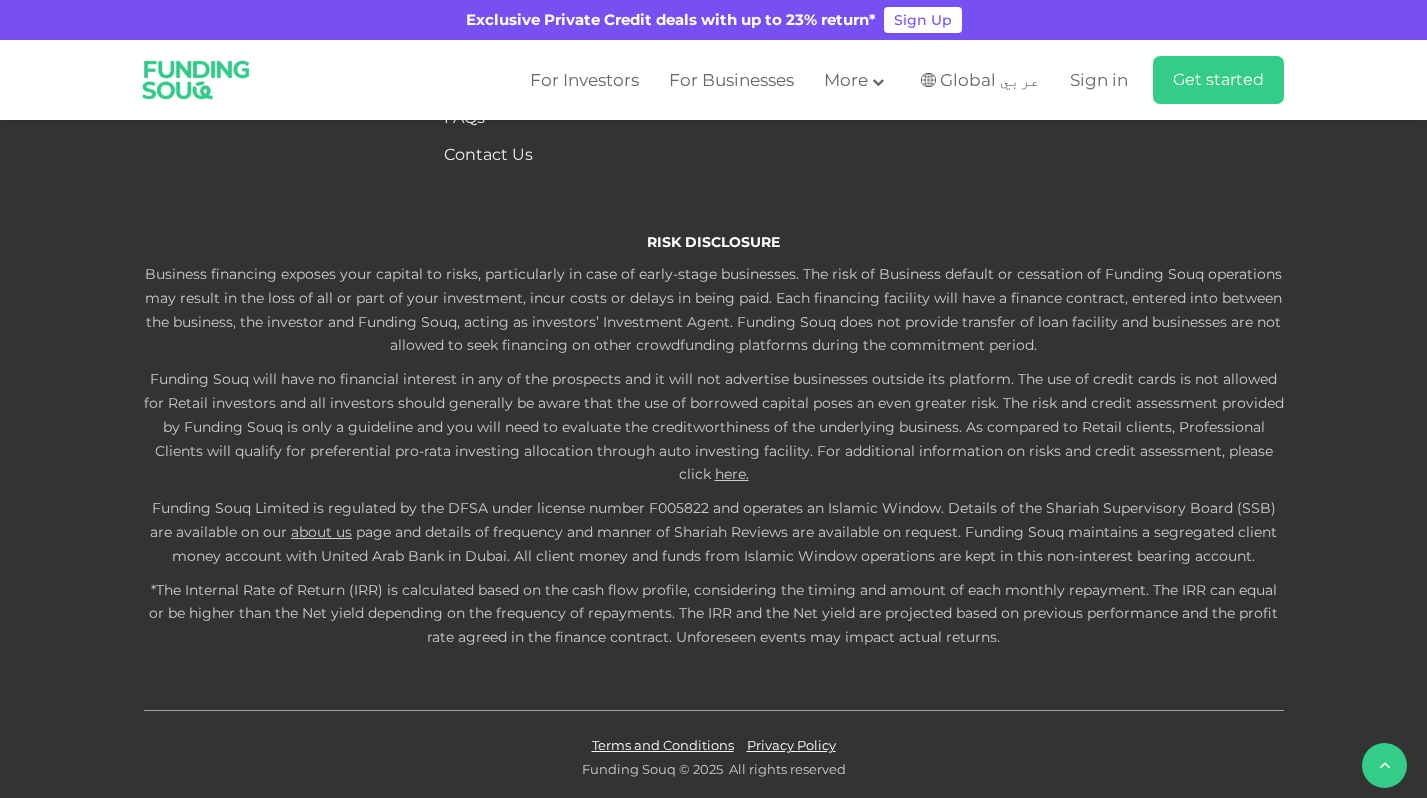 click on "What is the cost to borrow and what fees does Funding Souq charge?" at bounding box center [714, -275] 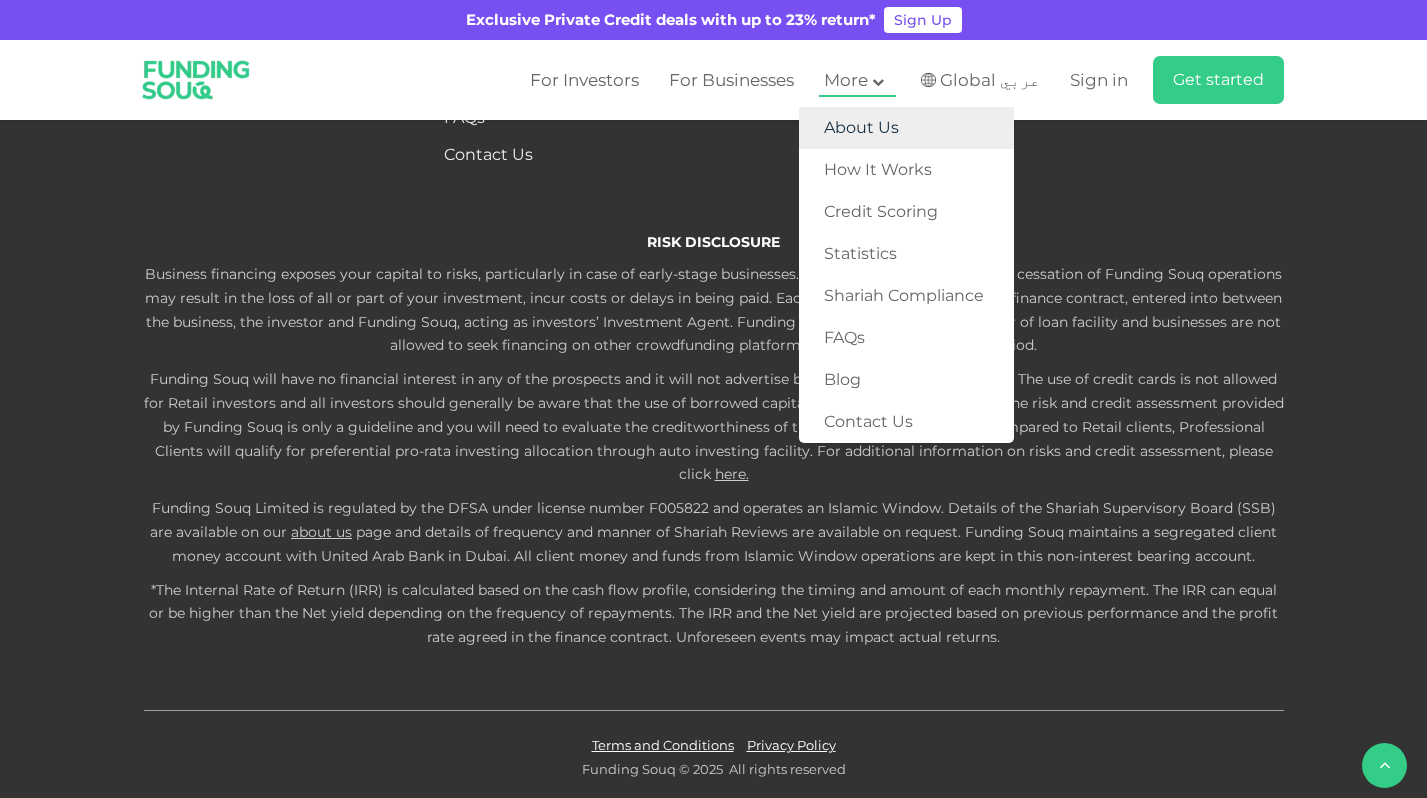 click on "About Us" at bounding box center (906, 128) 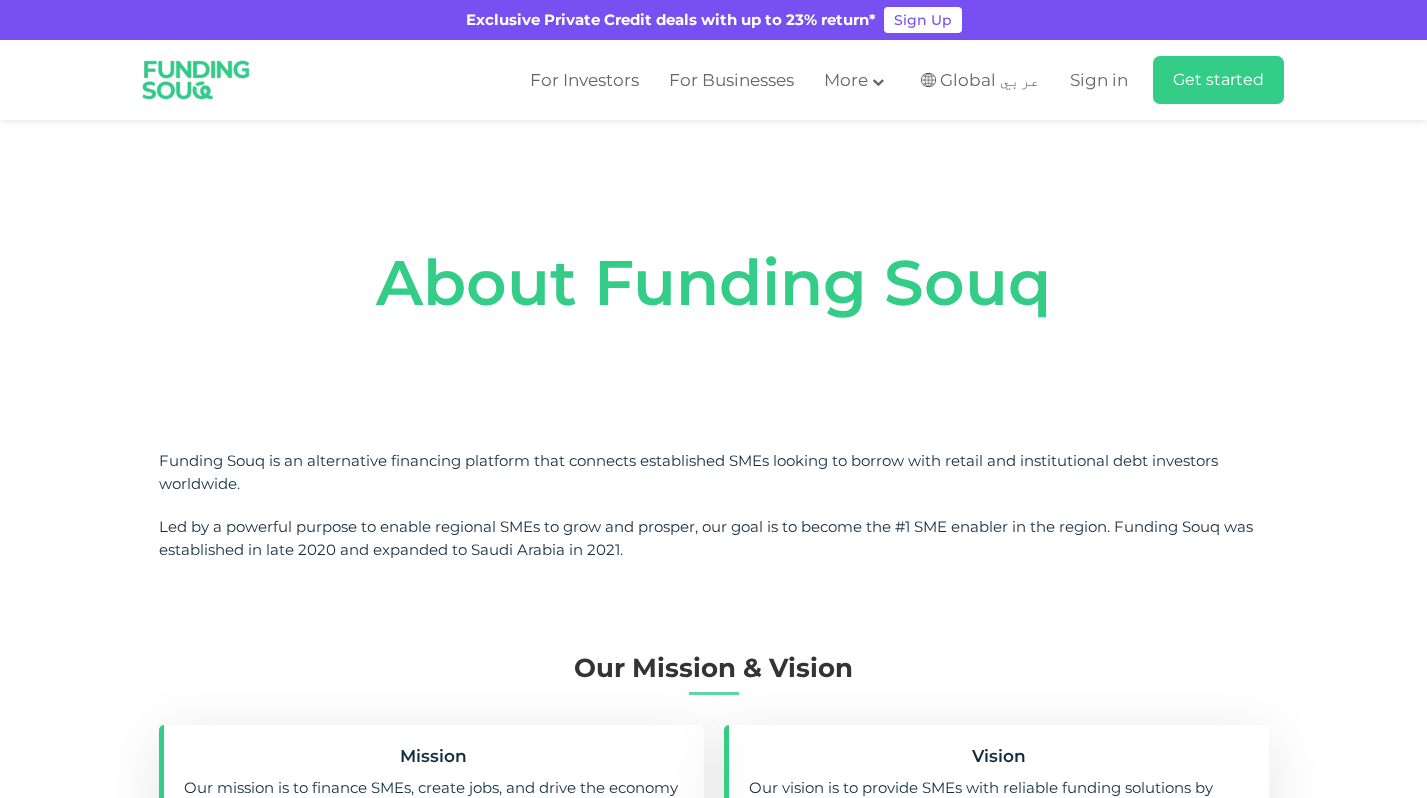 scroll, scrollTop: 0, scrollLeft: 0, axis: both 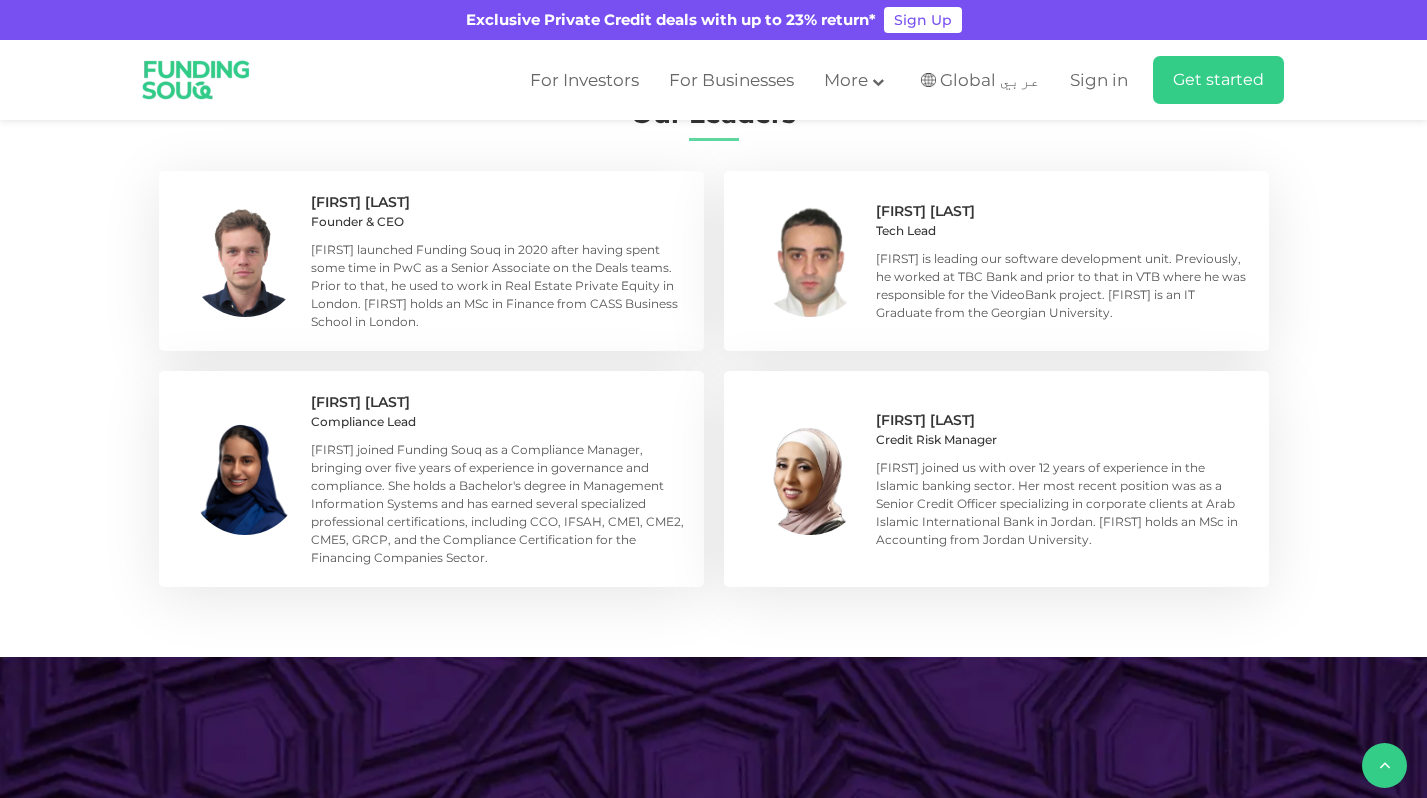click on "[FIRST] [LAST]
Founder & CEO
[FIRST] launched Funding Souq in 2020 after having spent some time in PwC as a Senior Associate on the Deals teams. Prior to that, he used to work in Real Estate Private Equity in London. [FIRST] holds an MSc in Finance from CASS Business School in London.
[FIRST] [LAST]
Tech Lead
[FIRST] is leading our software development unit. Previously, he worked at TBC Bank and prior to that in VTB where he was responsible for the VideoBank project. [FIRST] is an IT Graduate from the Georgian University.
[FIRST] [LAST]
Compliance Lead" at bounding box center [713, 379] 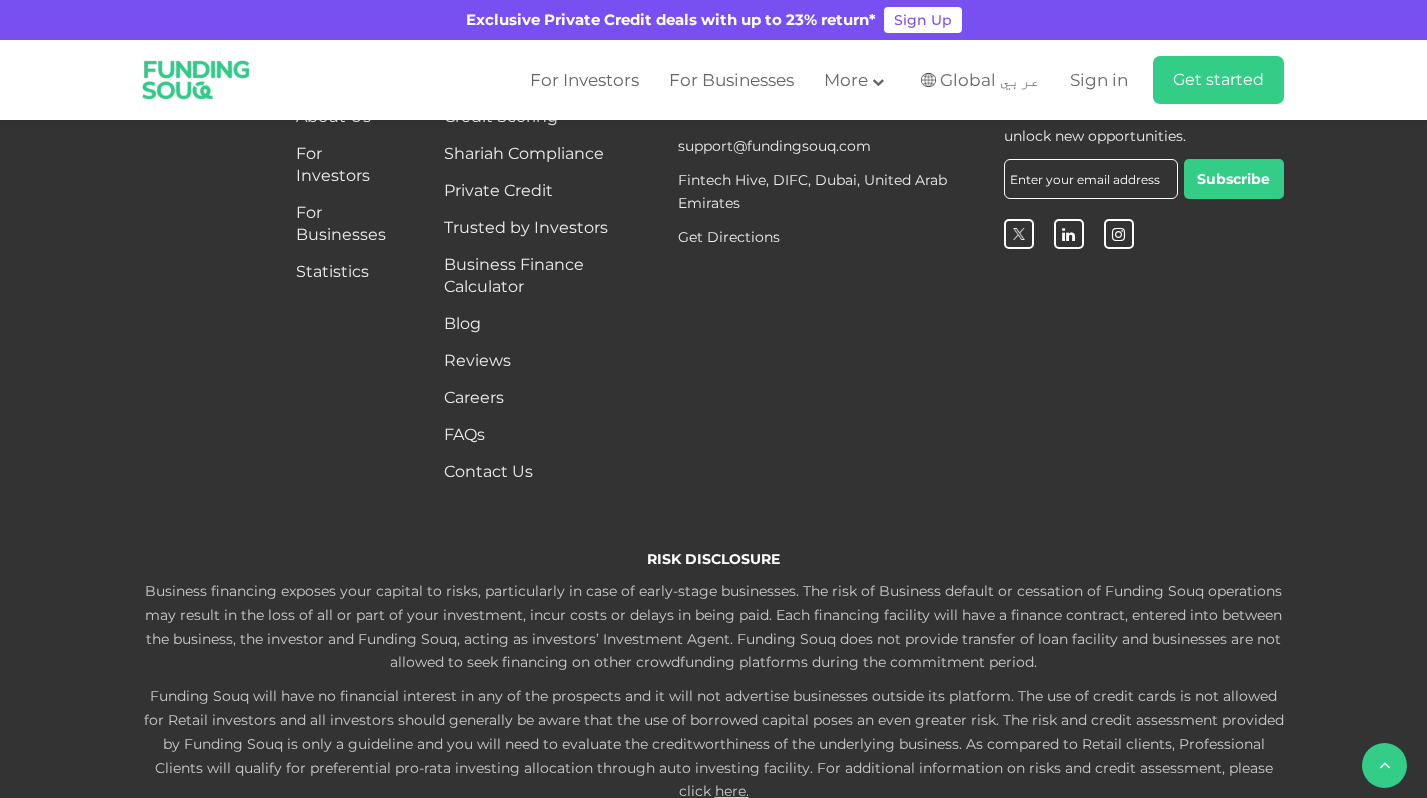 scroll, scrollTop: 3190, scrollLeft: 0, axis: vertical 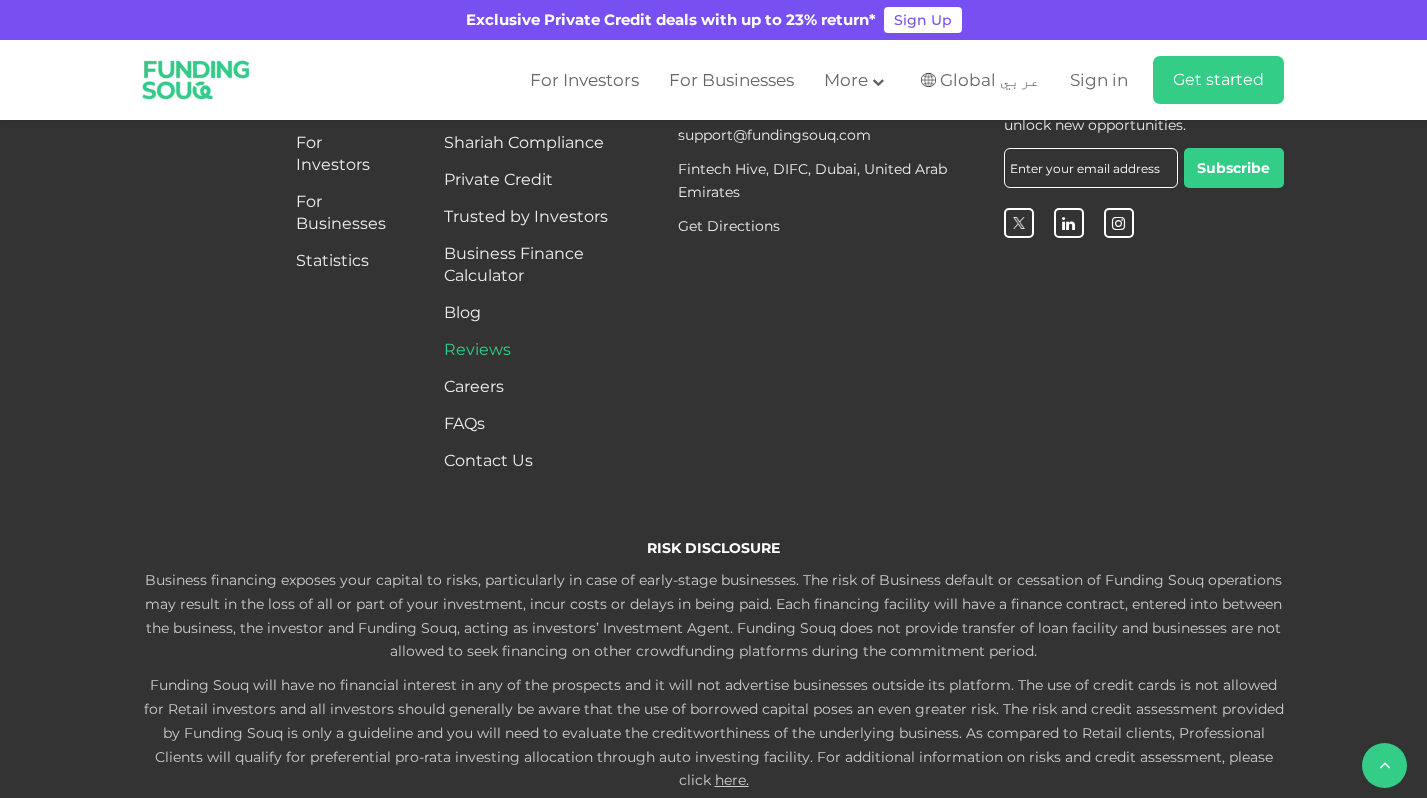click on "Reviews" at bounding box center (477, 349) 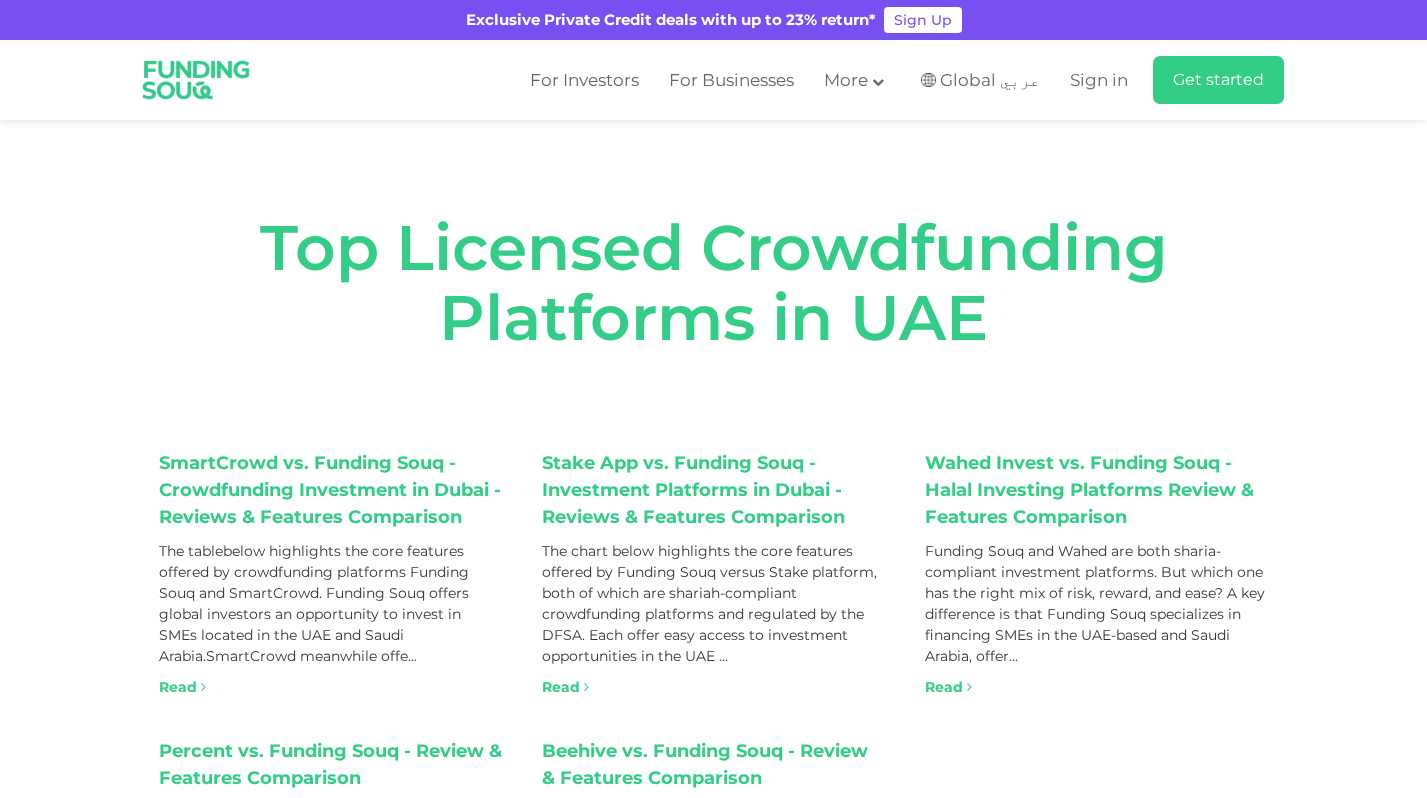 scroll, scrollTop: 0, scrollLeft: 0, axis: both 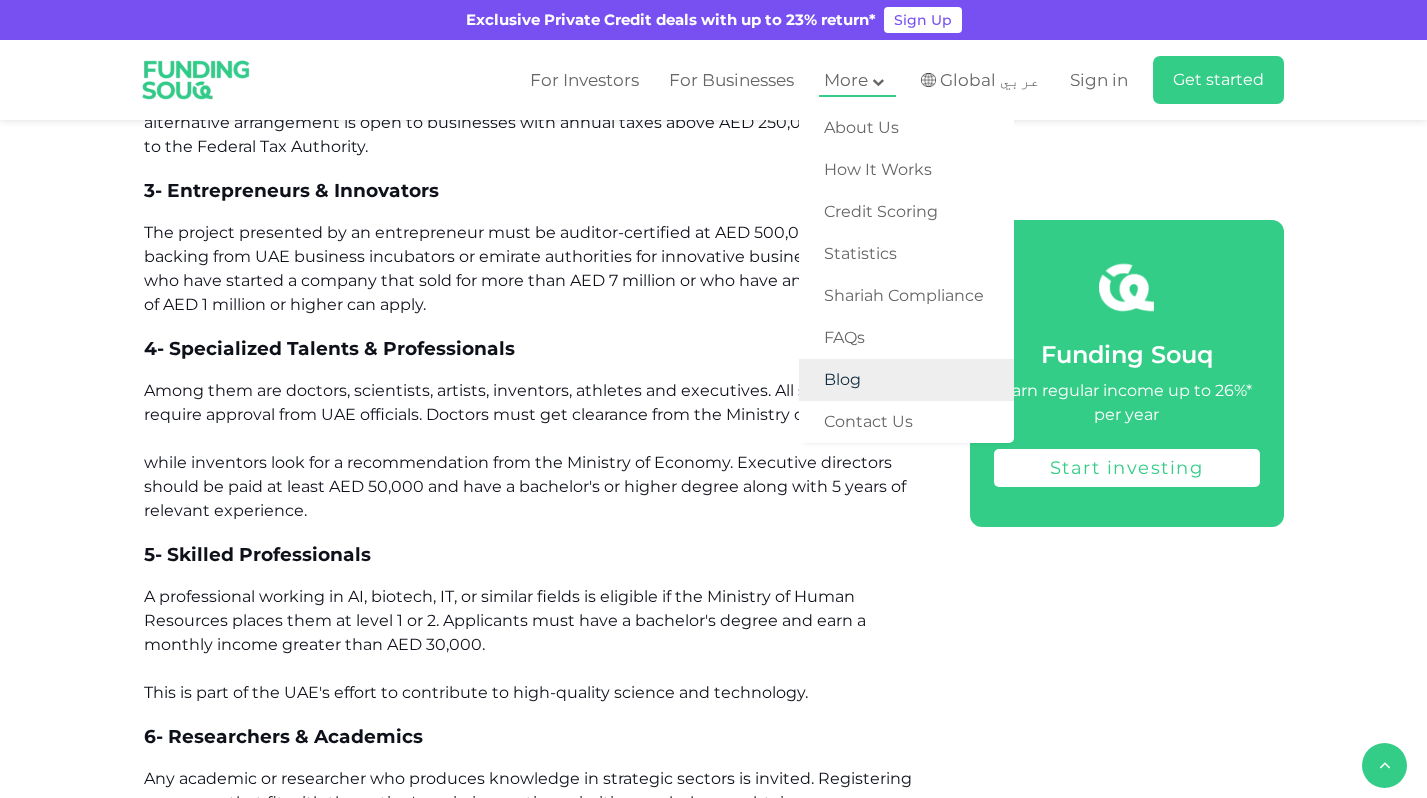 click on "Blog" at bounding box center [906, 380] 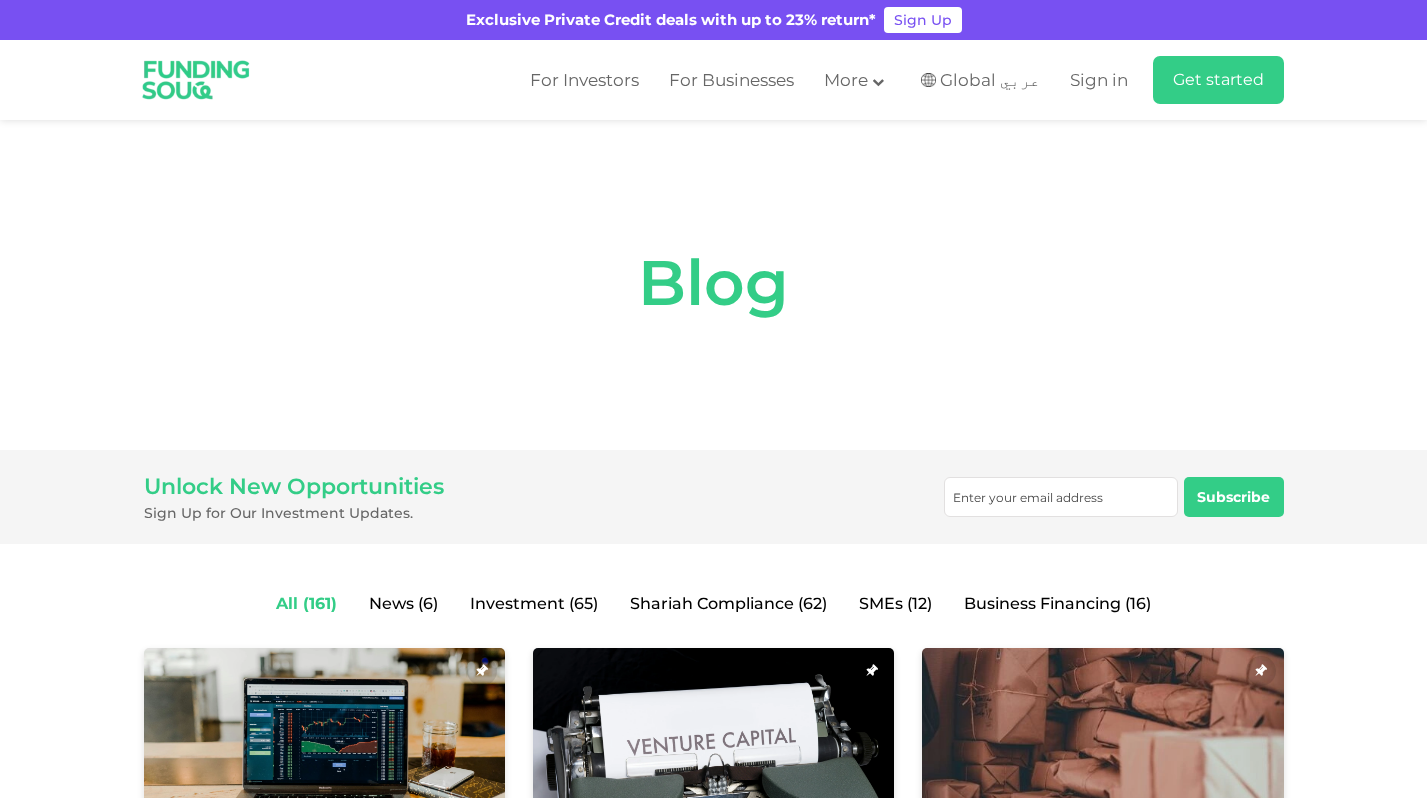 scroll, scrollTop: 0, scrollLeft: 0, axis: both 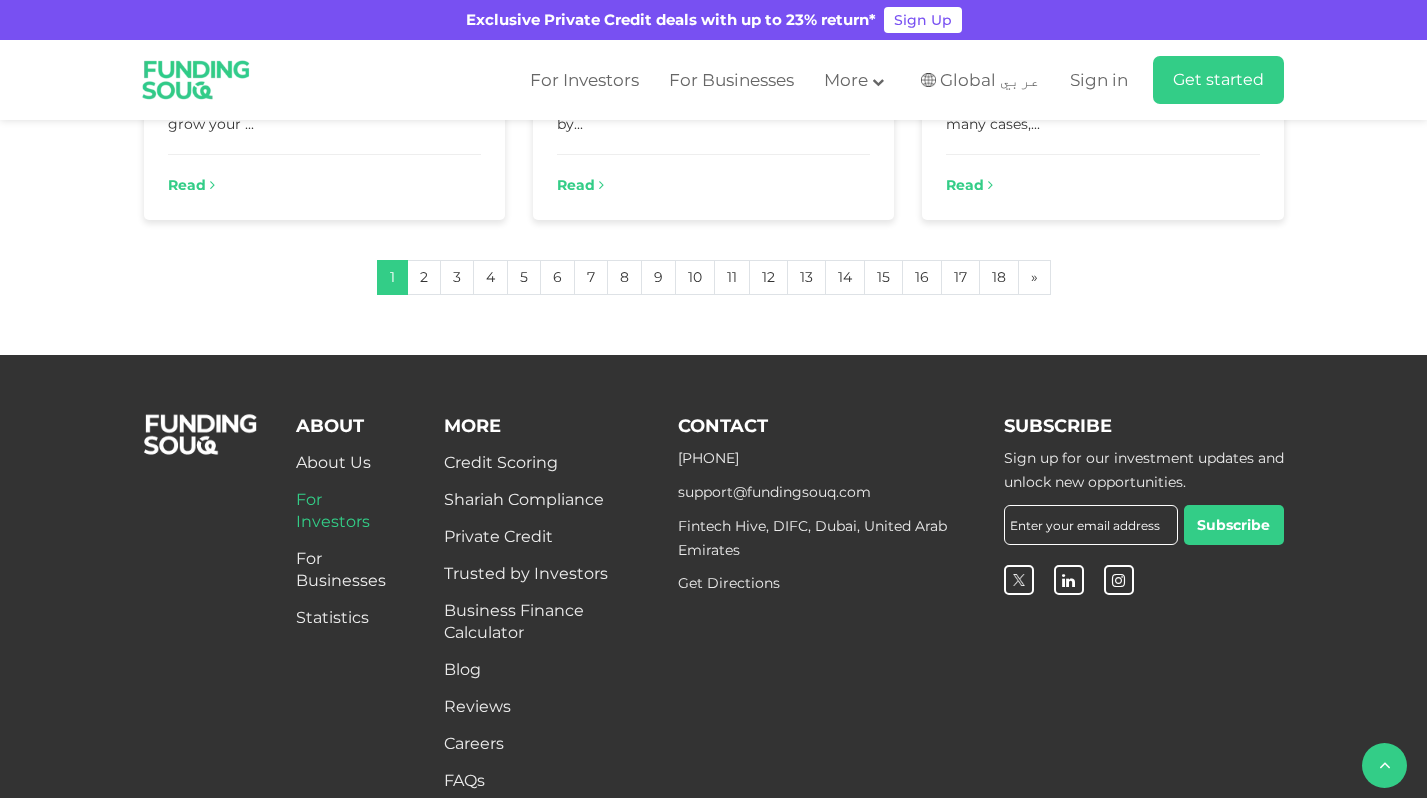 click on "For Investors" at bounding box center [333, 510] 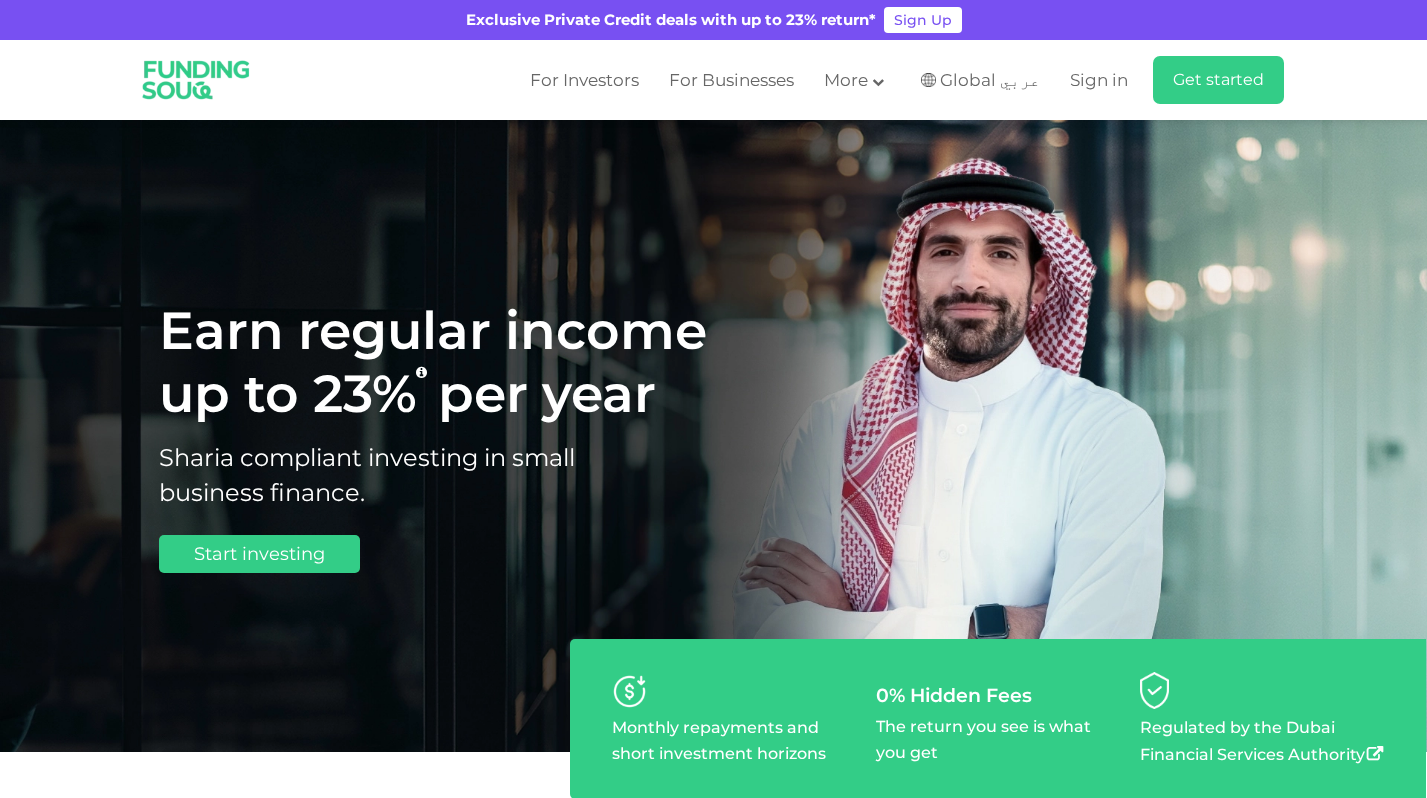 scroll, scrollTop: 0, scrollLeft: 0, axis: both 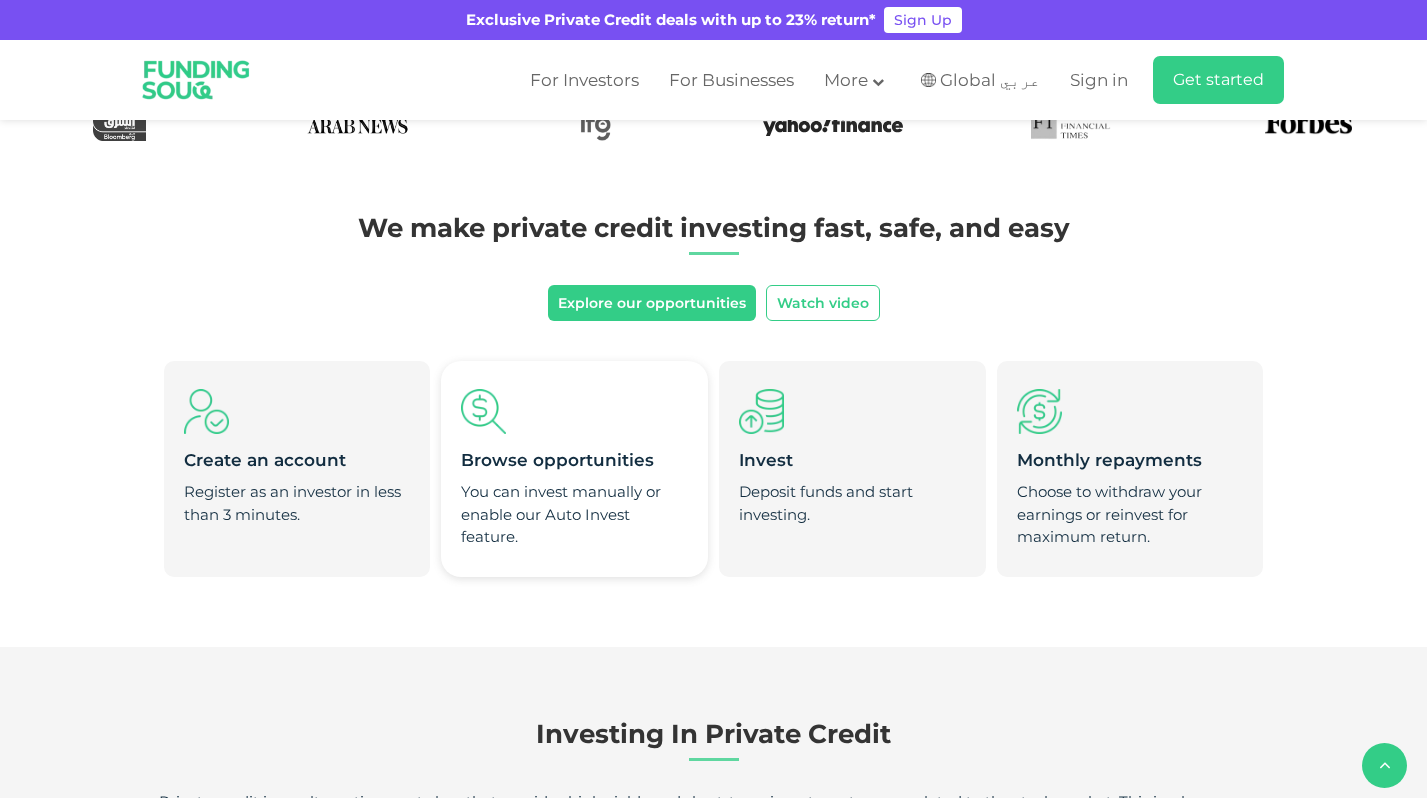 click on "You can invest manually or enable our Auto Invest feature." at bounding box center (574, 515) 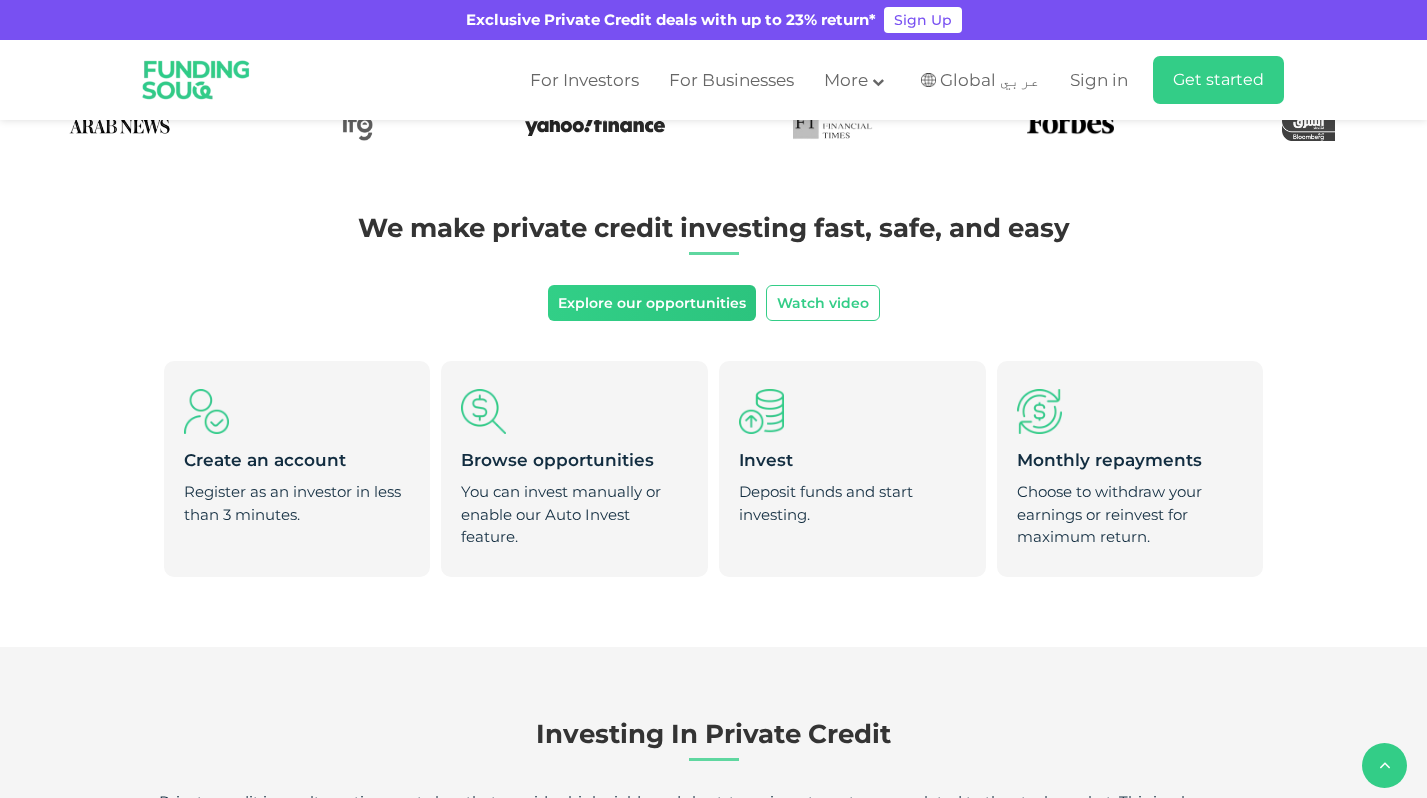 click on "Explore our opportunities" at bounding box center [652, 303] 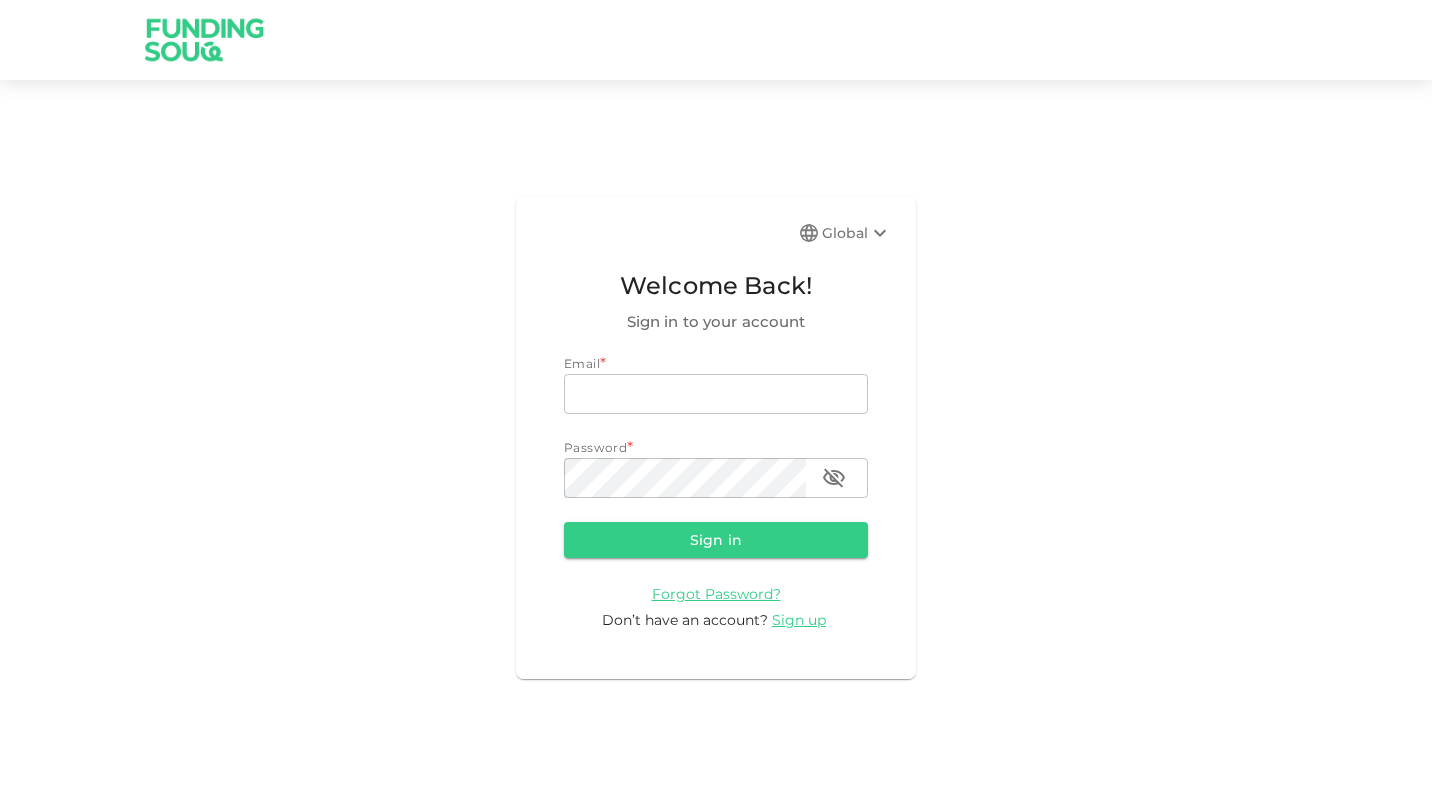 scroll, scrollTop: 0, scrollLeft: 0, axis: both 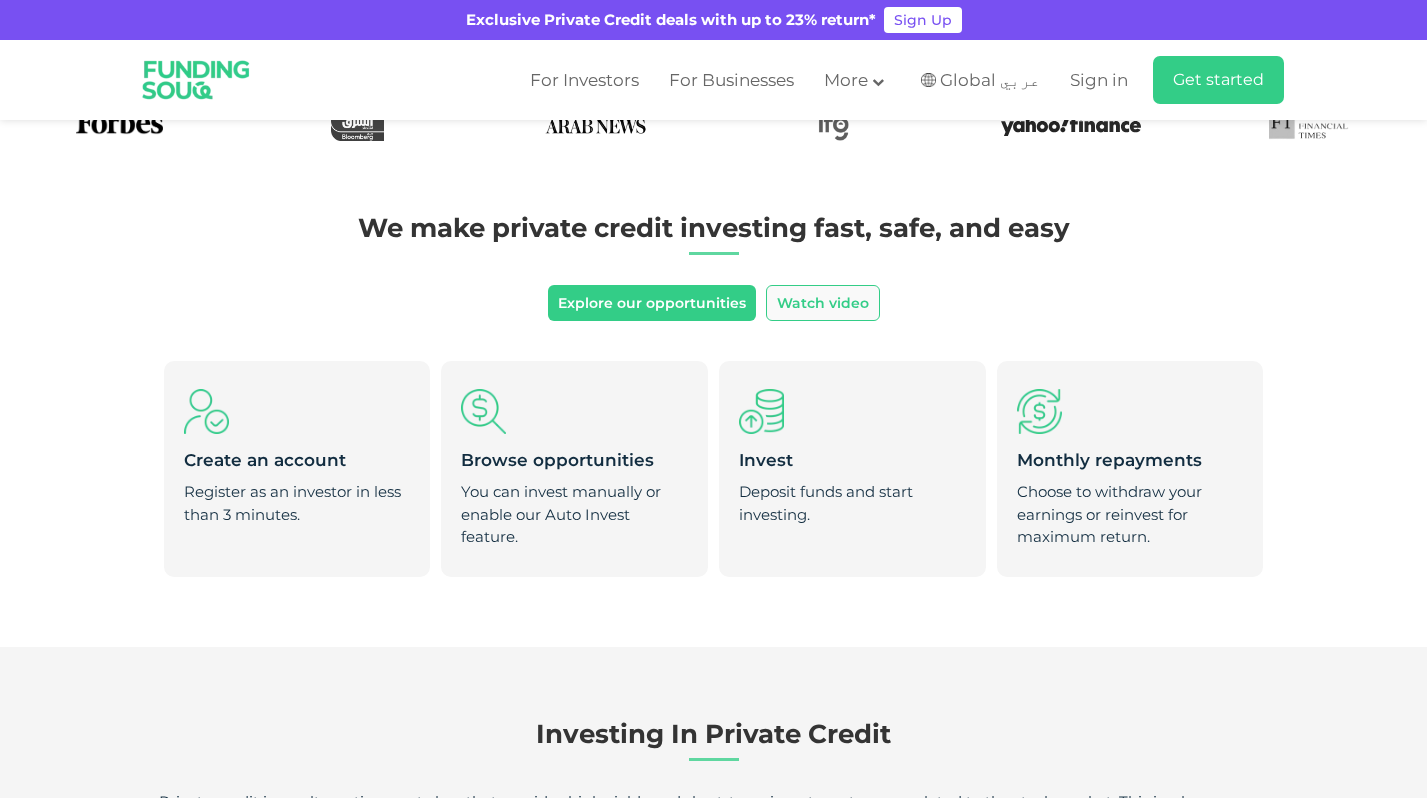 click on "Watch video" at bounding box center (823, 303) 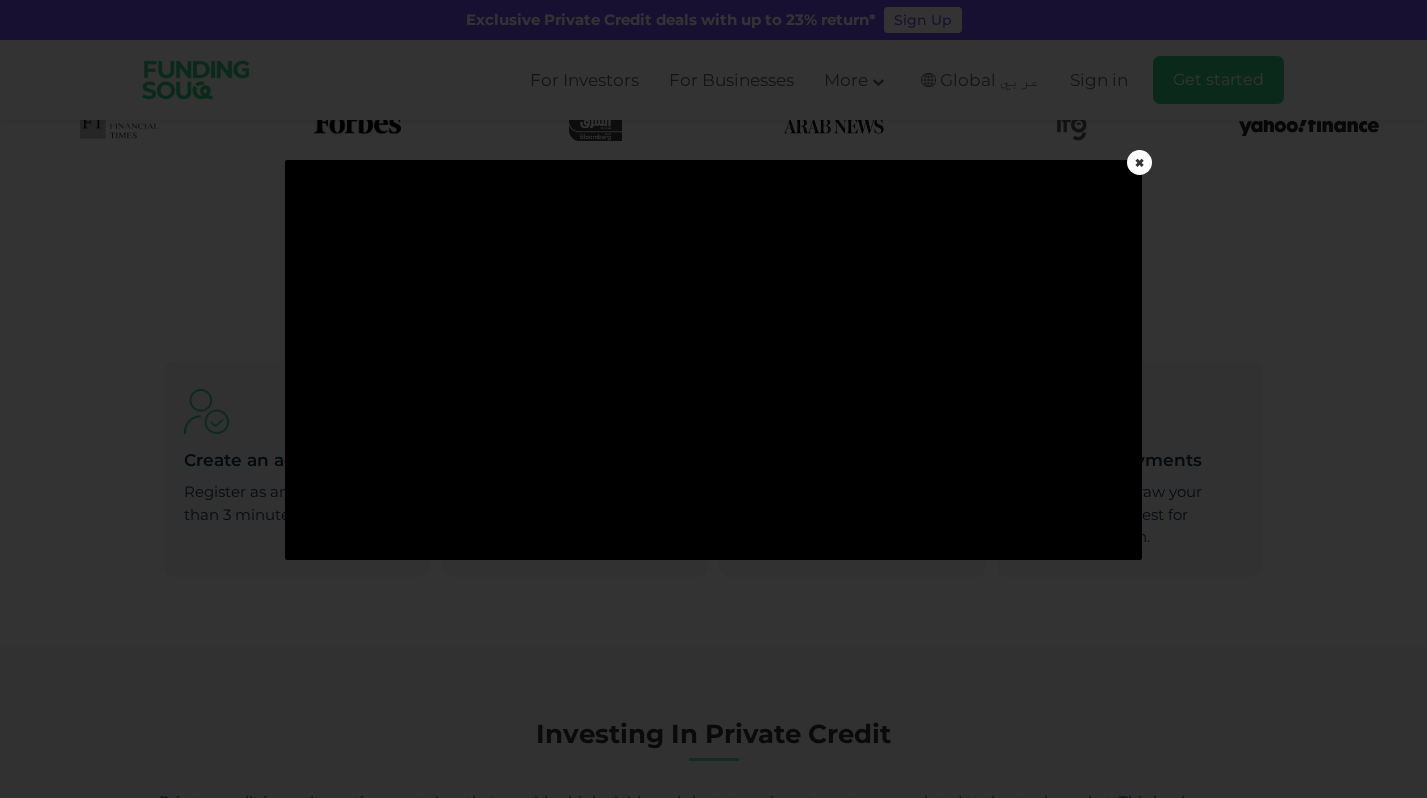 drag, startPoint x: 1137, startPoint y: 161, endPoint x: 1335, endPoint y: 90, distance: 210.34496 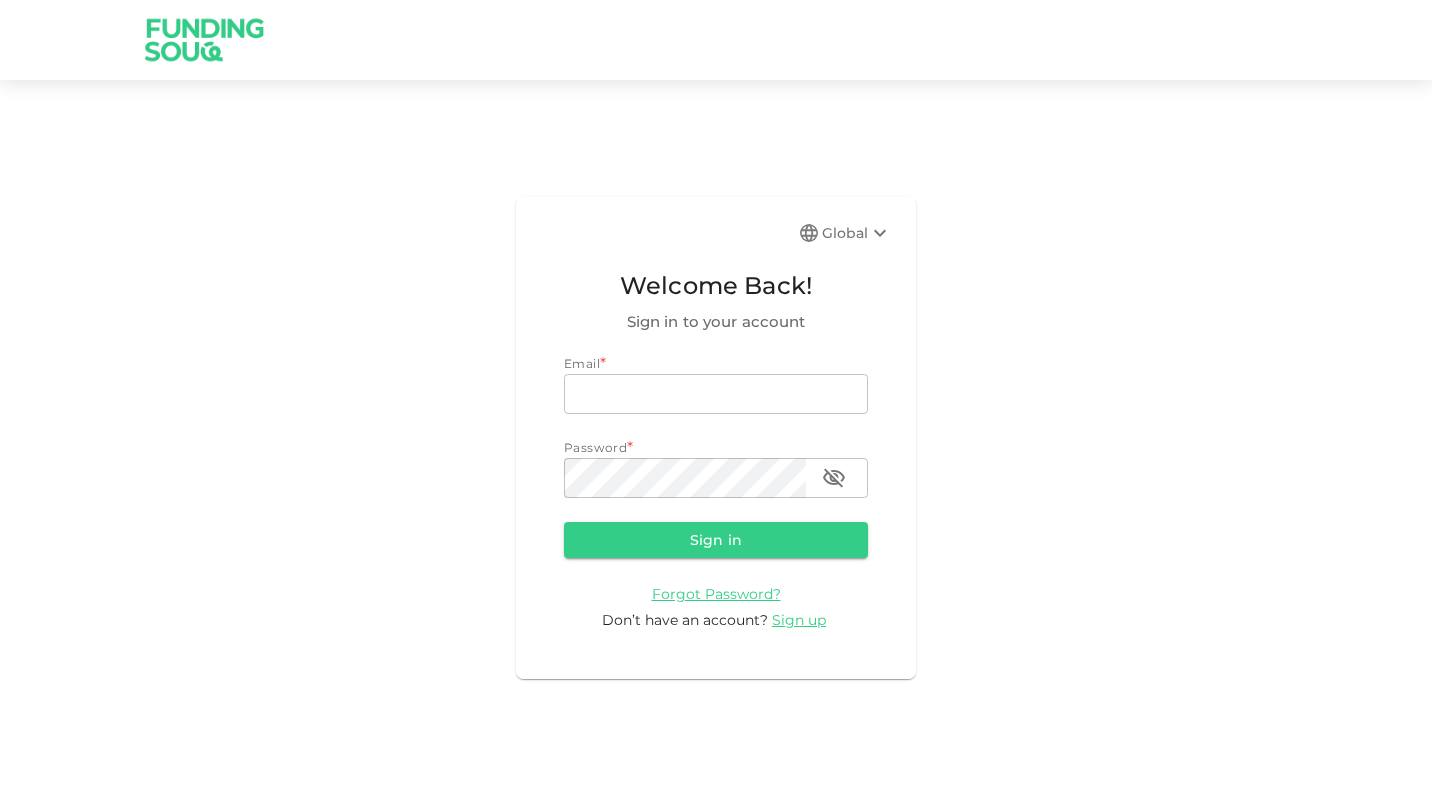 scroll, scrollTop: 0, scrollLeft: 0, axis: both 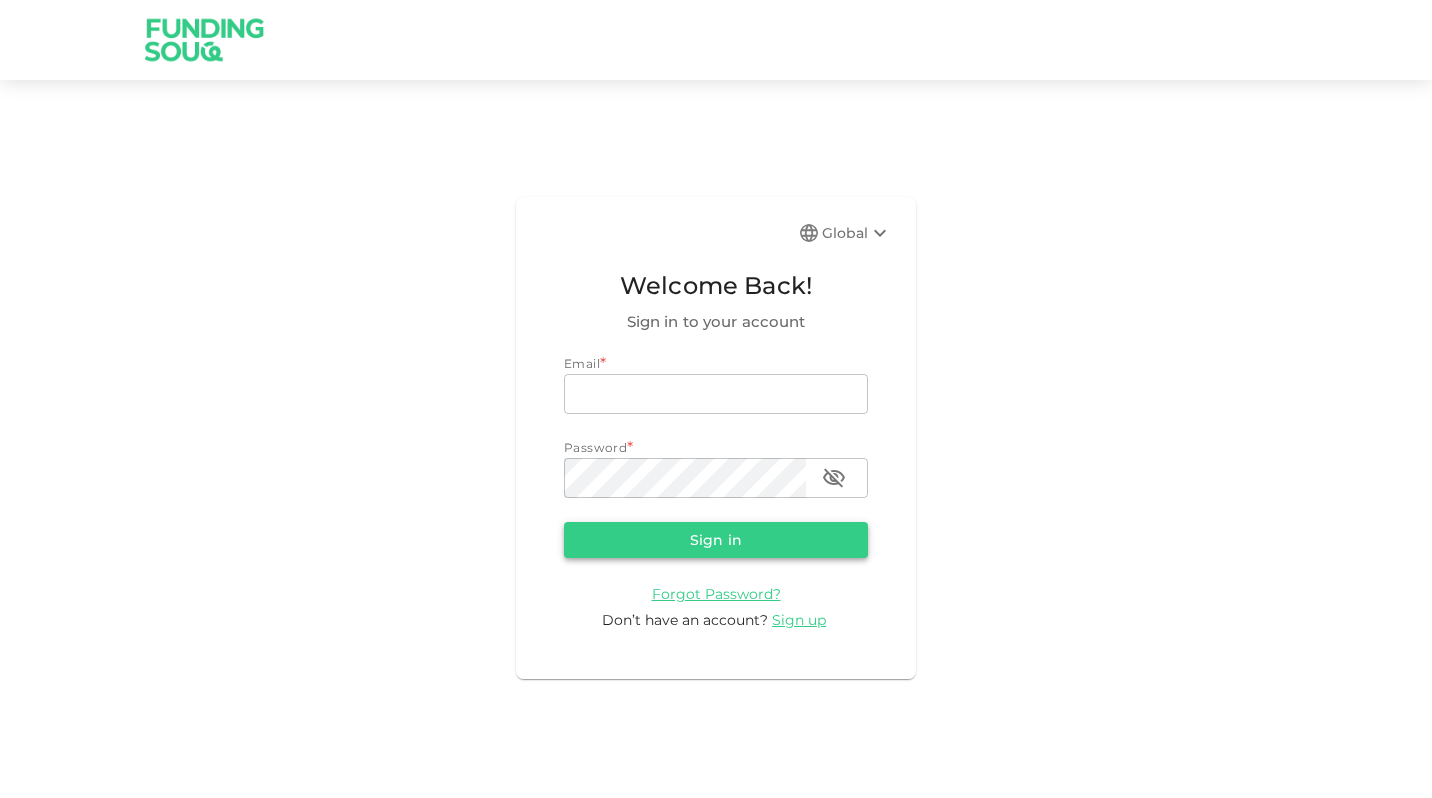 type on "[USERNAME]@example.com" 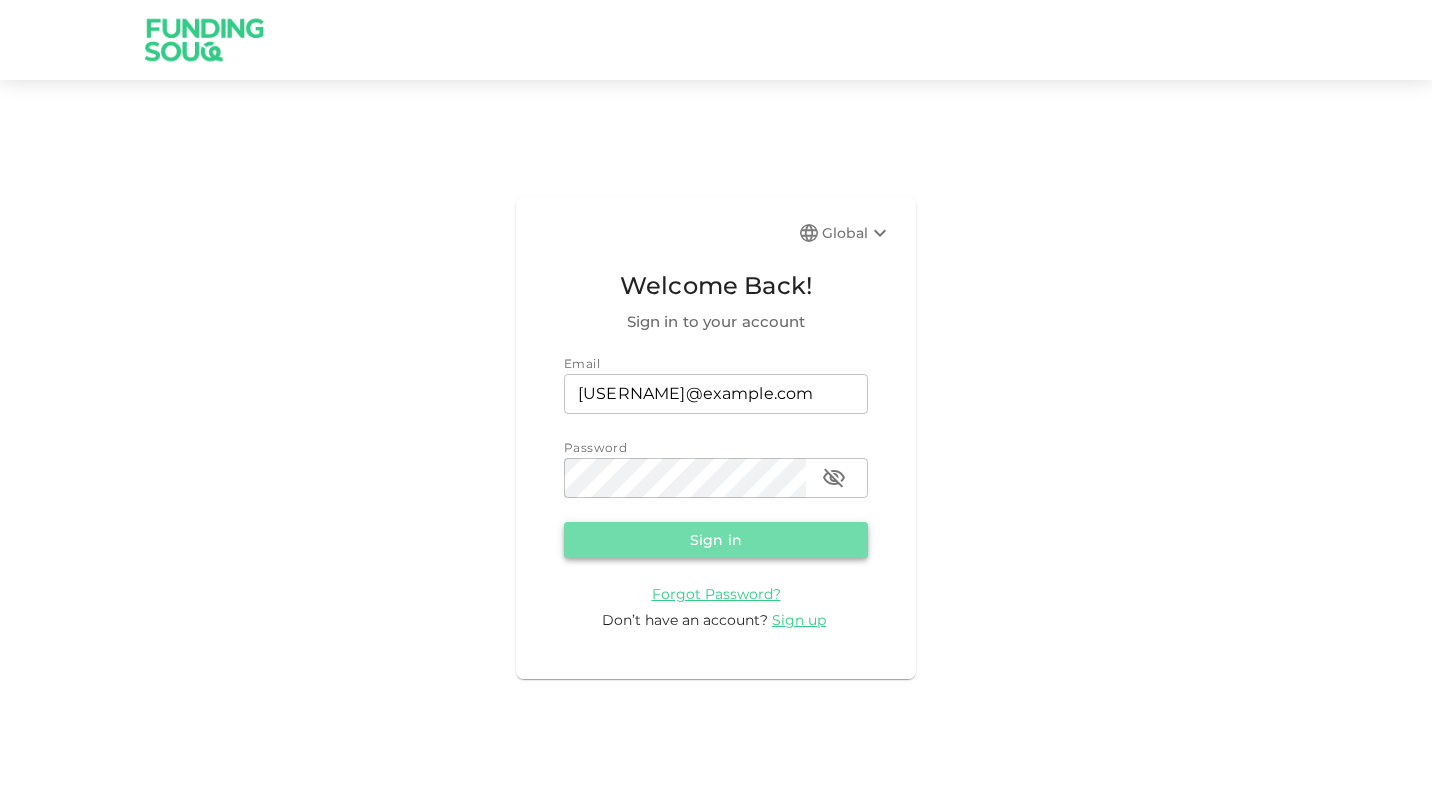 click on "Sign in" at bounding box center (716, 540) 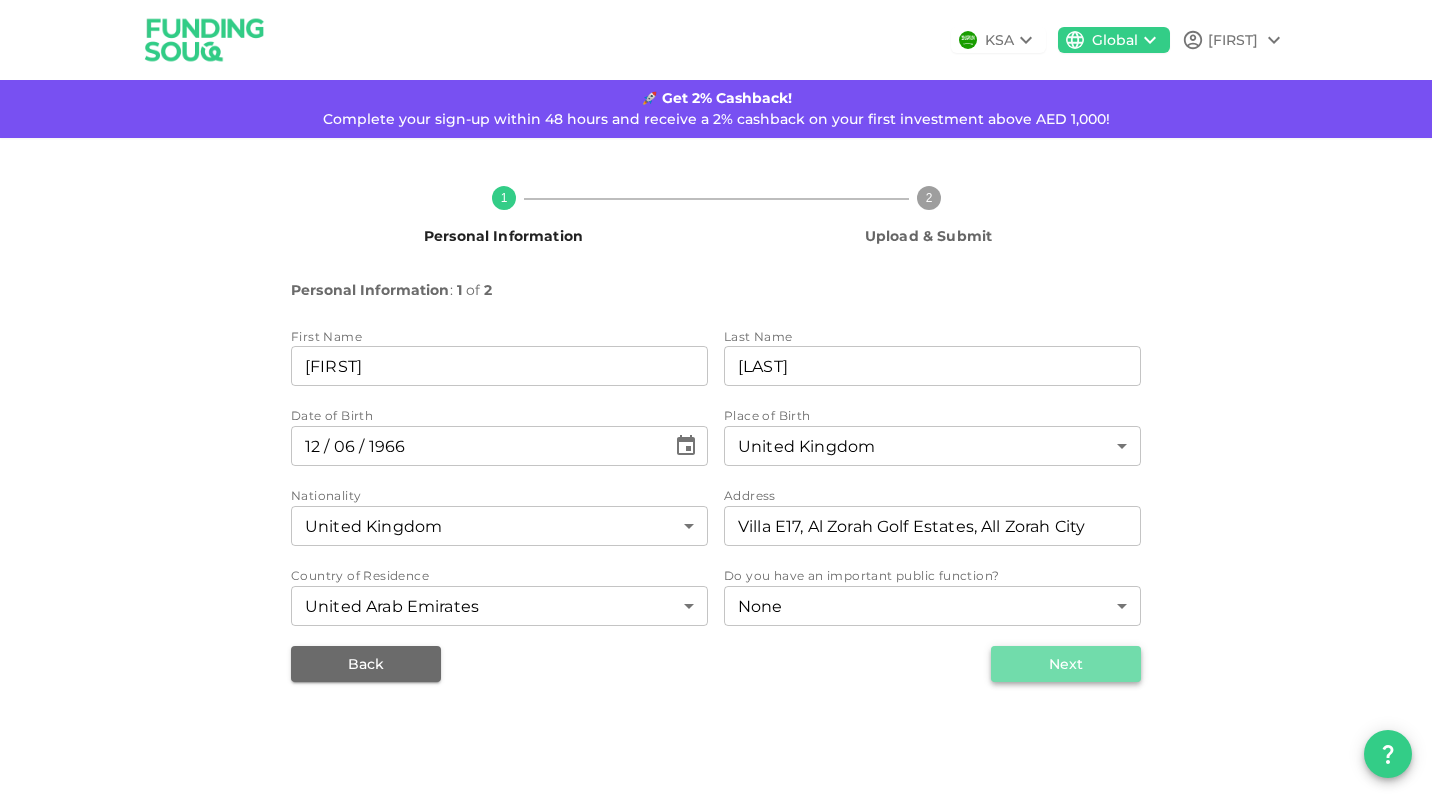 click on "Next" at bounding box center [1066, 664] 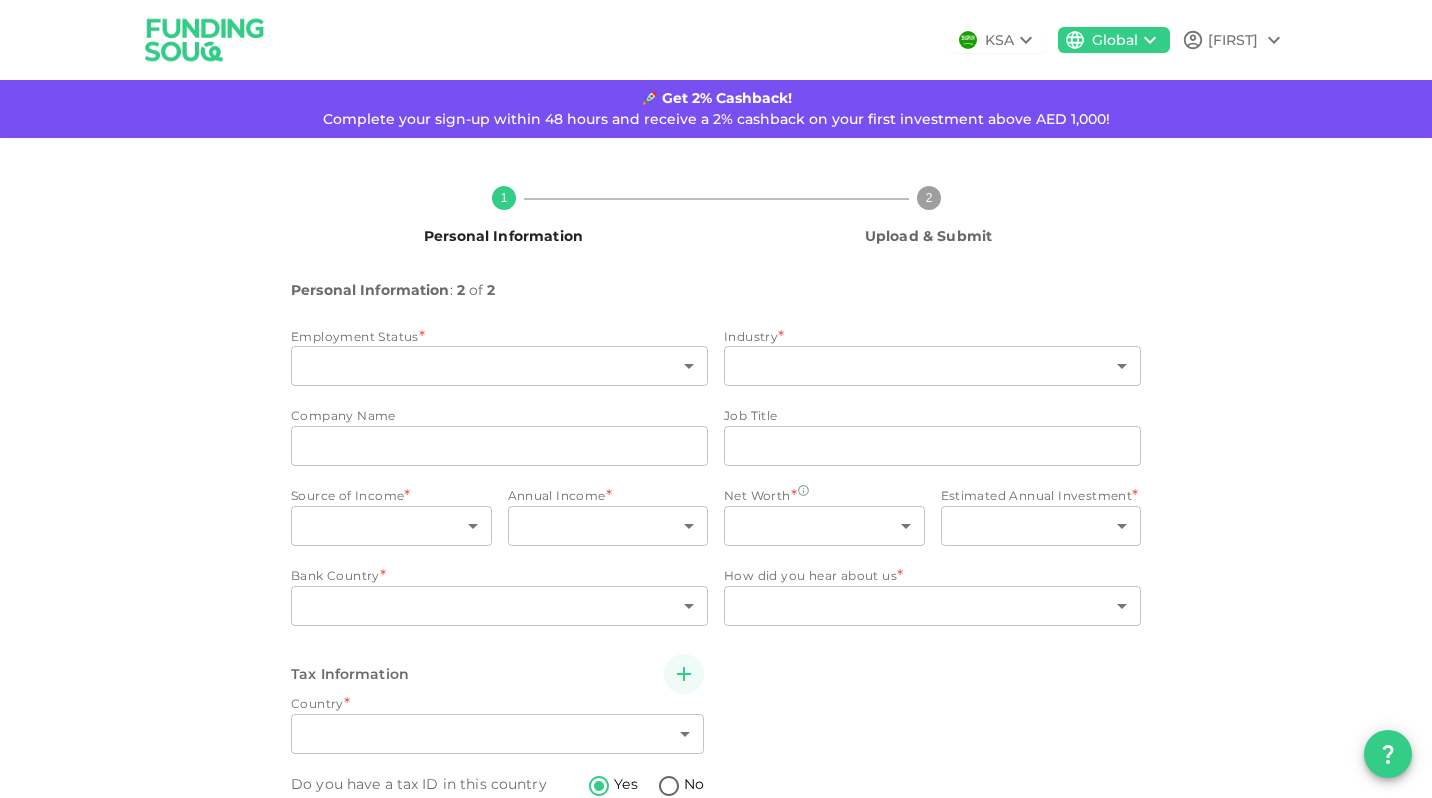 type on "1" 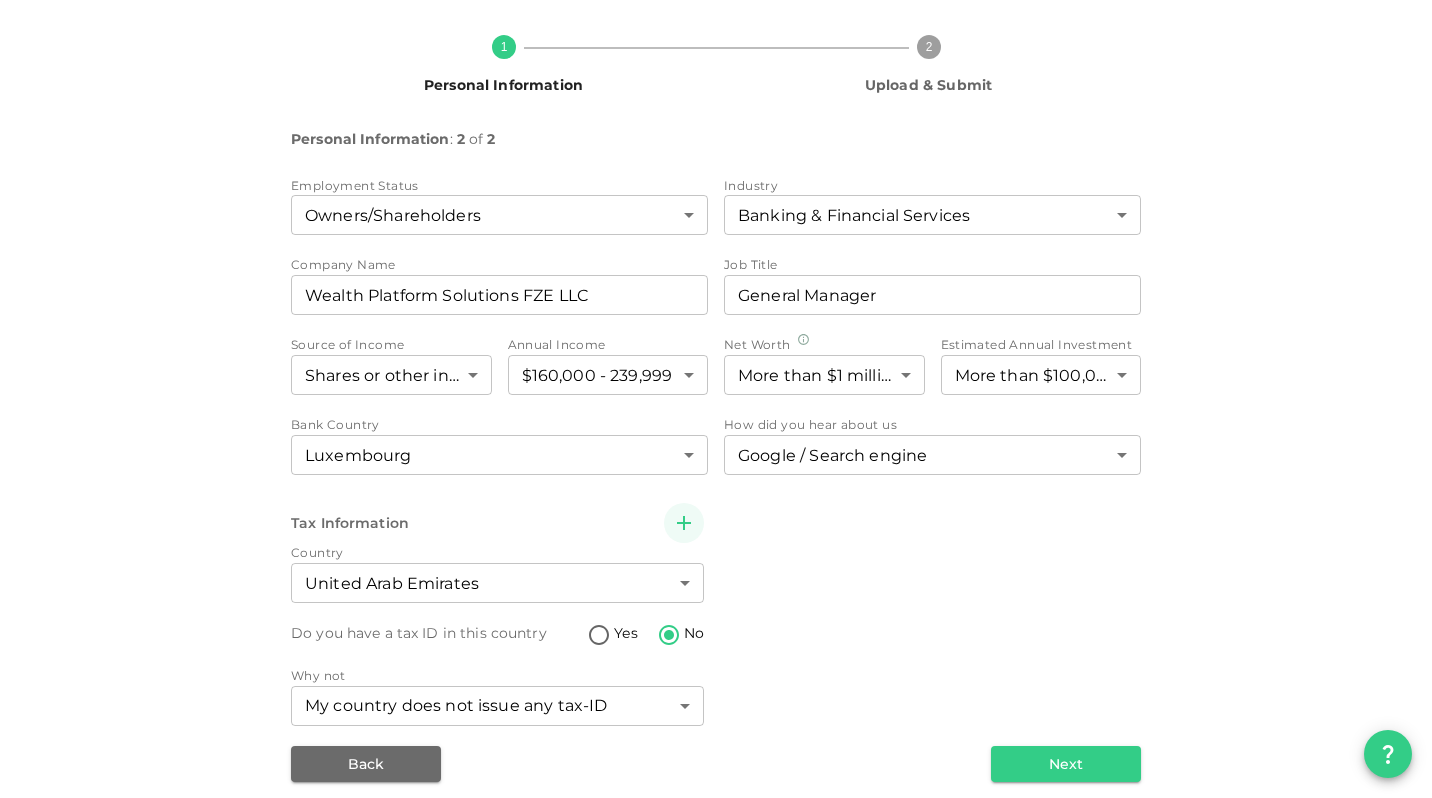 scroll, scrollTop: 153, scrollLeft: 0, axis: vertical 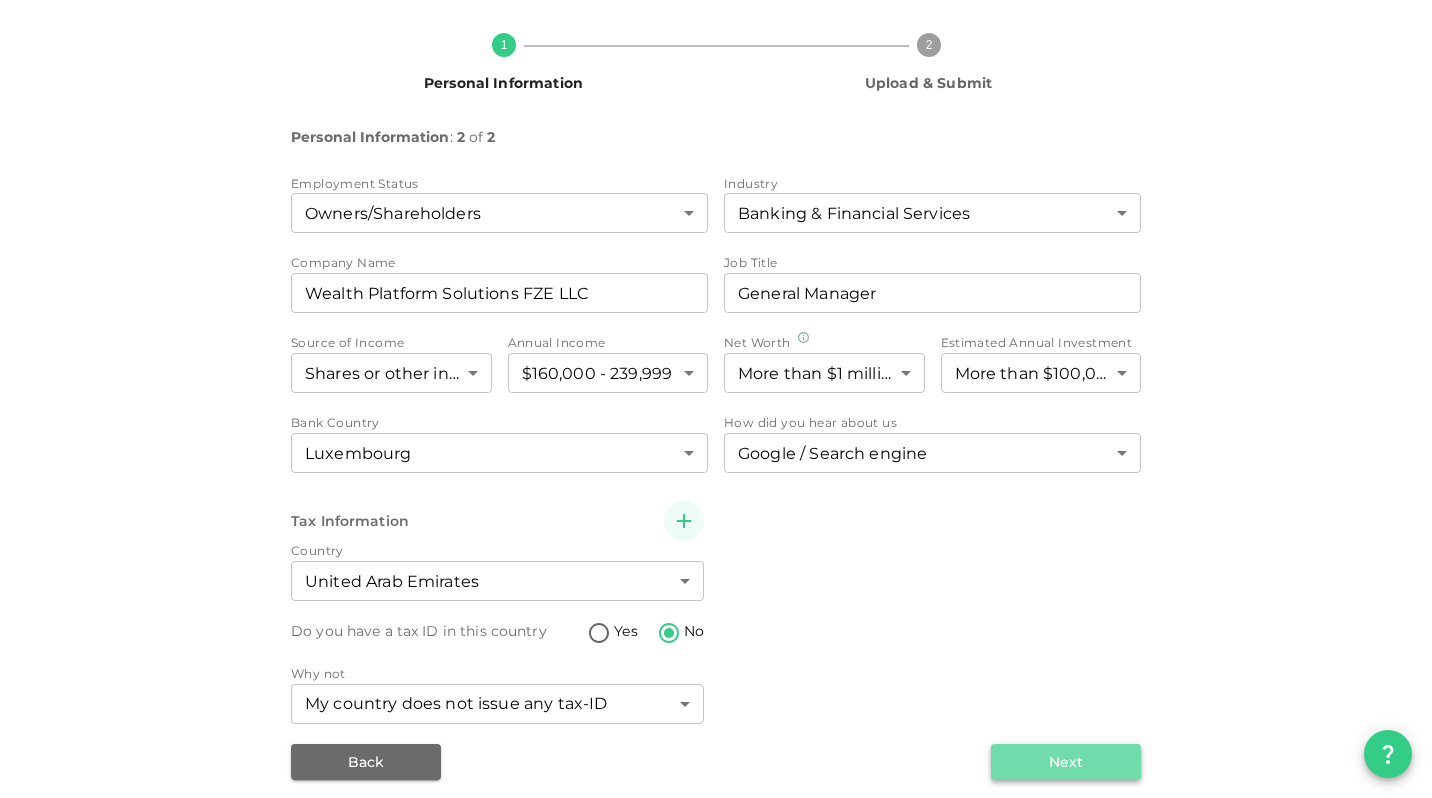 click on "Next" at bounding box center (1066, 762) 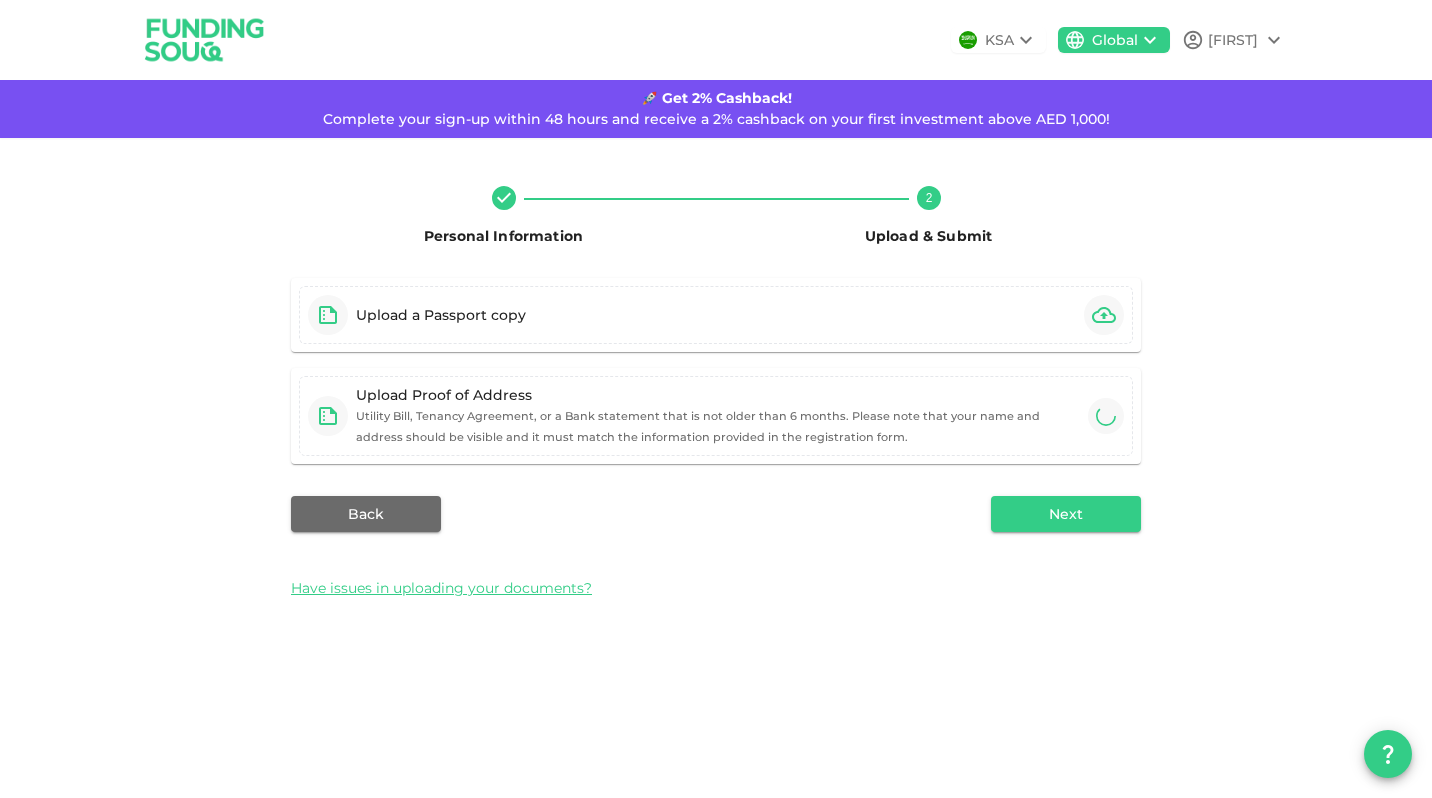scroll, scrollTop: 0, scrollLeft: 0, axis: both 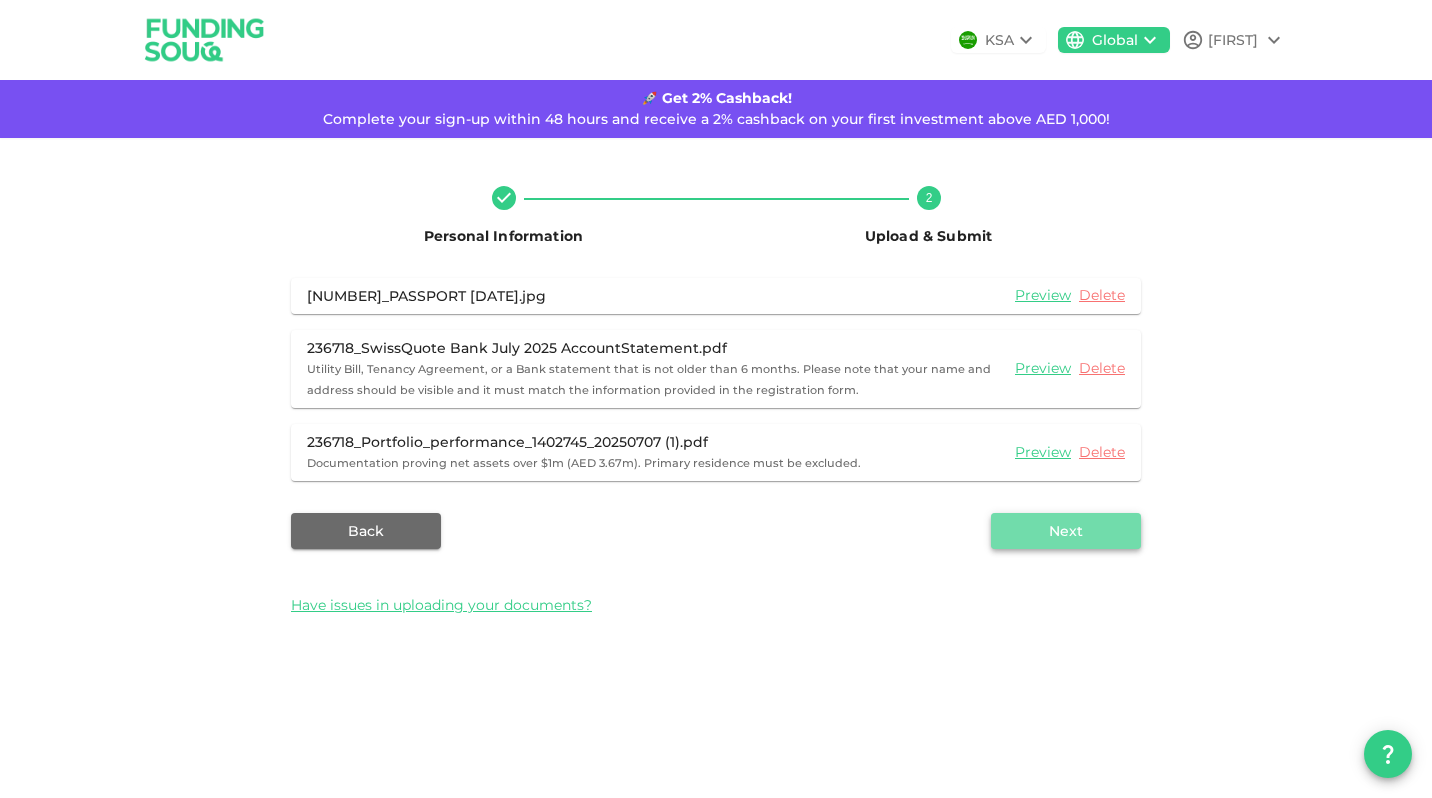 click on "Next" at bounding box center [1066, 531] 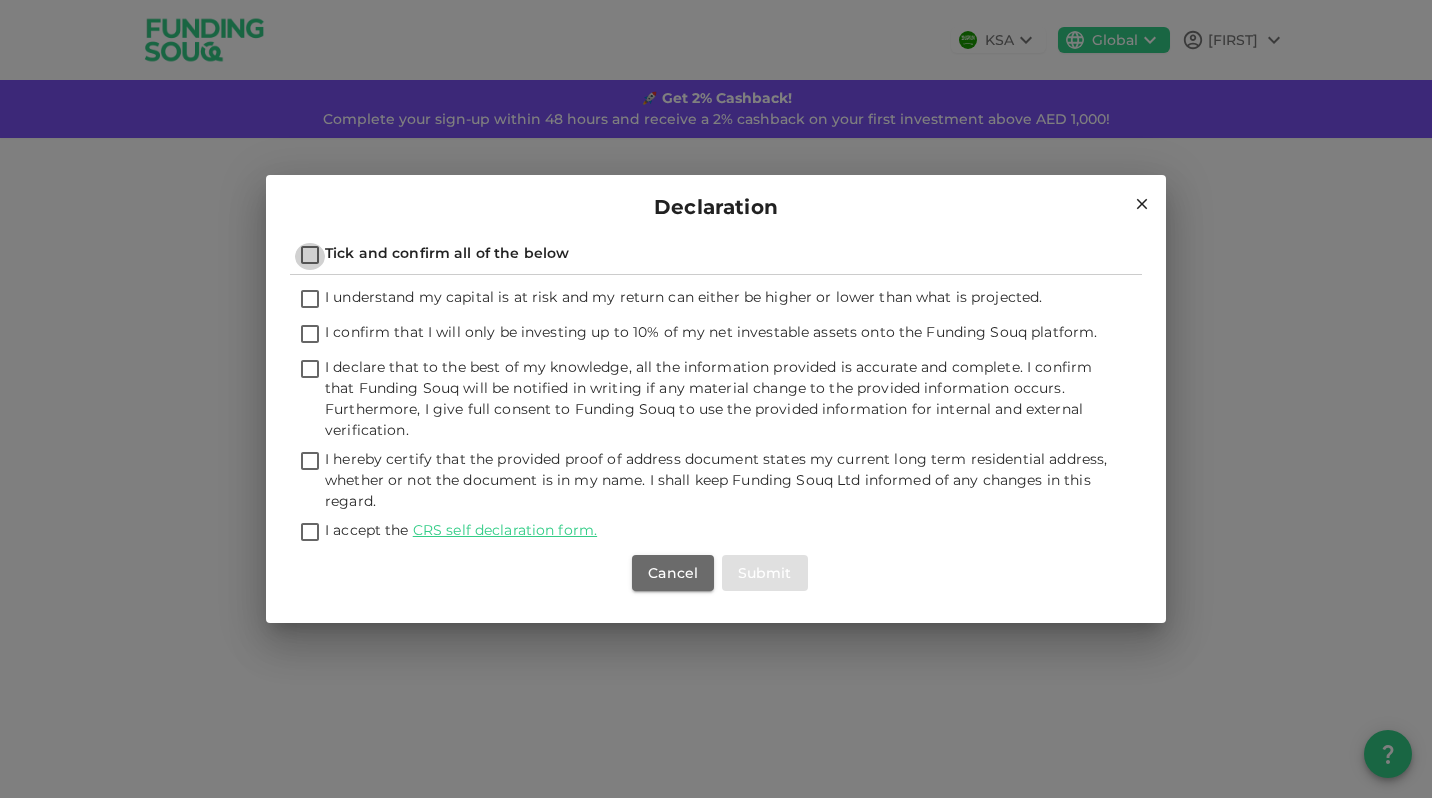 click on "Tick and confirm all of the below" at bounding box center [310, 256] 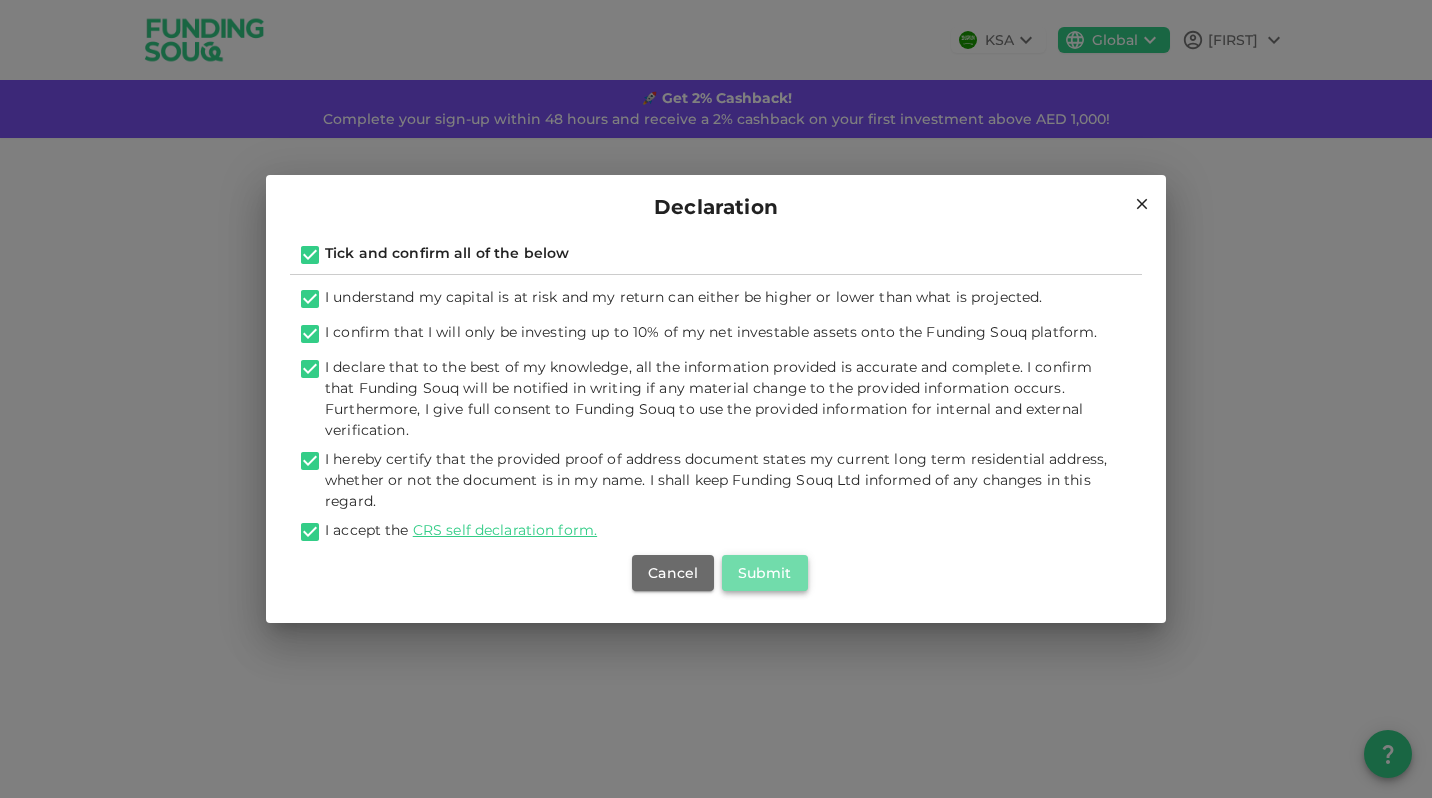 click on "Submit" at bounding box center (765, 573) 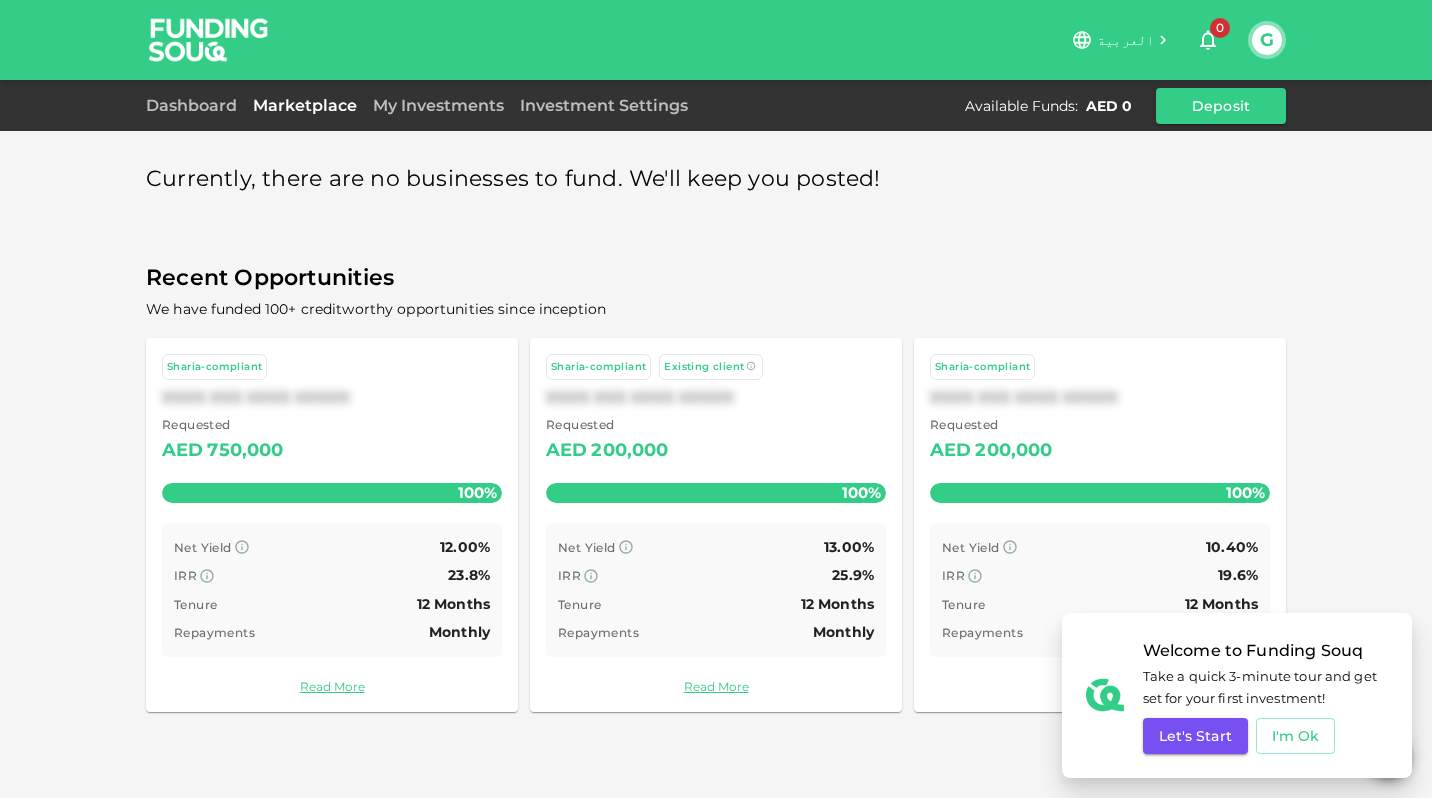 click on "Currently, there are no businesses to fund. We'll keep you posted!   Recent Opportunities   We have funded 100+ creditworthy opportunities since inception   Sharia-compliant XXXX XXX XXXX XXXXX   Requested   AED 750,000 100%   Net Yield   12.00%   IRR   23.8%   Tenure   12 Months   Repayments   Monthly Read More   Sharia-compliant   Existing client XXXX XXX XXXX XXXXX   Requested   AED 200,000 100%   Net Yield   13.00%   IRR   25.9%   Tenure   12 Months   Repayments   Monthly Read More   Sharia-compliant XXXX XXX XXXX XXXXX   Requested   AED 200,000 100%   Net Yield   10.40%   IRR   19.6%   Tenure   12 Months   Repayments   Monthly Read More" at bounding box center [716, 399] 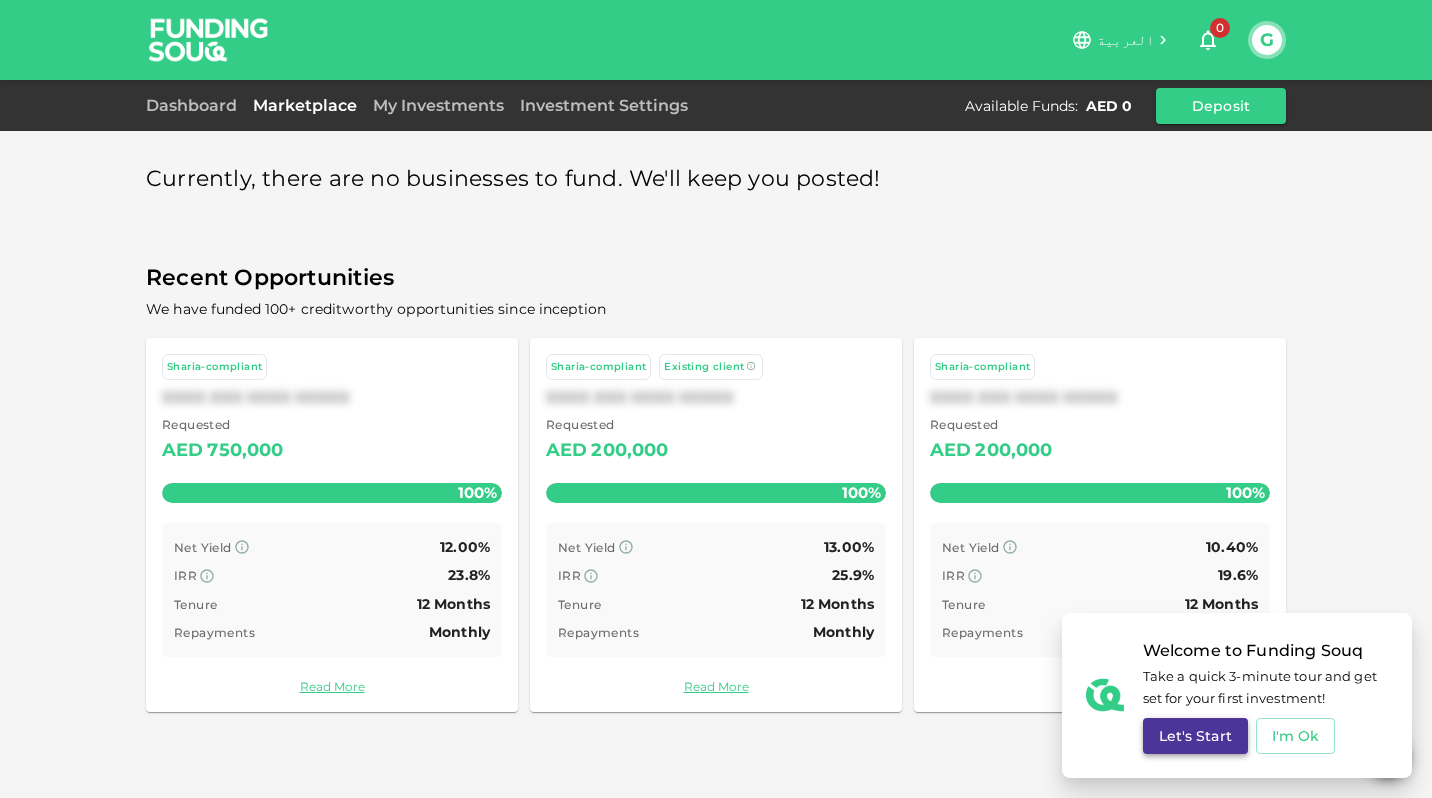 click on "Let's Start" at bounding box center [1195, 736] 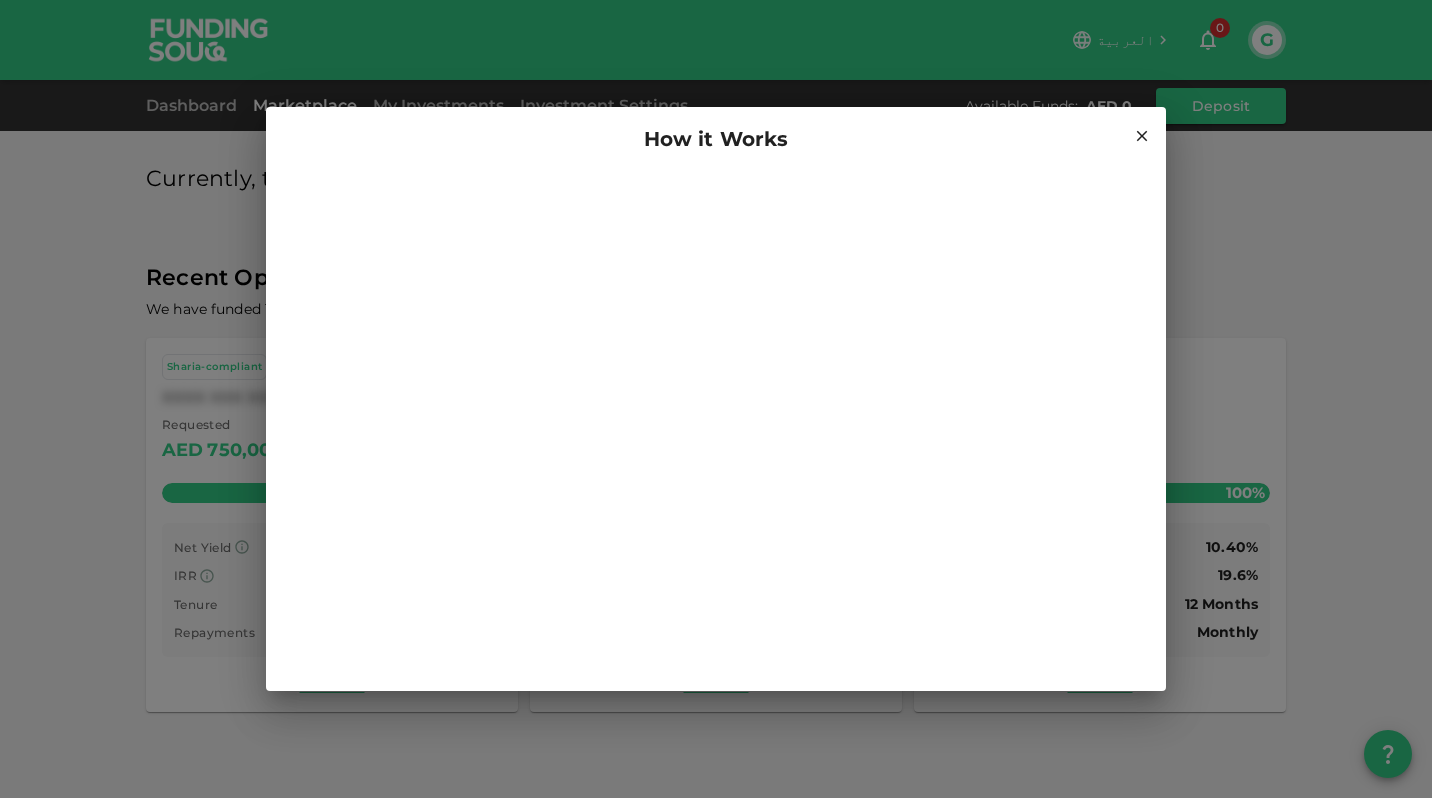 click 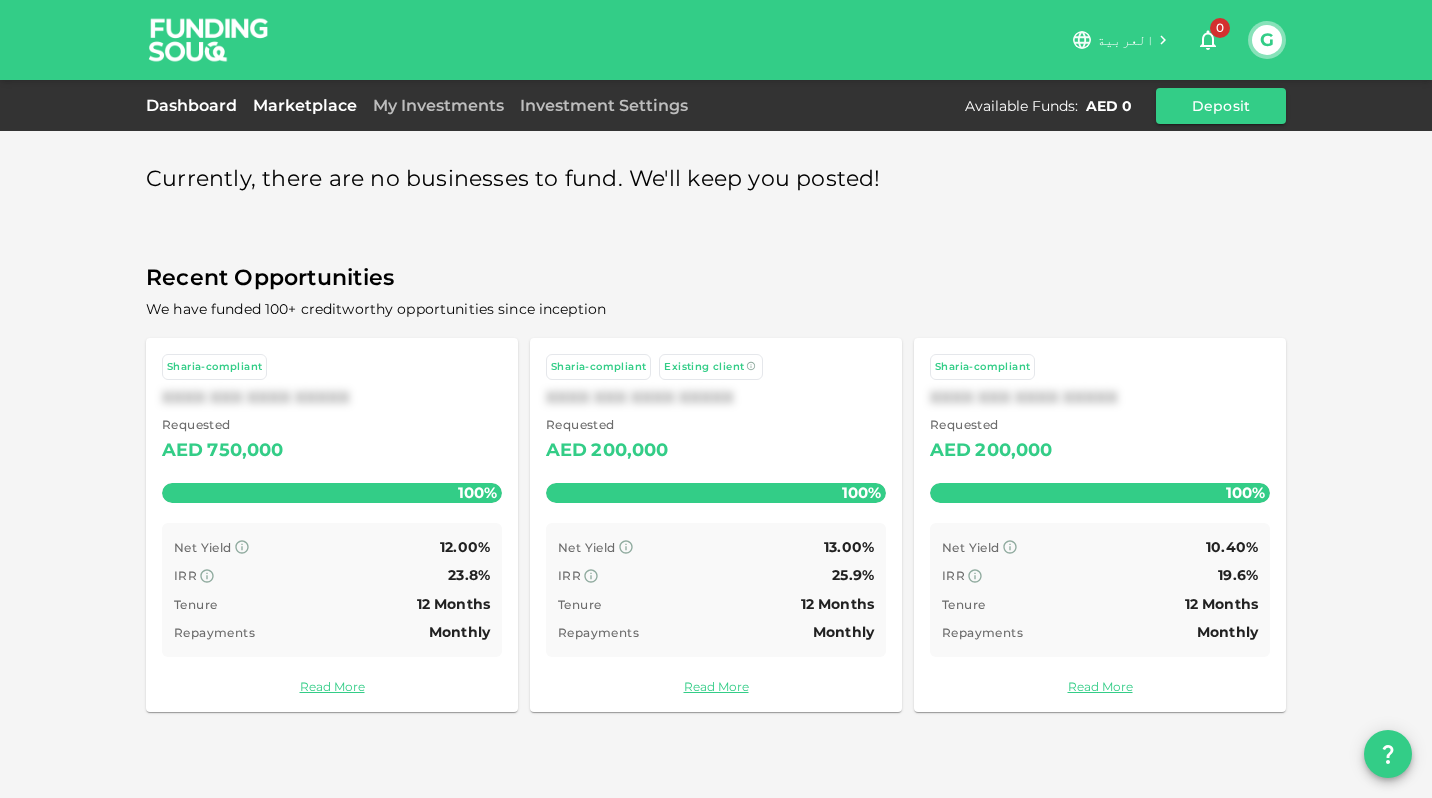 click on "Dashboard" at bounding box center [195, 105] 